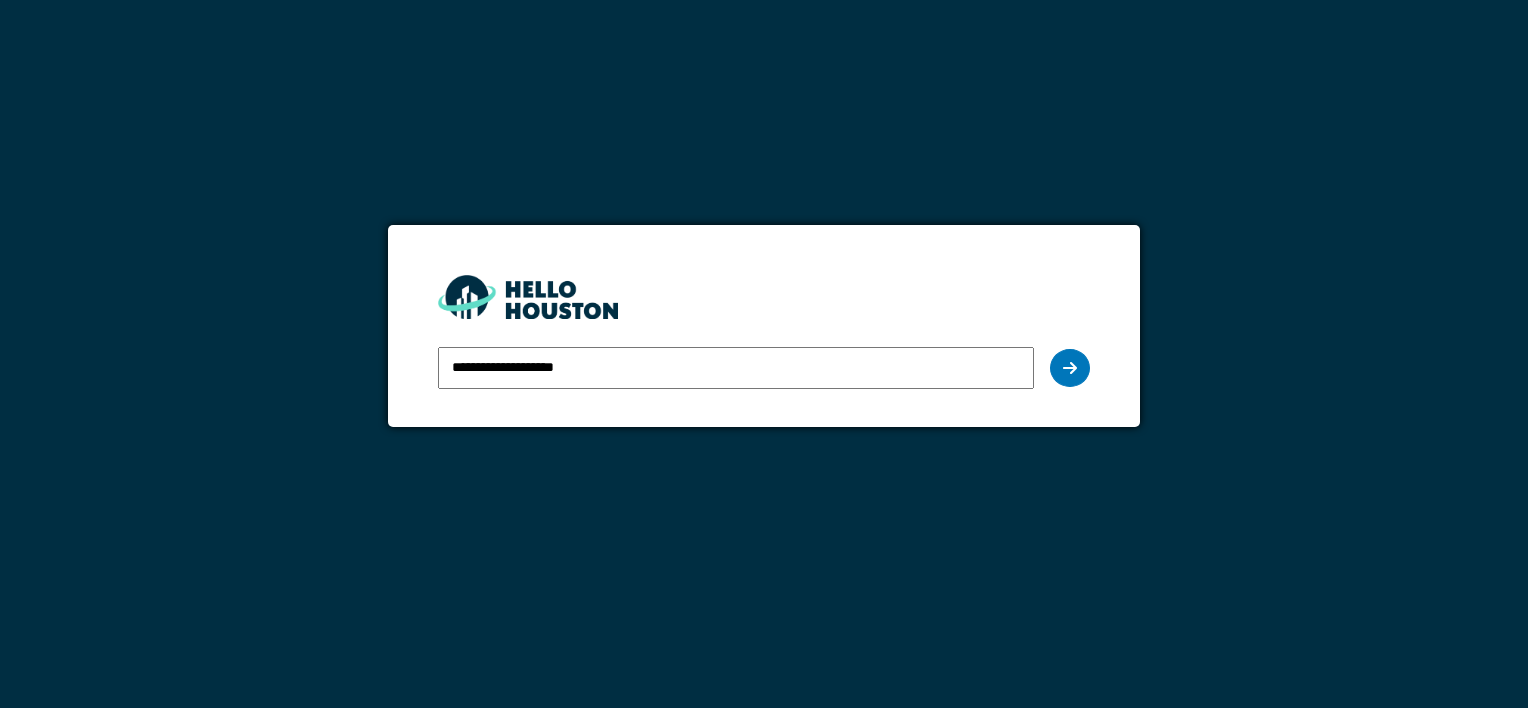 scroll, scrollTop: 0, scrollLeft: 0, axis: both 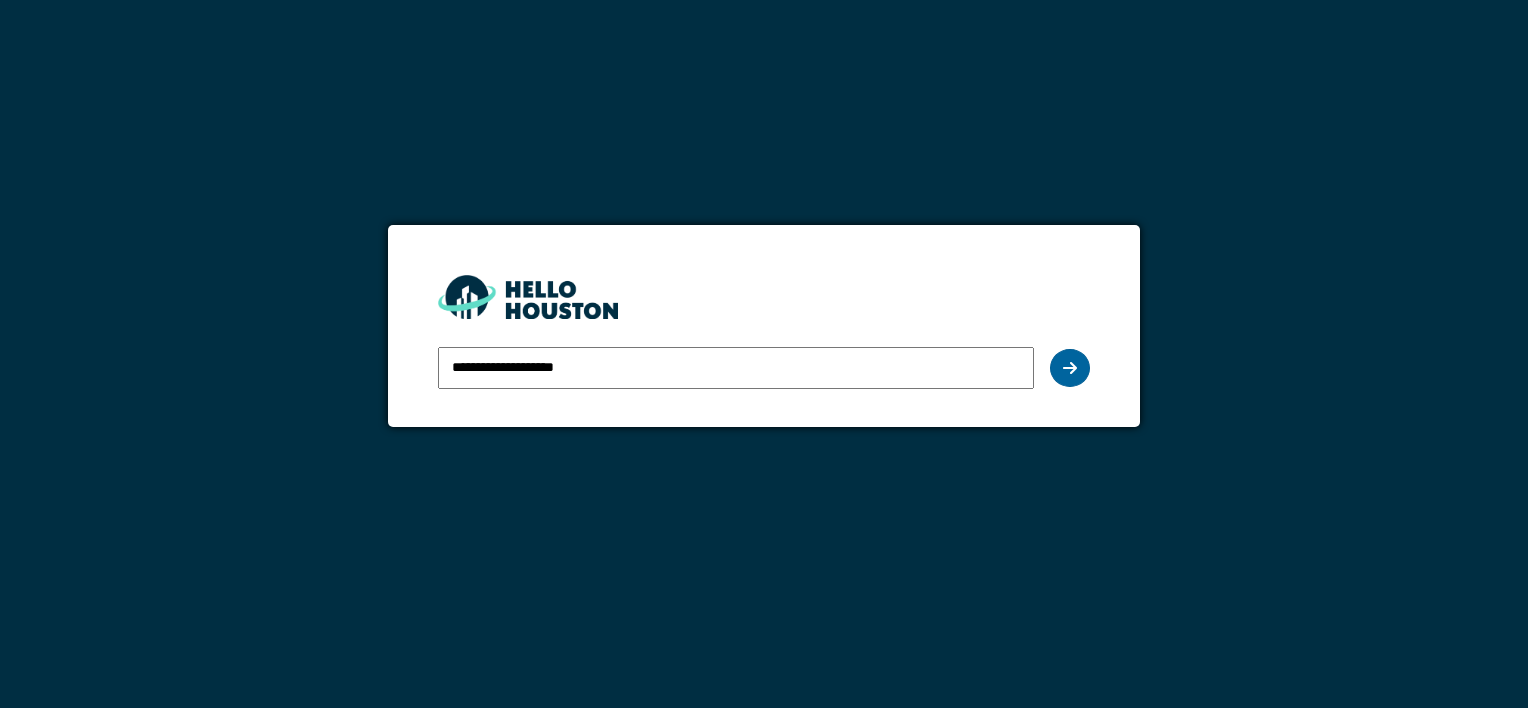 click at bounding box center (1070, 368) 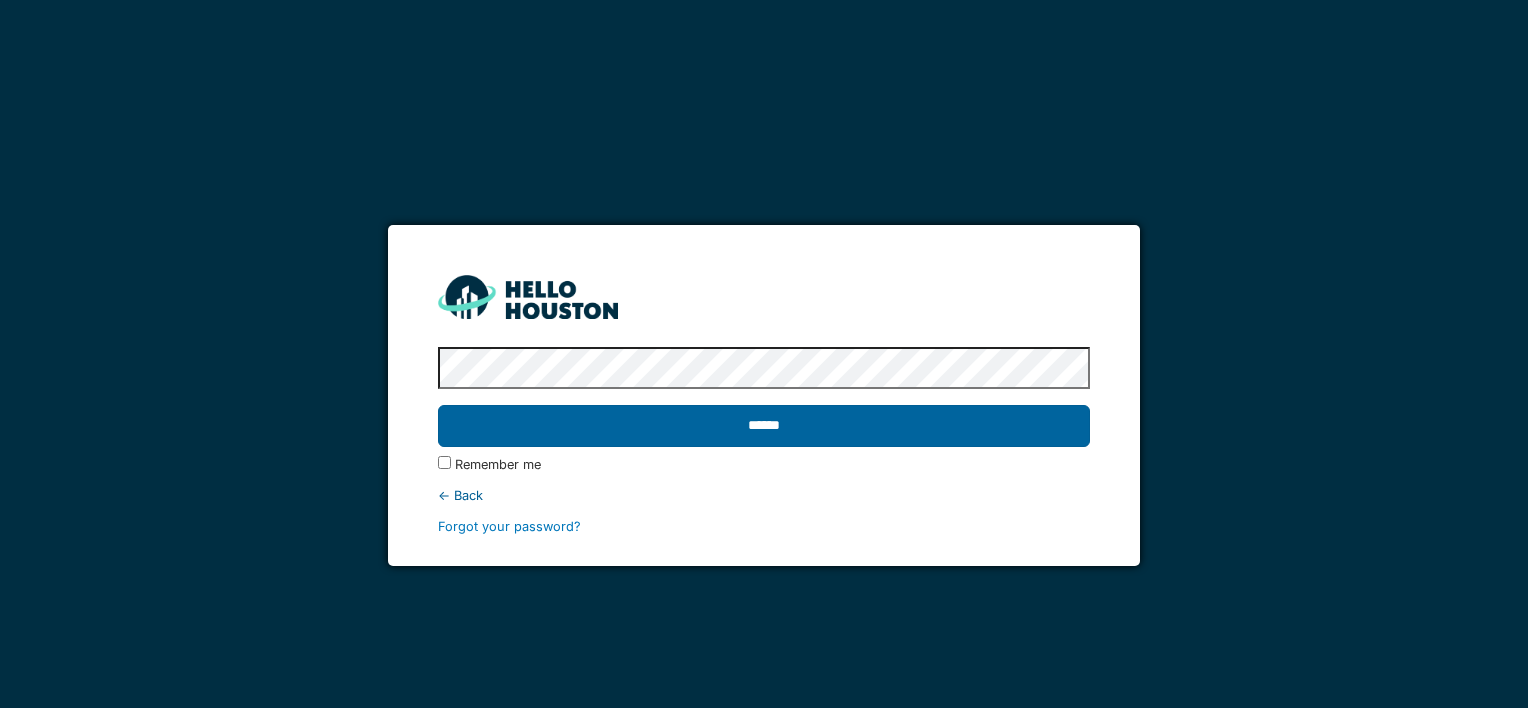 click on "******" at bounding box center [763, 426] 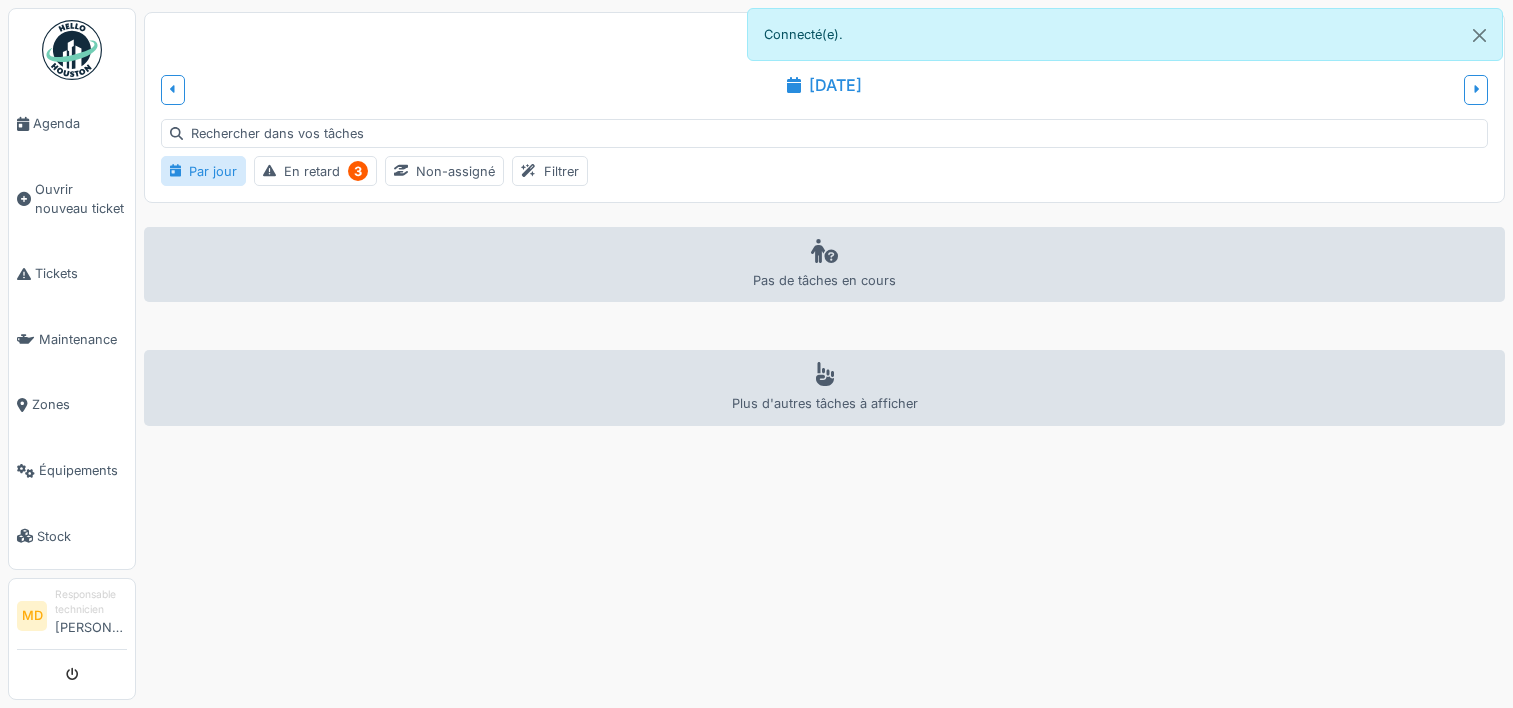 scroll, scrollTop: 0, scrollLeft: 0, axis: both 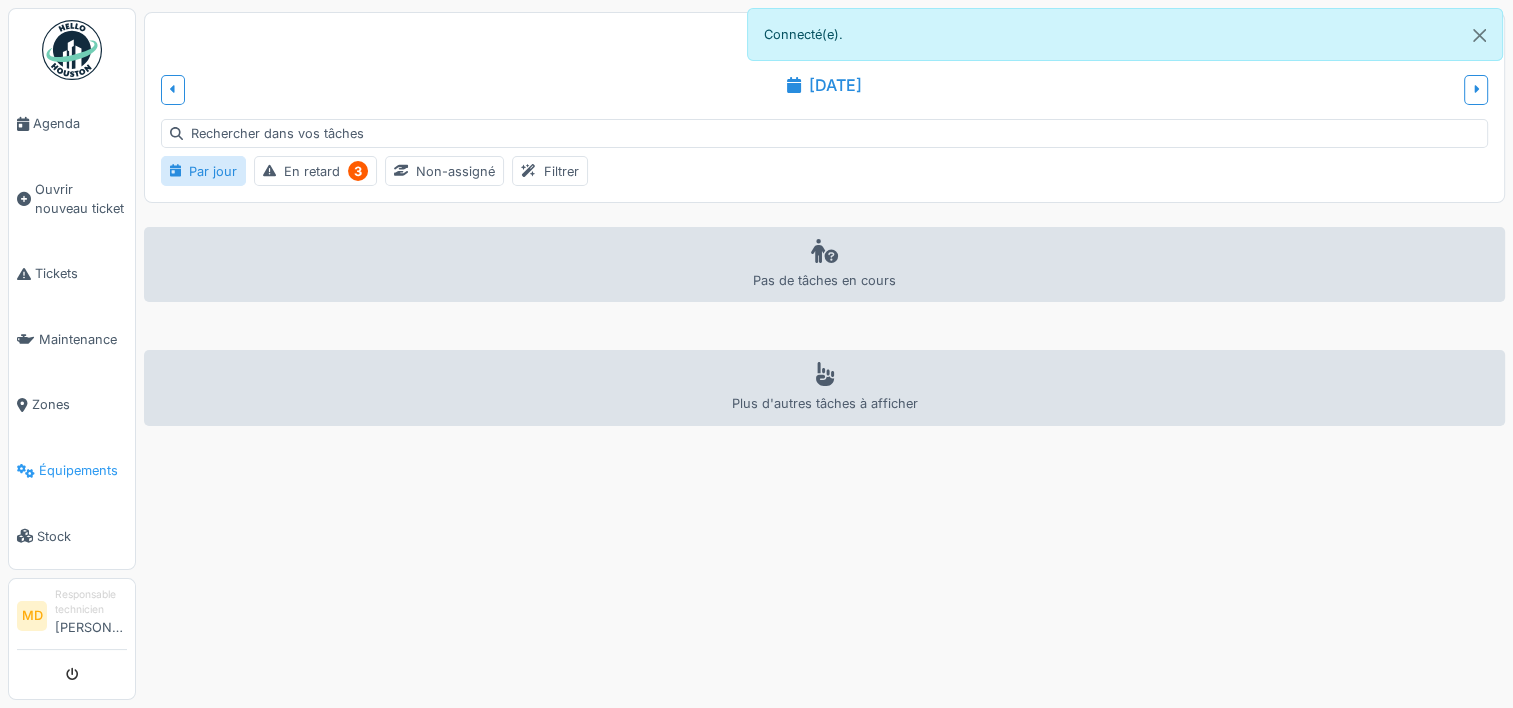 click on "Équipements" at bounding box center (83, 470) 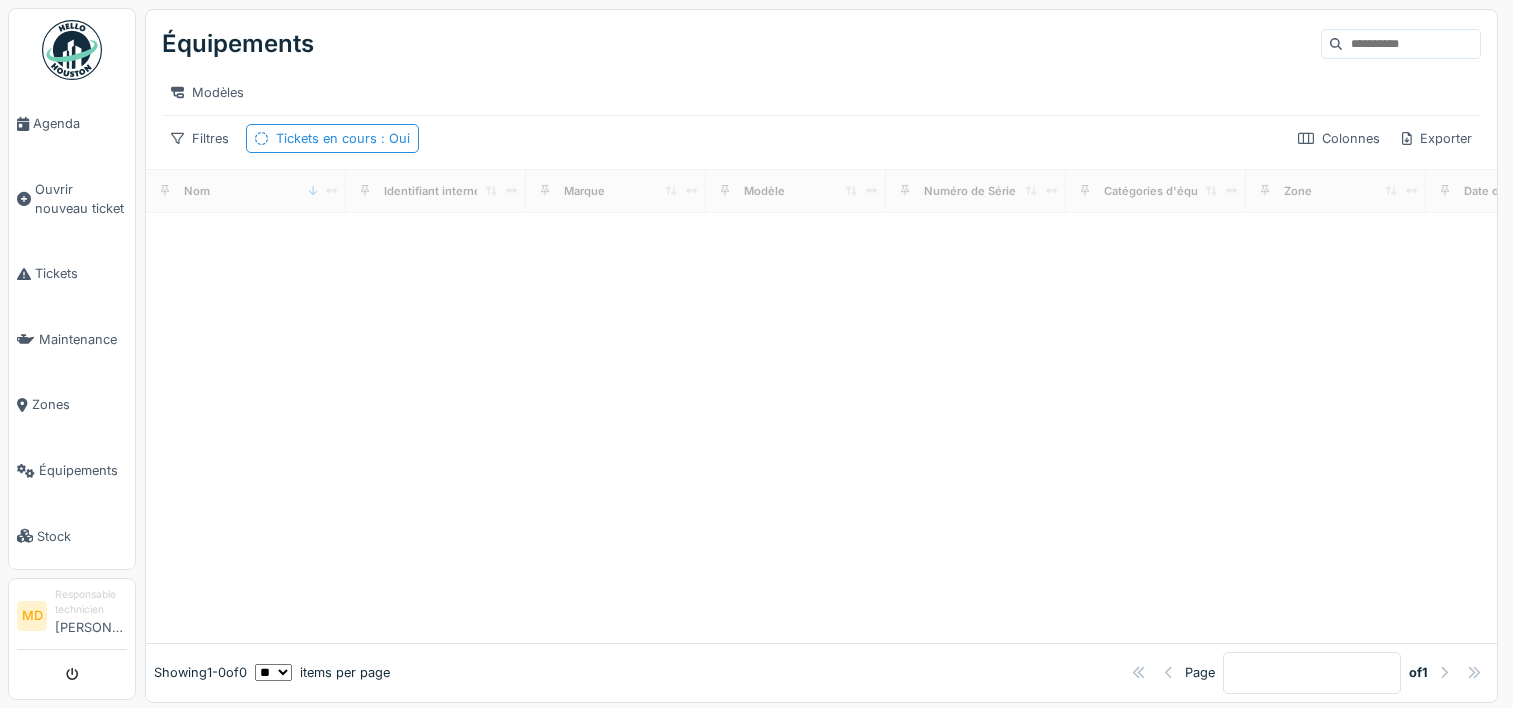 scroll, scrollTop: 0, scrollLeft: 0, axis: both 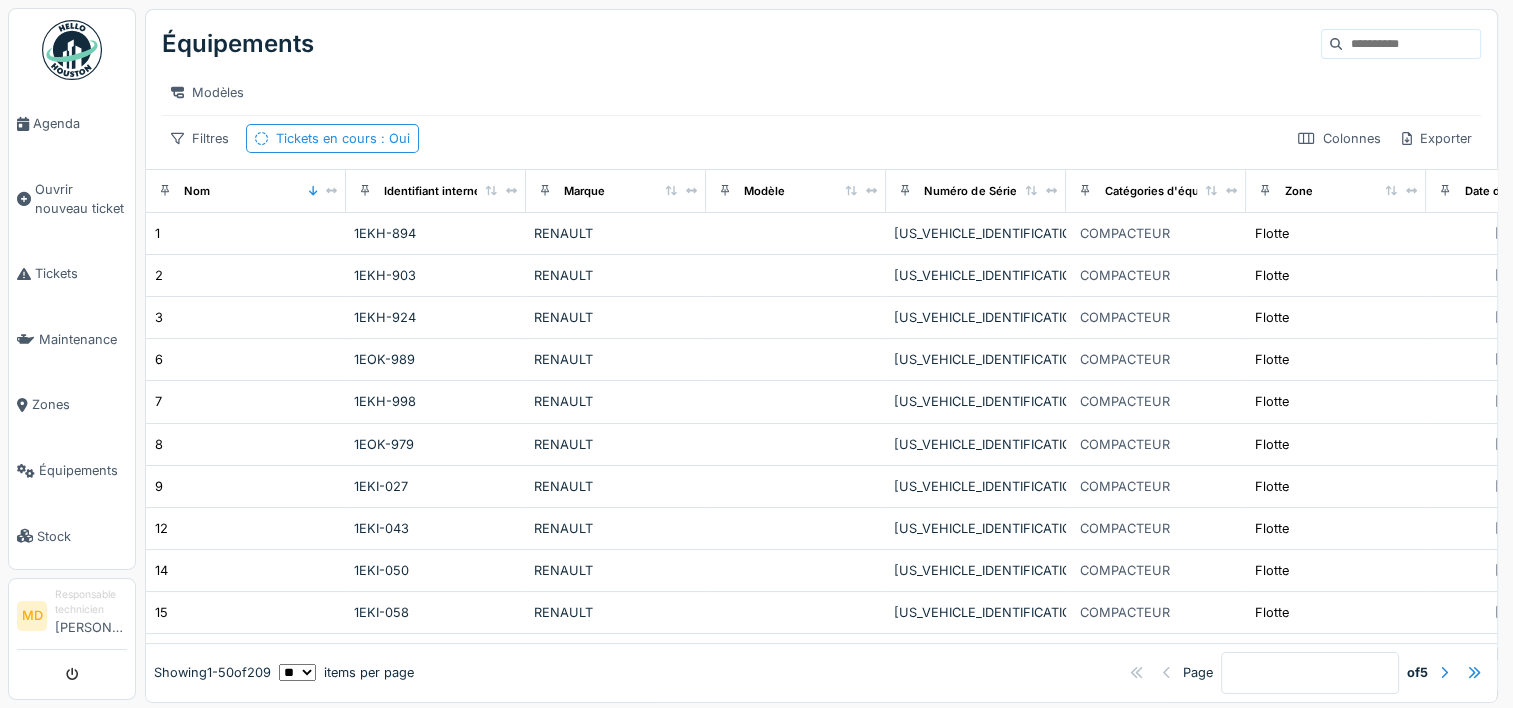 click at bounding box center [1411, 44] 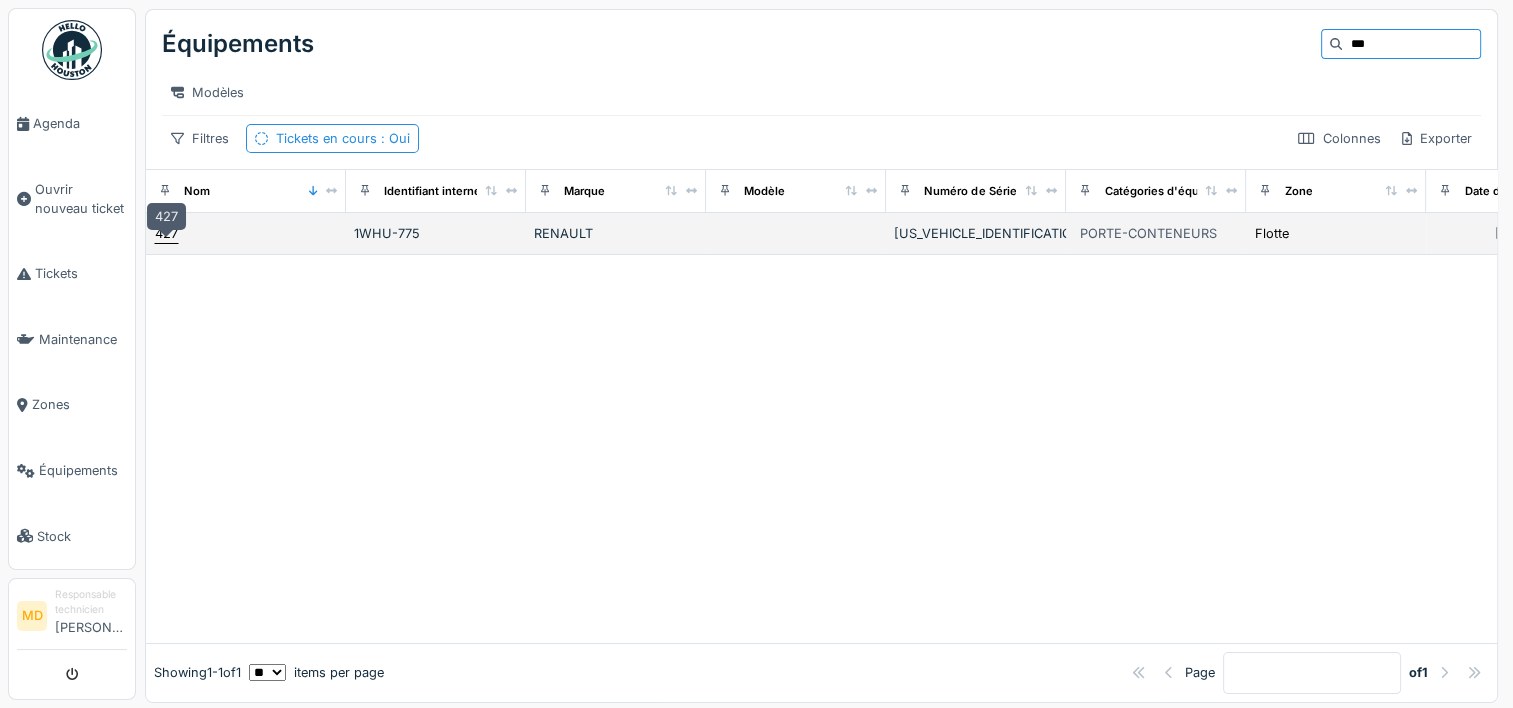 type on "***" 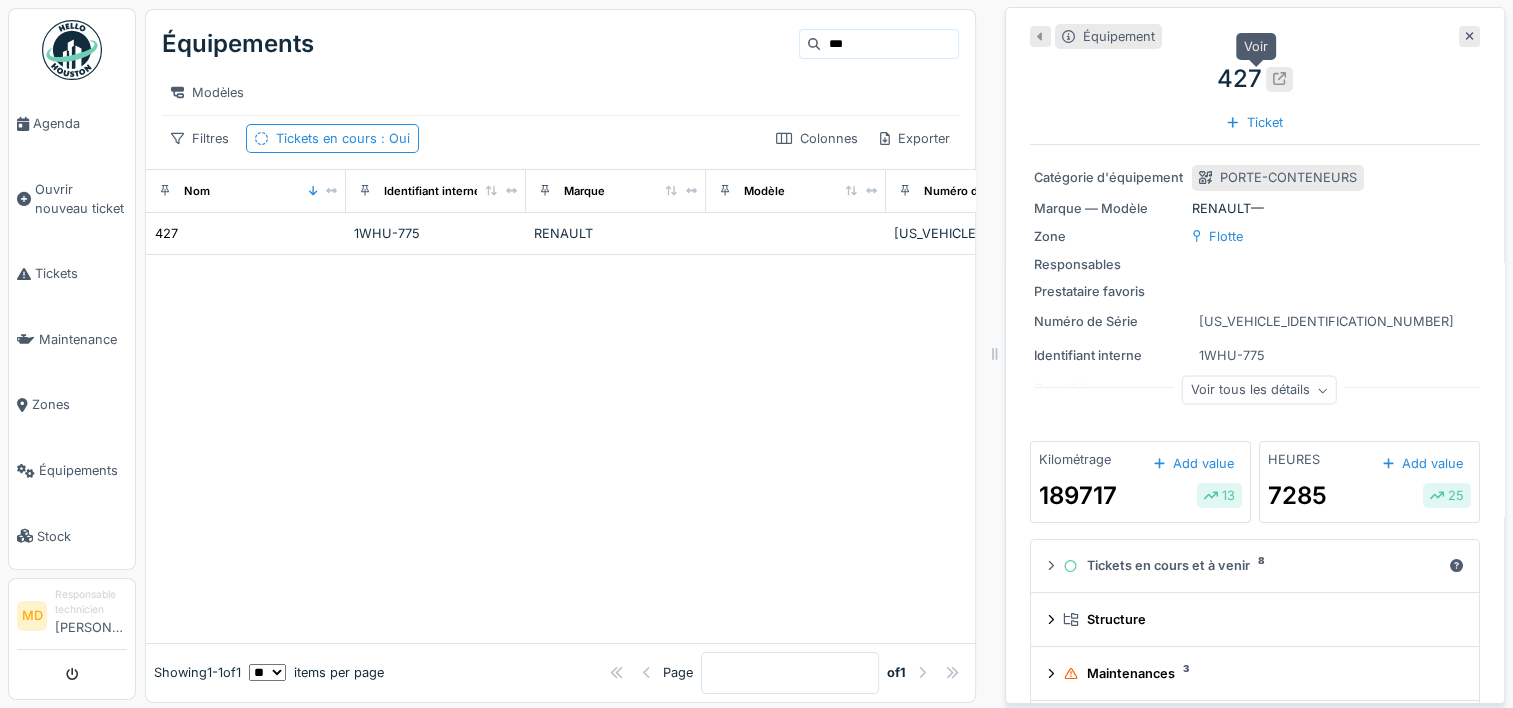 click 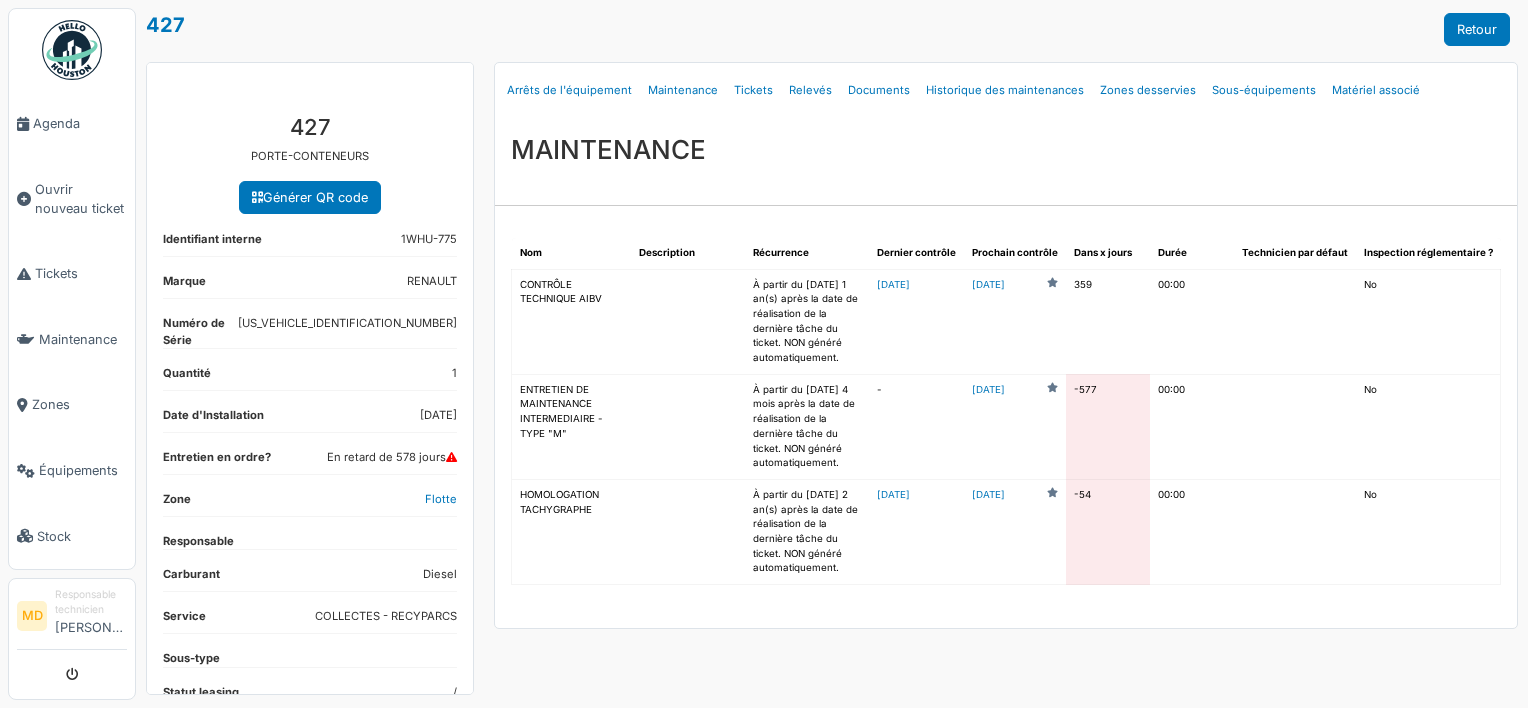 scroll, scrollTop: 0, scrollLeft: 0, axis: both 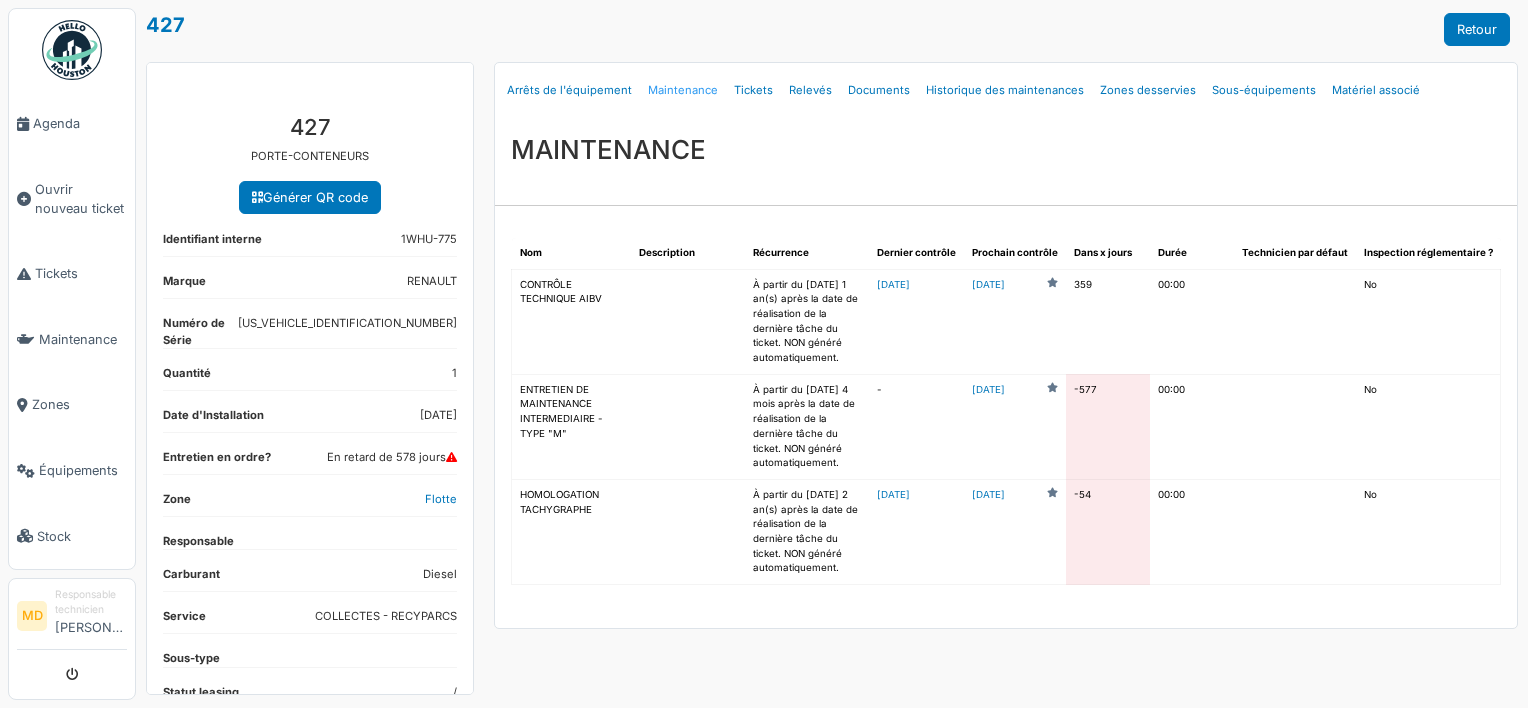 click on "Maintenance" at bounding box center (683, 90) 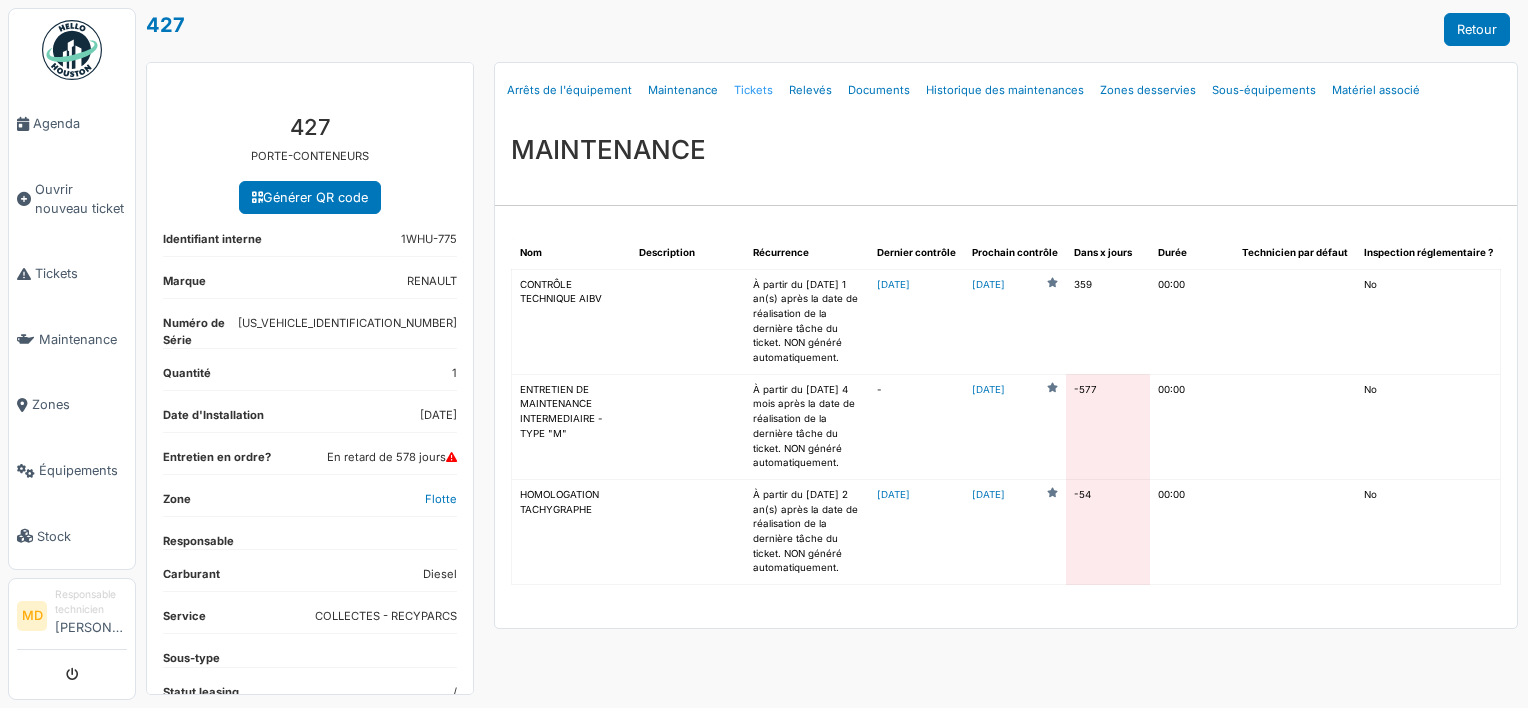 click on "Tickets" at bounding box center (753, 90) 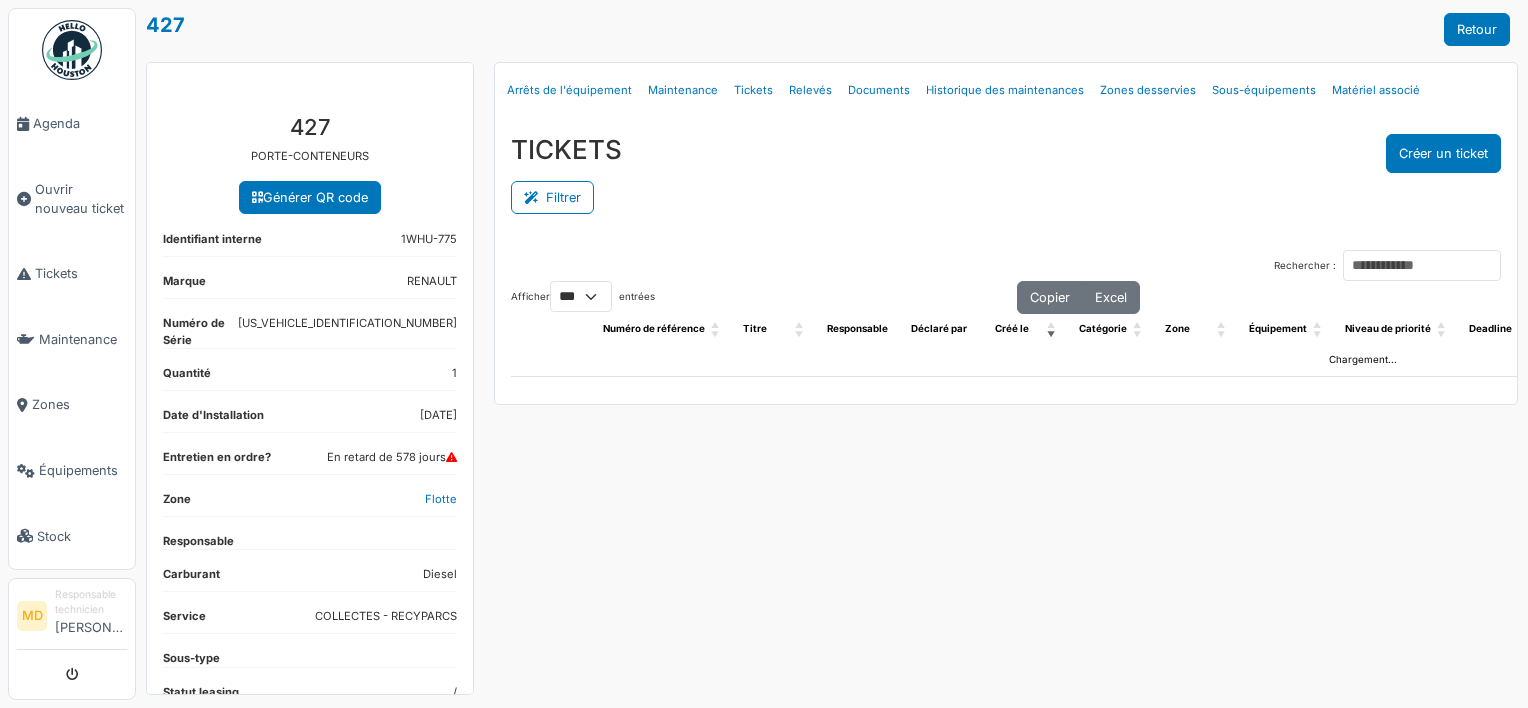select on "***" 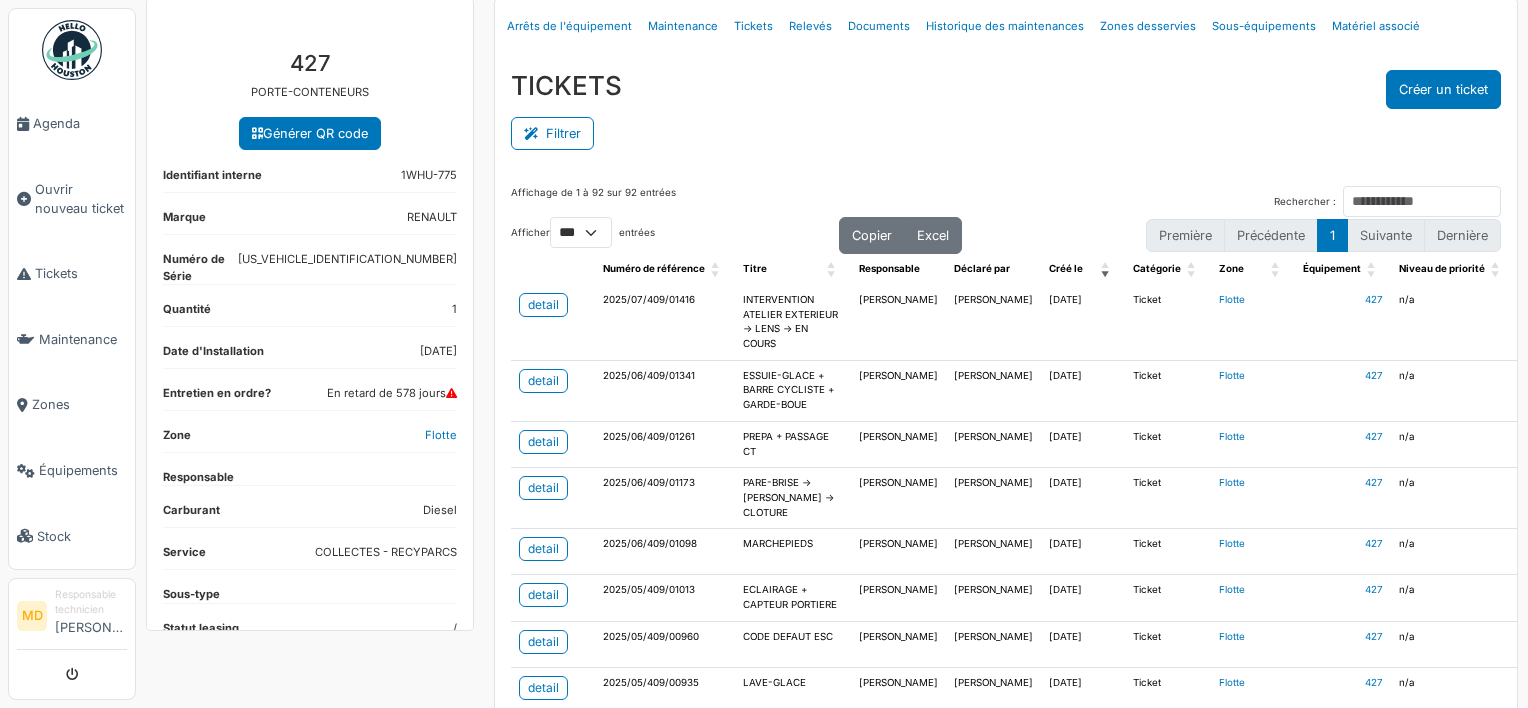 scroll, scrollTop: 64, scrollLeft: 0, axis: vertical 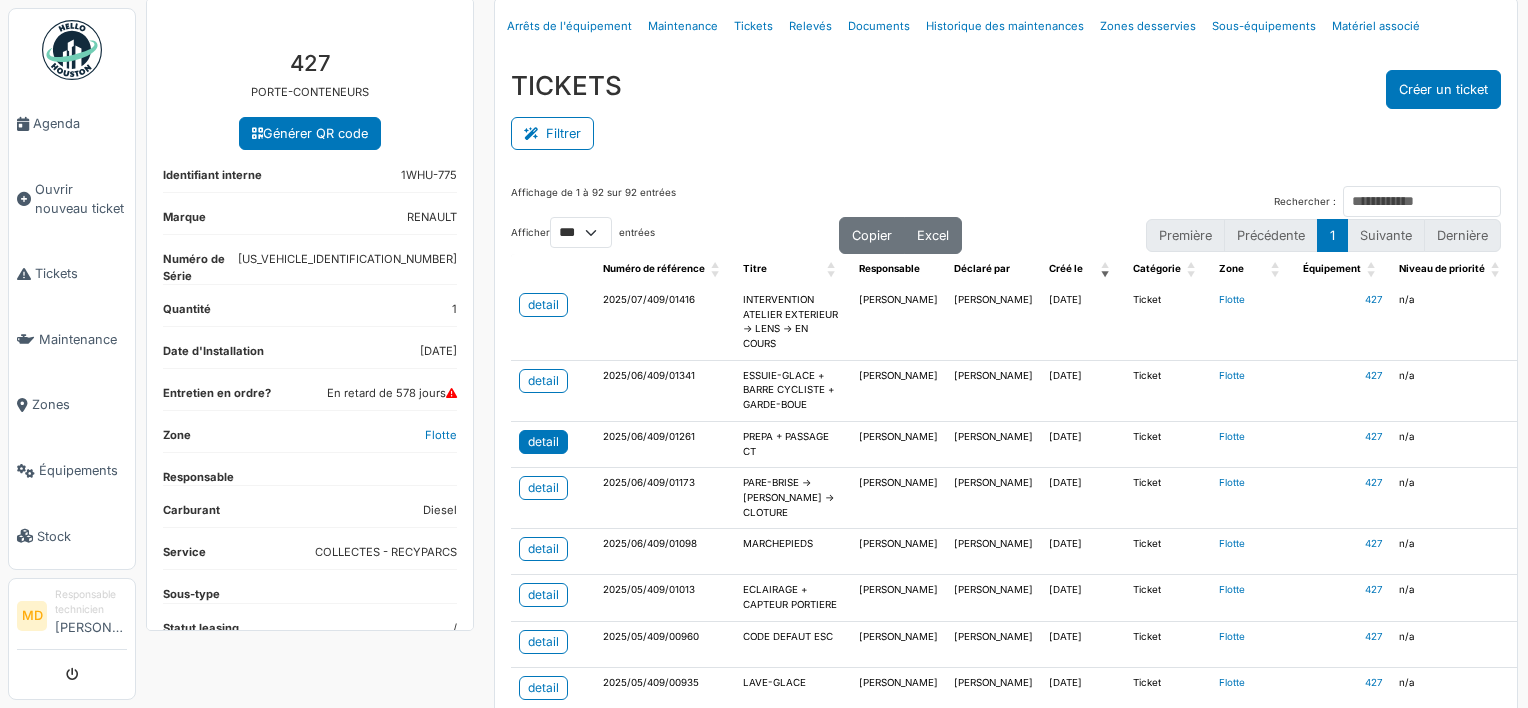 click on "detail" at bounding box center [543, 442] 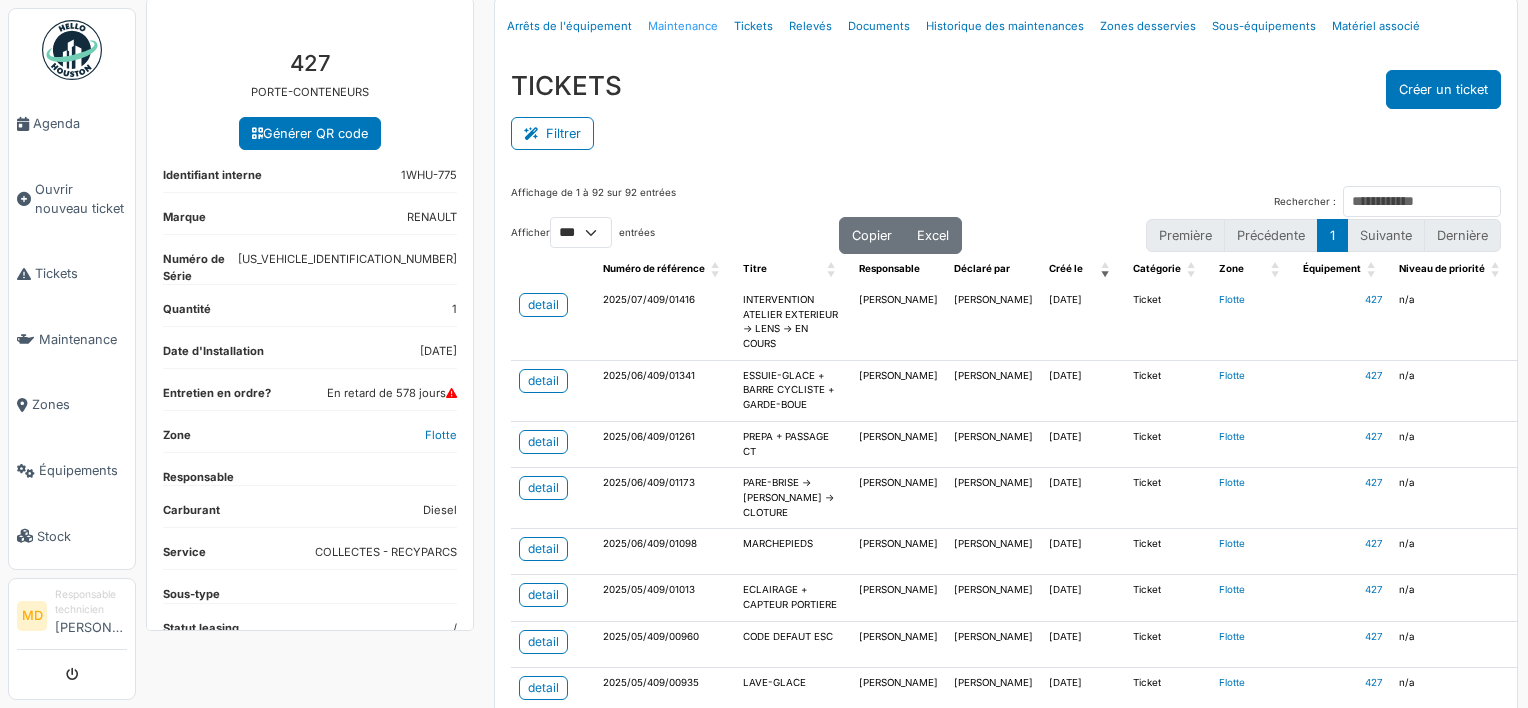click on "Maintenance" at bounding box center [683, 26] 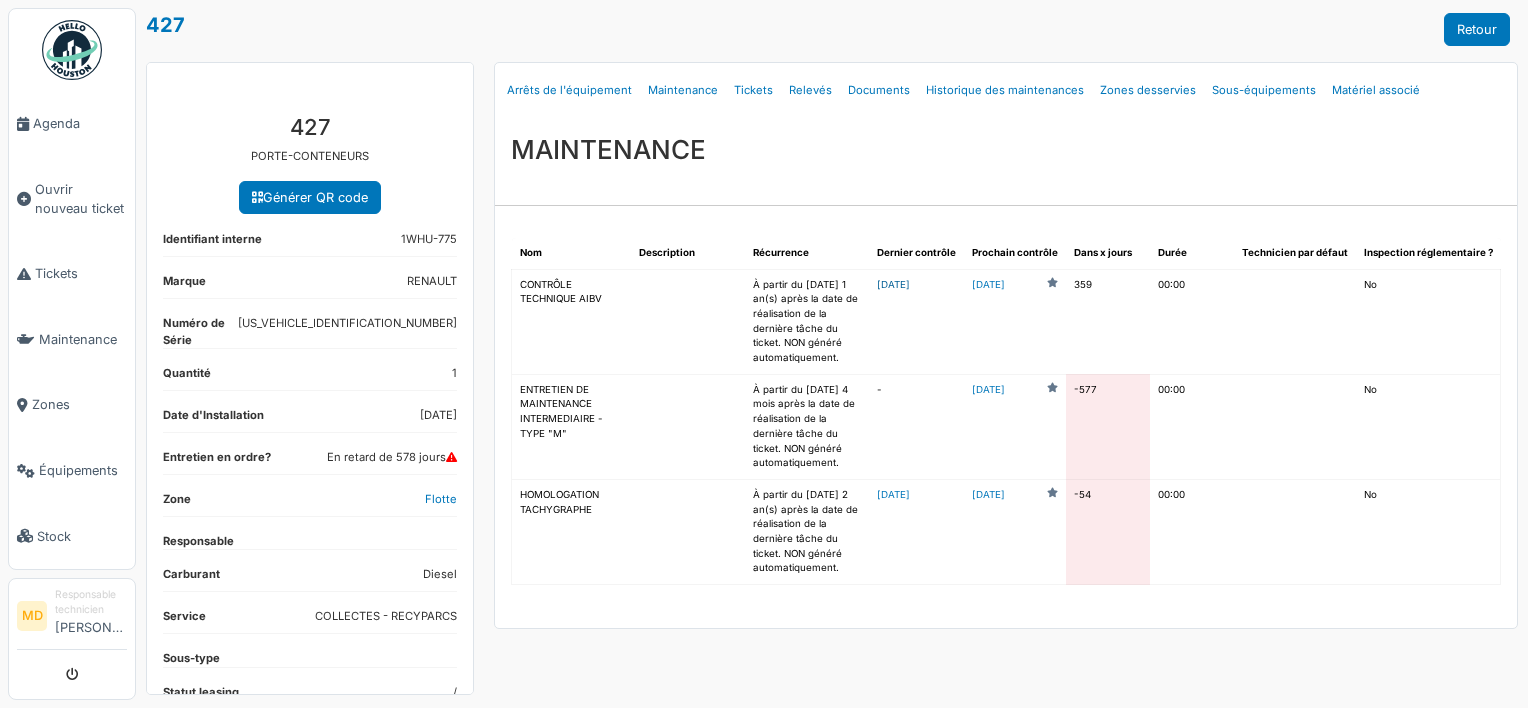 click on "2025-06-17" at bounding box center [893, 284] 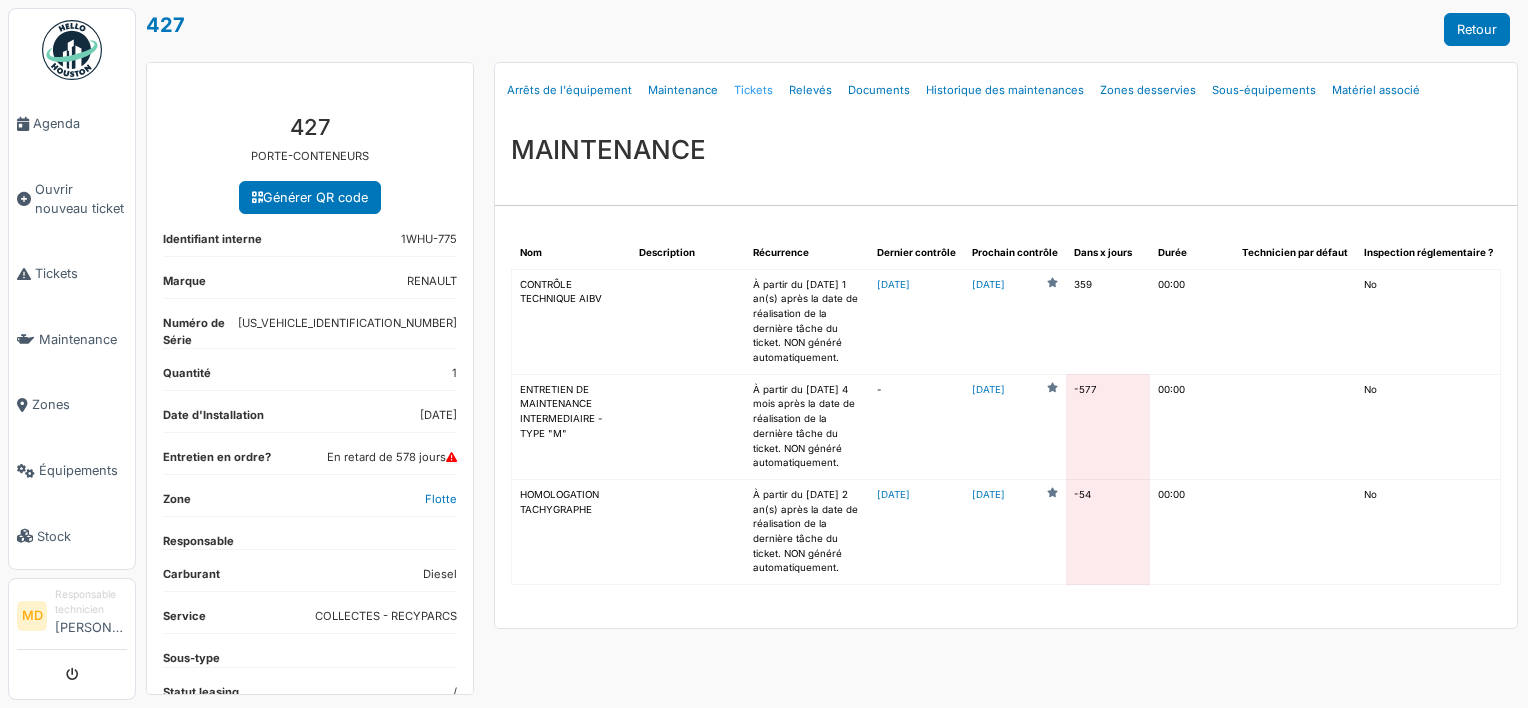 click on "Tickets" at bounding box center (753, 90) 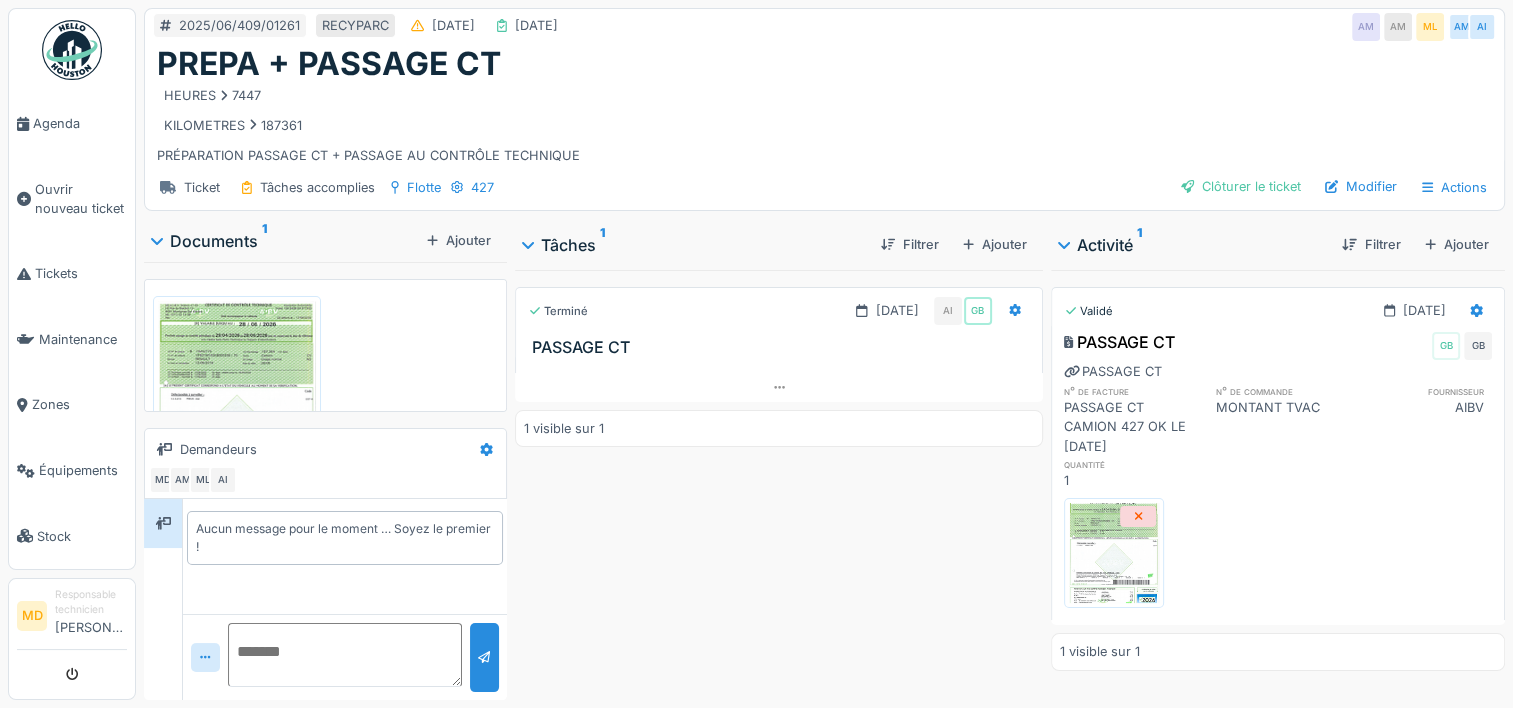 scroll, scrollTop: 0, scrollLeft: 0, axis: both 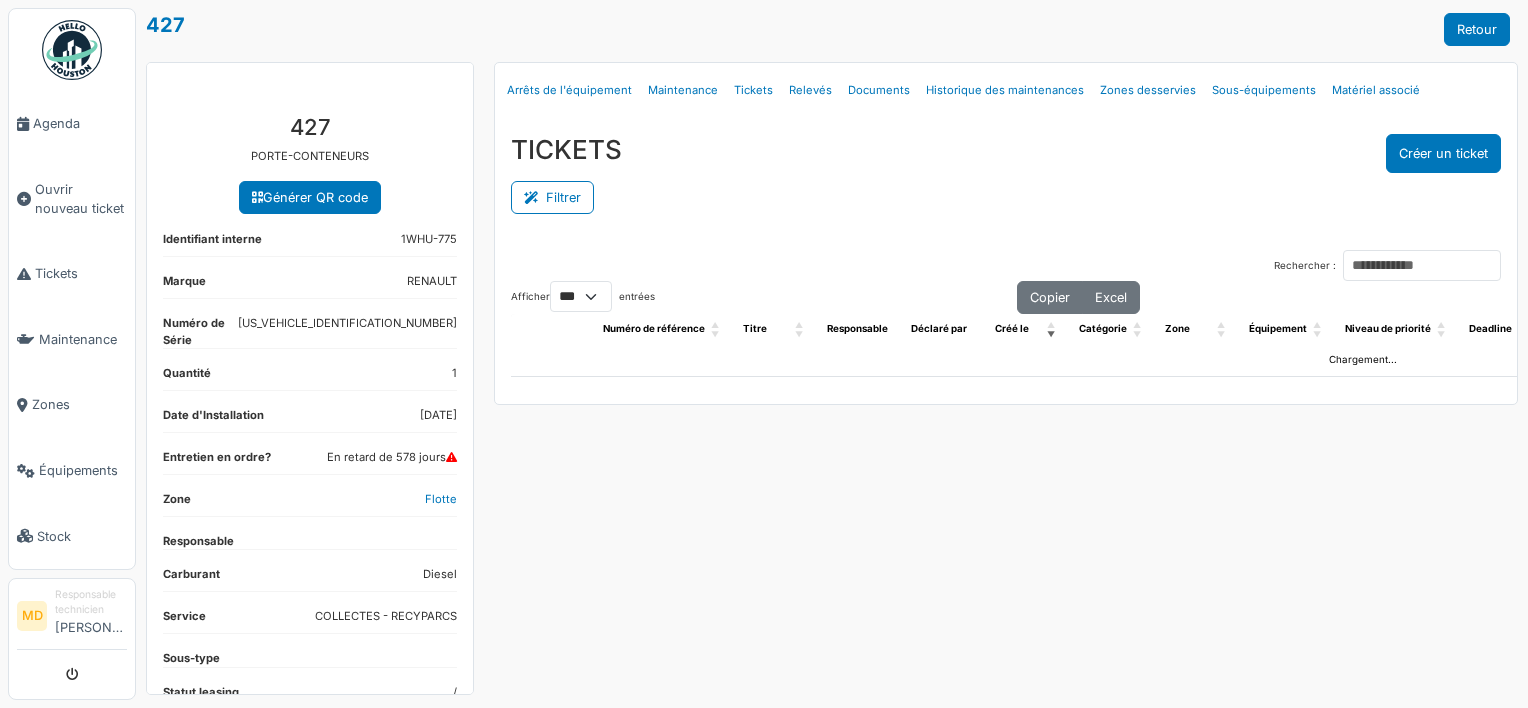 select on "***" 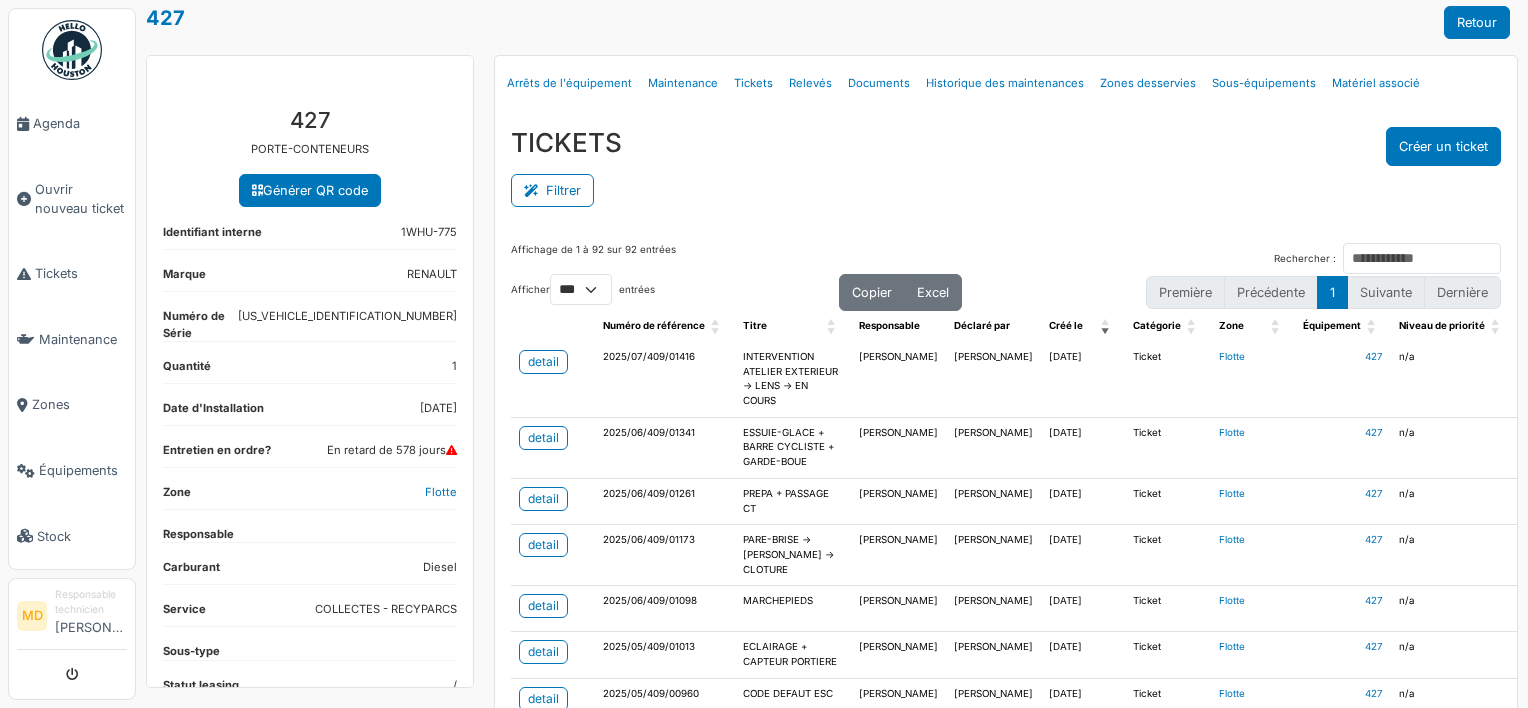 scroll, scrollTop: 0, scrollLeft: 0, axis: both 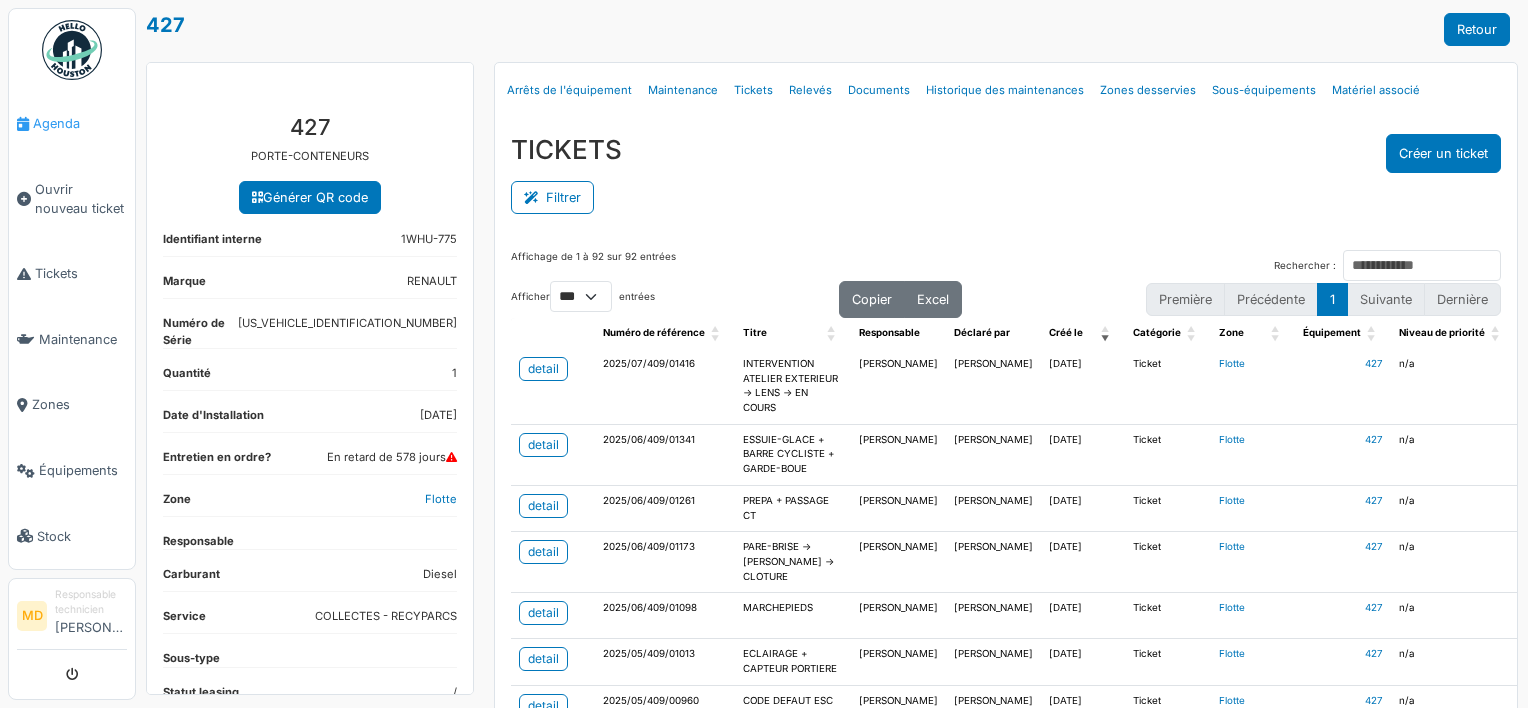 click on "Agenda" at bounding box center (80, 123) 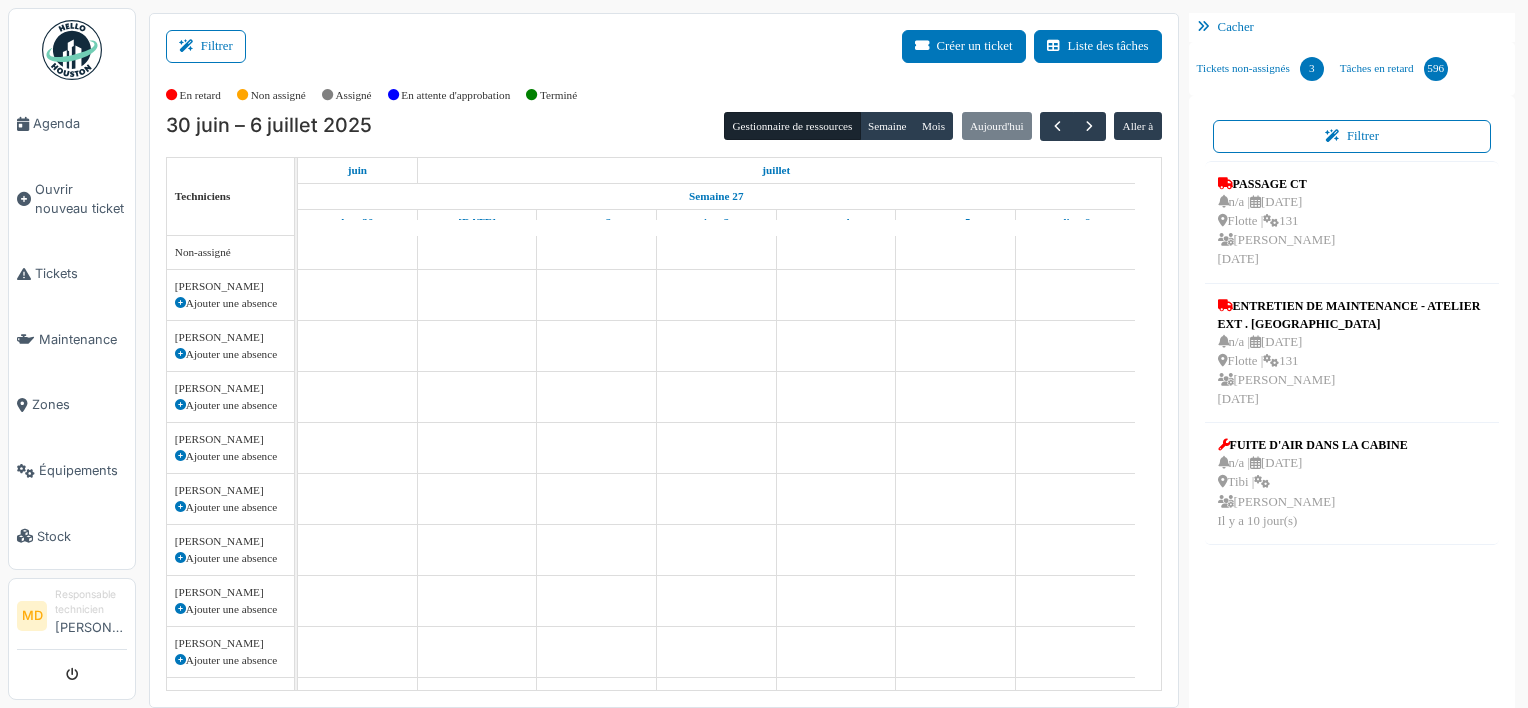 scroll, scrollTop: 0, scrollLeft: 0, axis: both 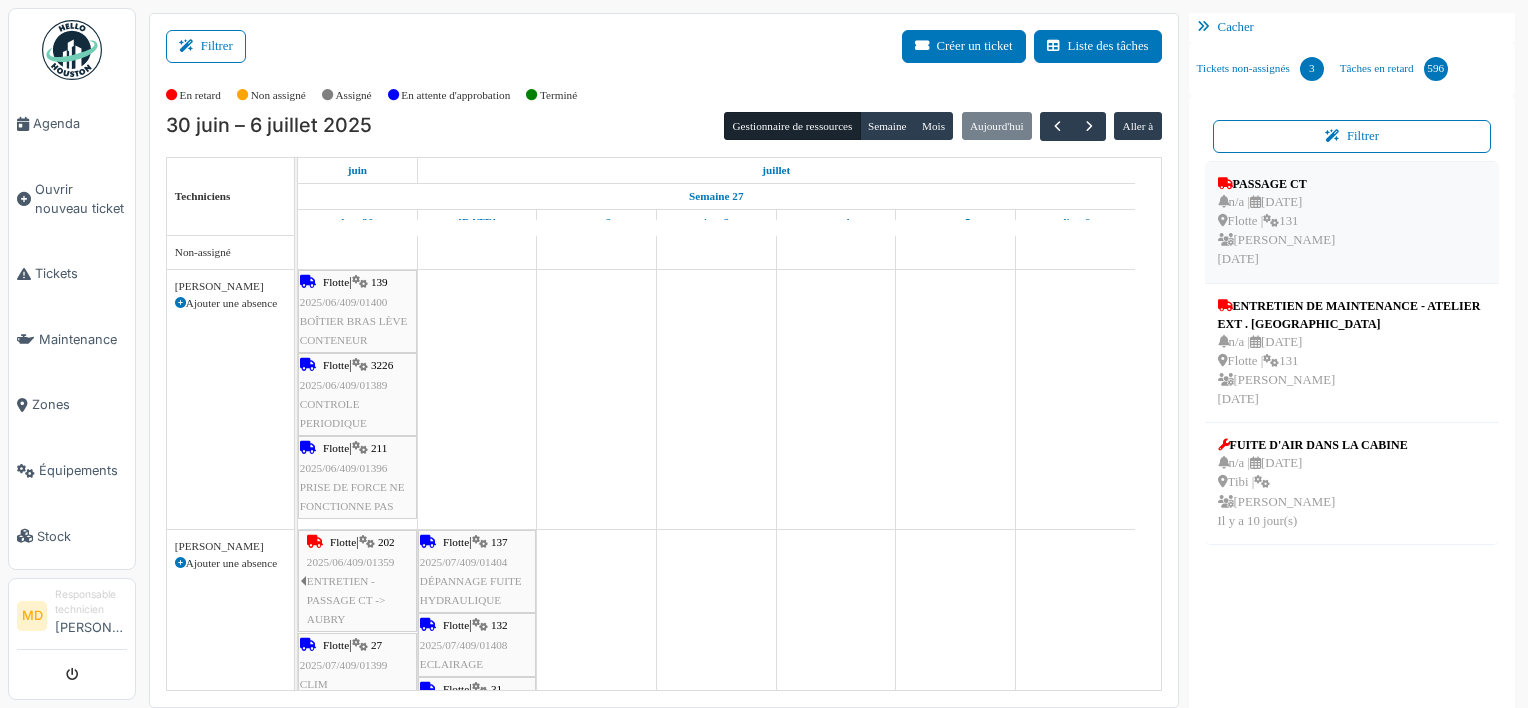 click on "PASSAGE CT" at bounding box center [1277, 184] 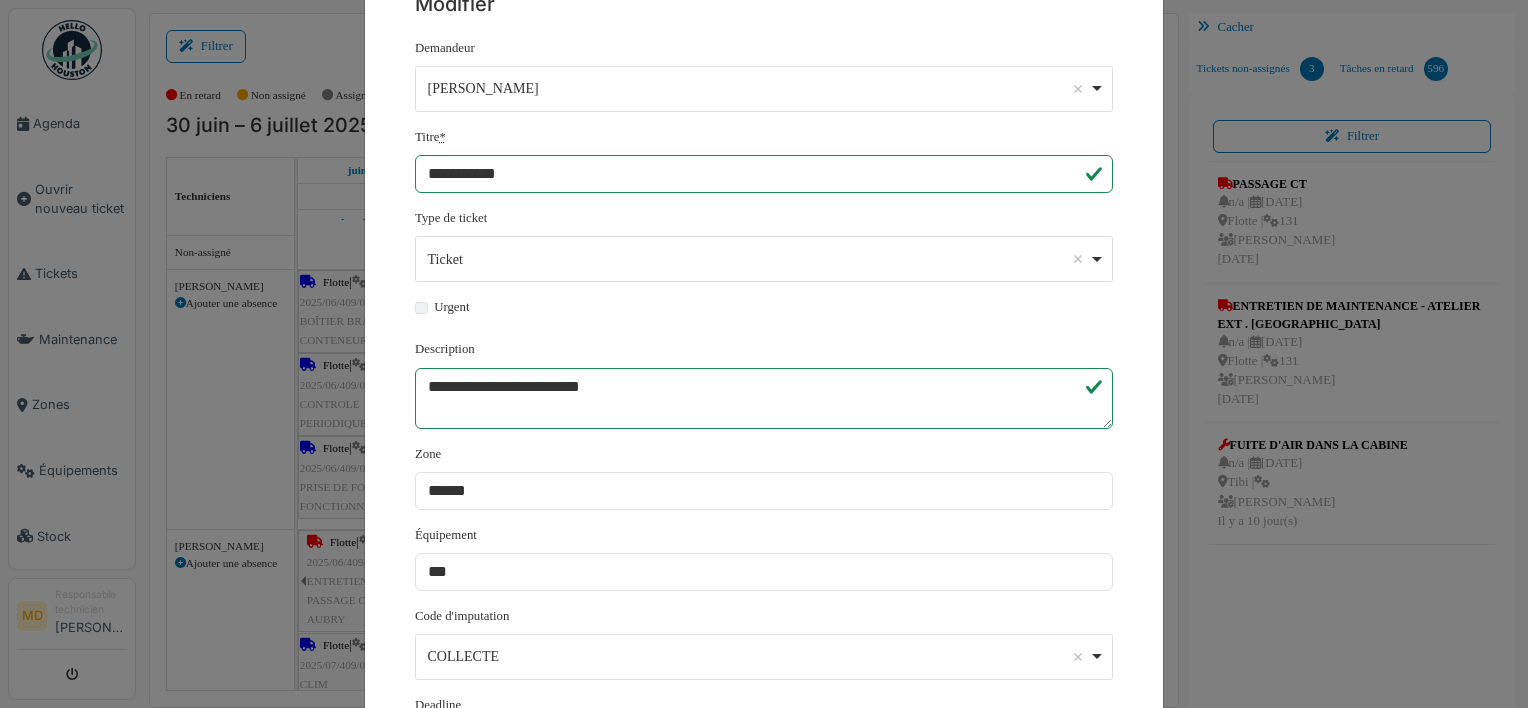 scroll, scrollTop: 0, scrollLeft: 0, axis: both 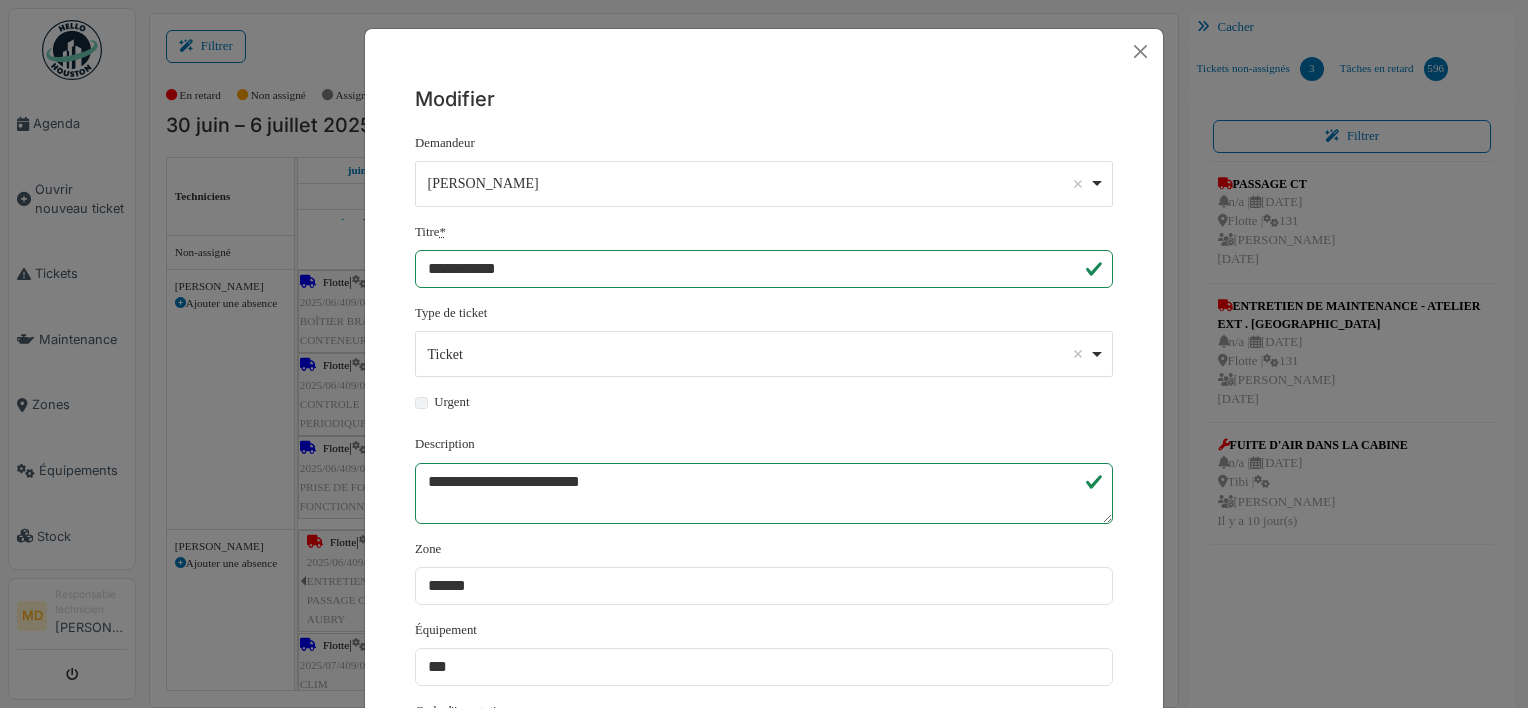 click on "**********" at bounding box center (764, 354) 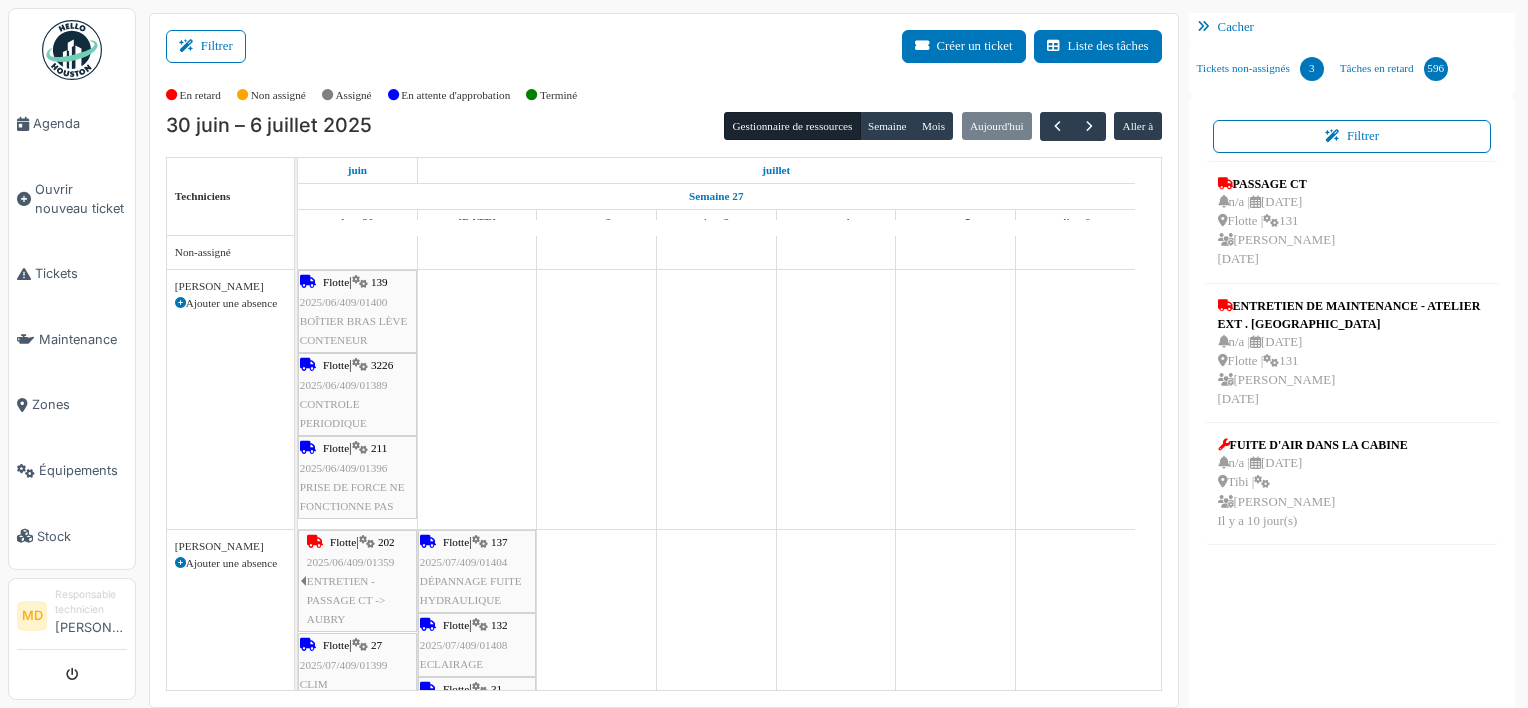 scroll, scrollTop: 38, scrollLeft: 0, axis: vertical 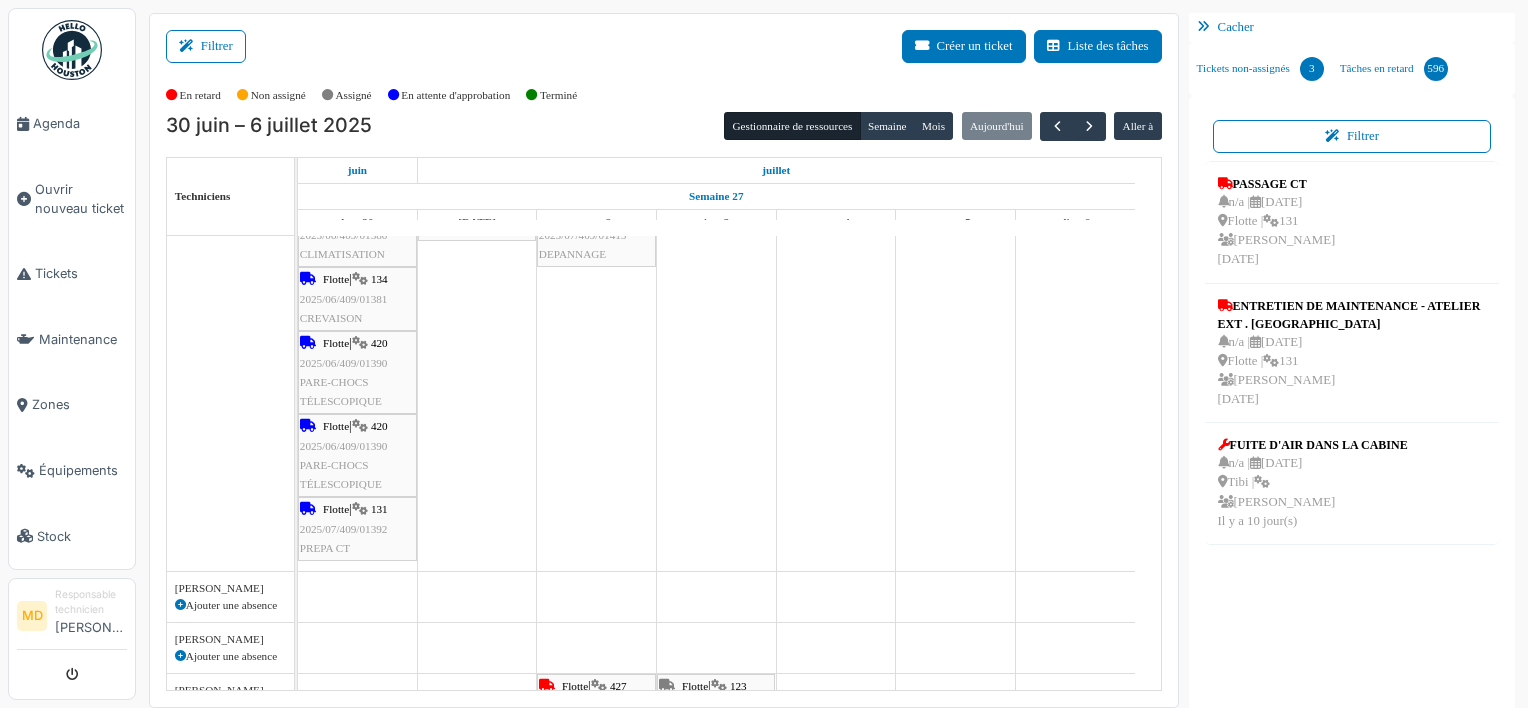 click on "Flotte" at bounding box center (336, 509) 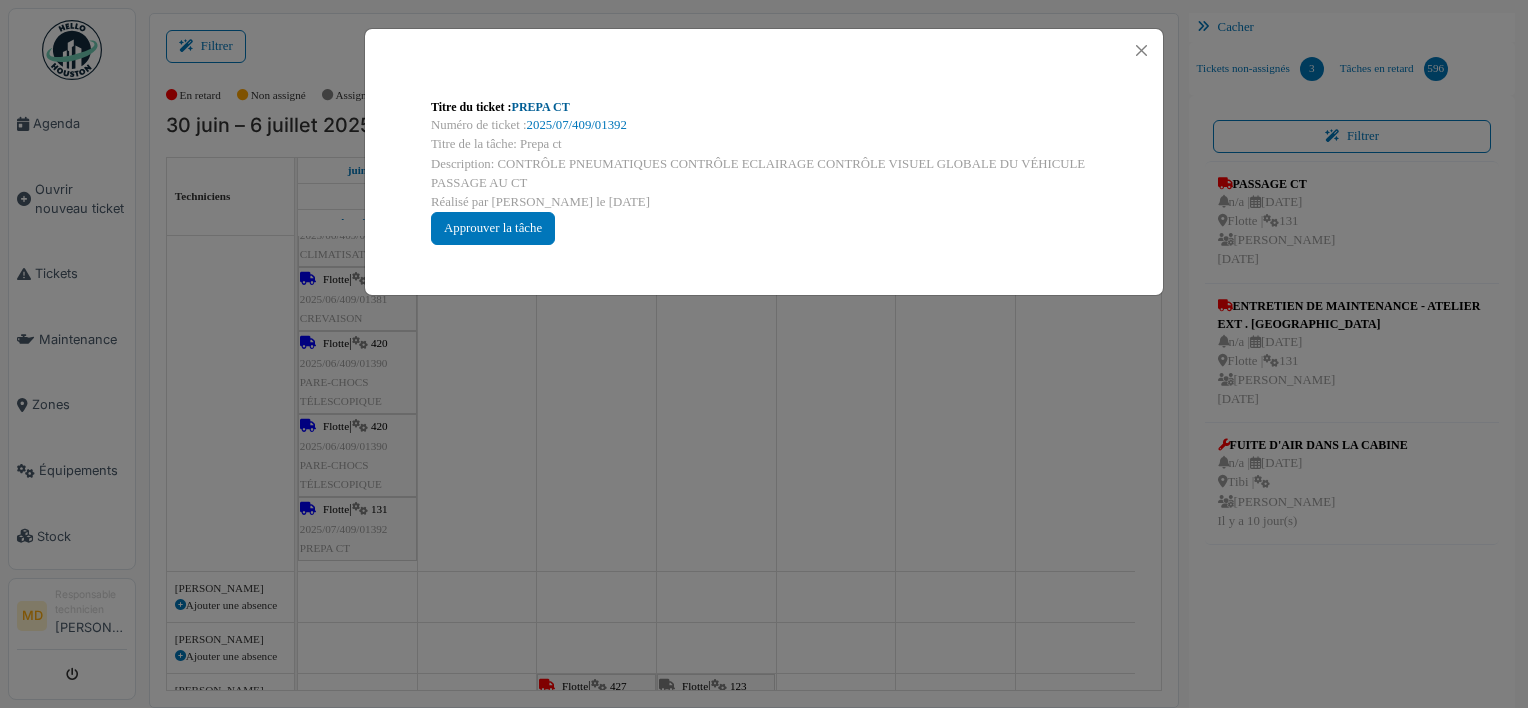 click on "PREPA CT" at bounding box center (541, 107) 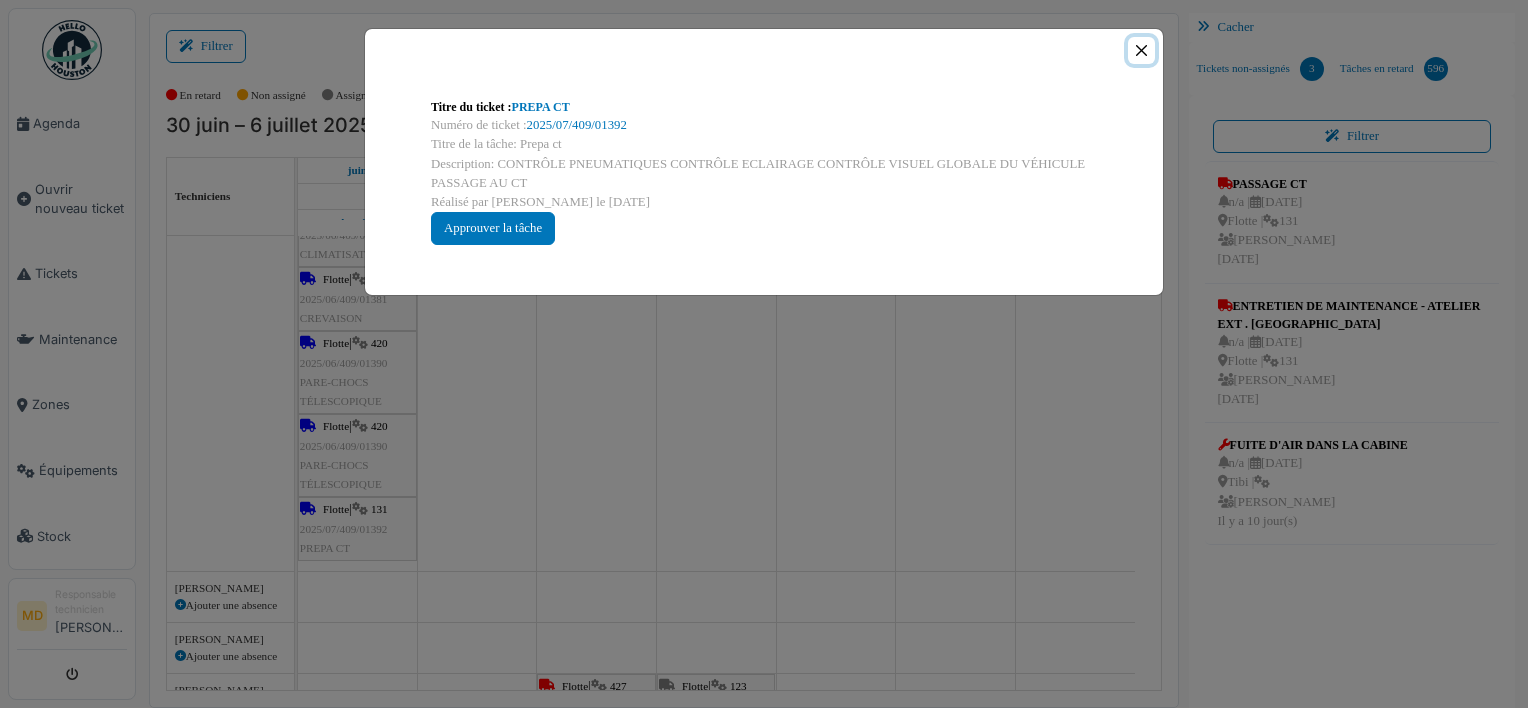 click at bounding box center (1141, 50) 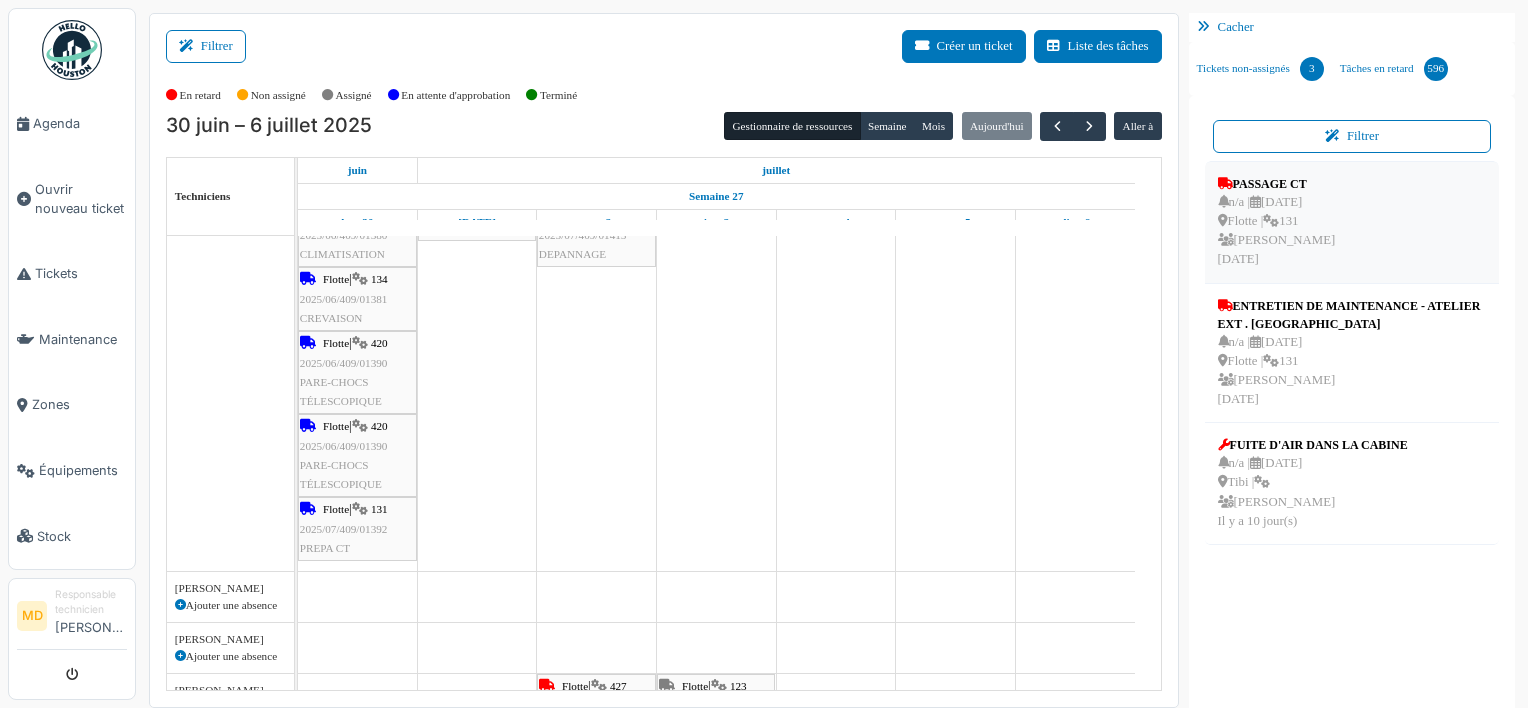 click at bounding box center [1271, 221] 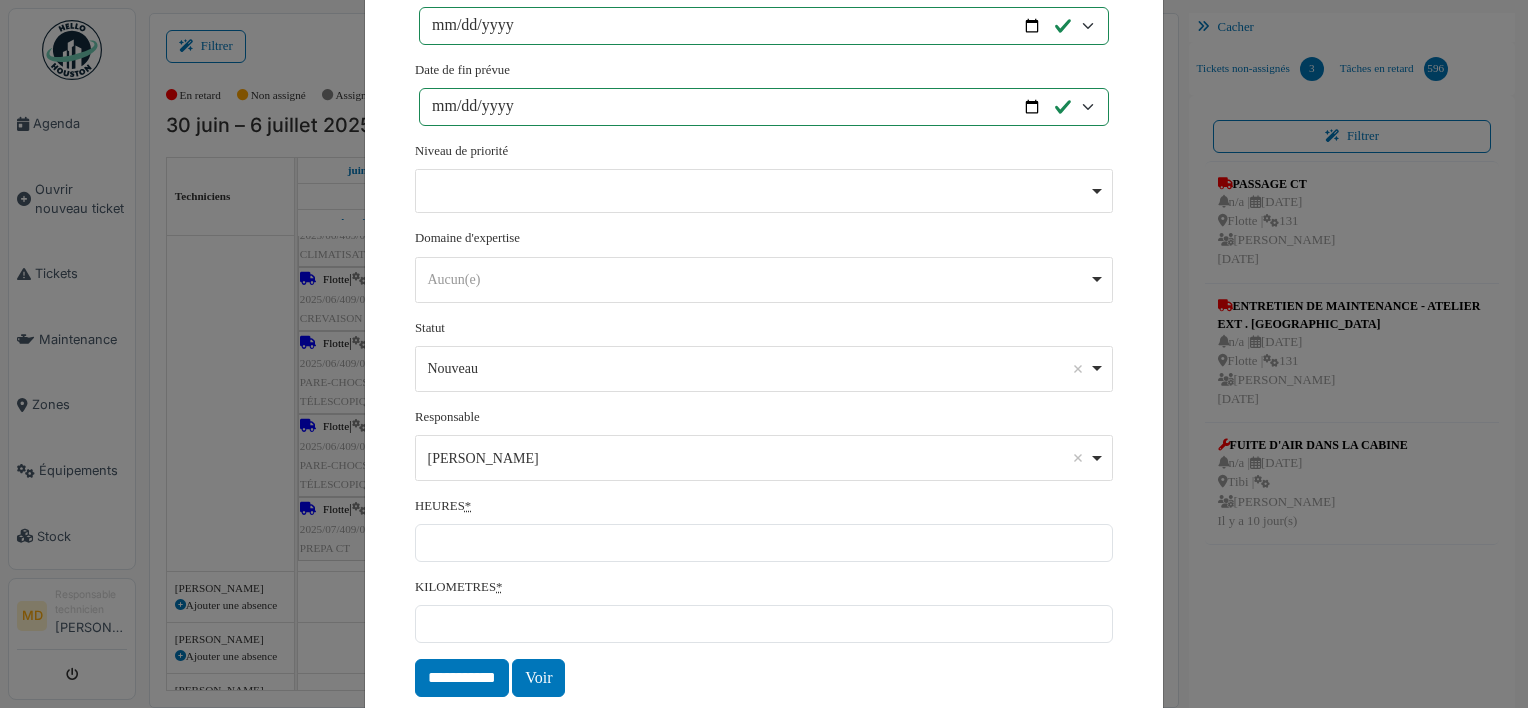 scroll, scrollTop: 858, scrollLeft: 0, axis: vertical 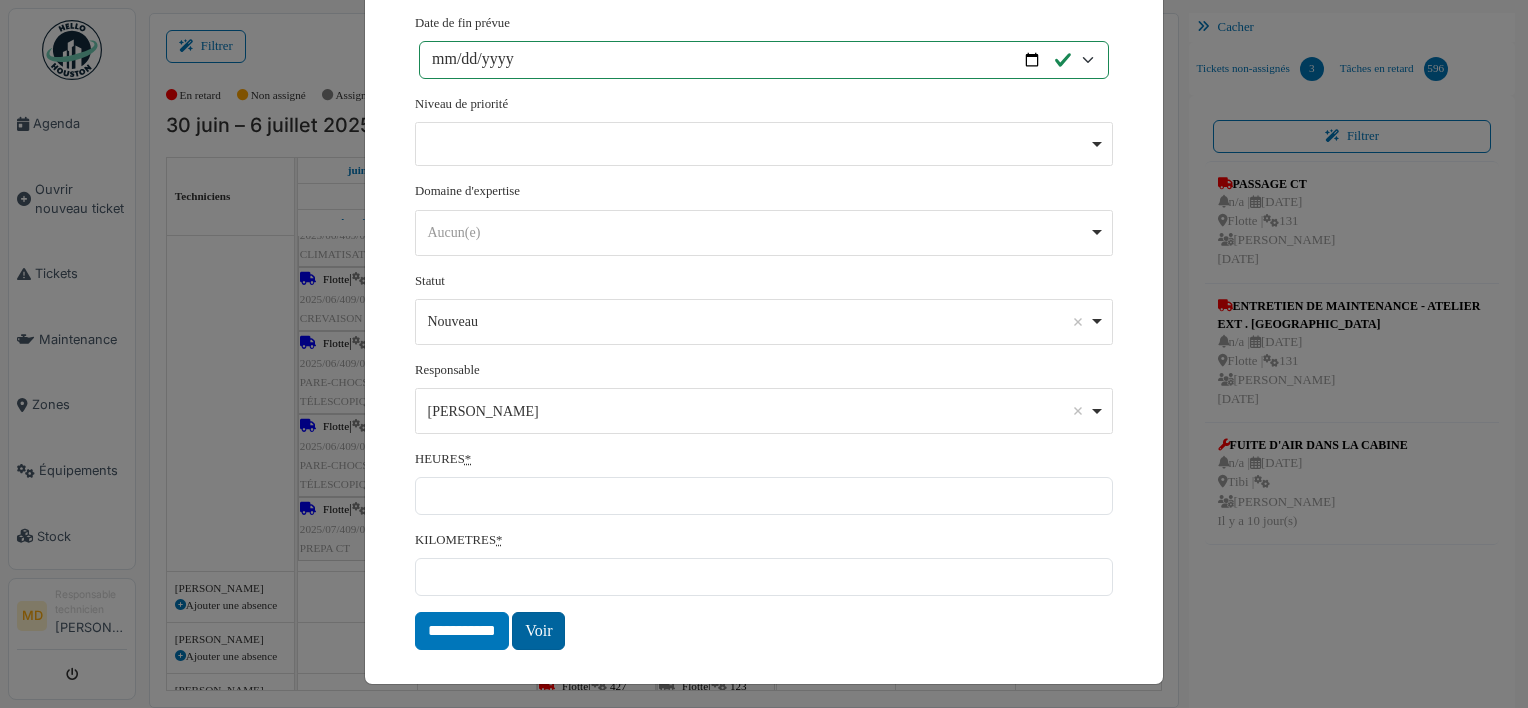 click on "Voir" at bounding box center (538, 631) 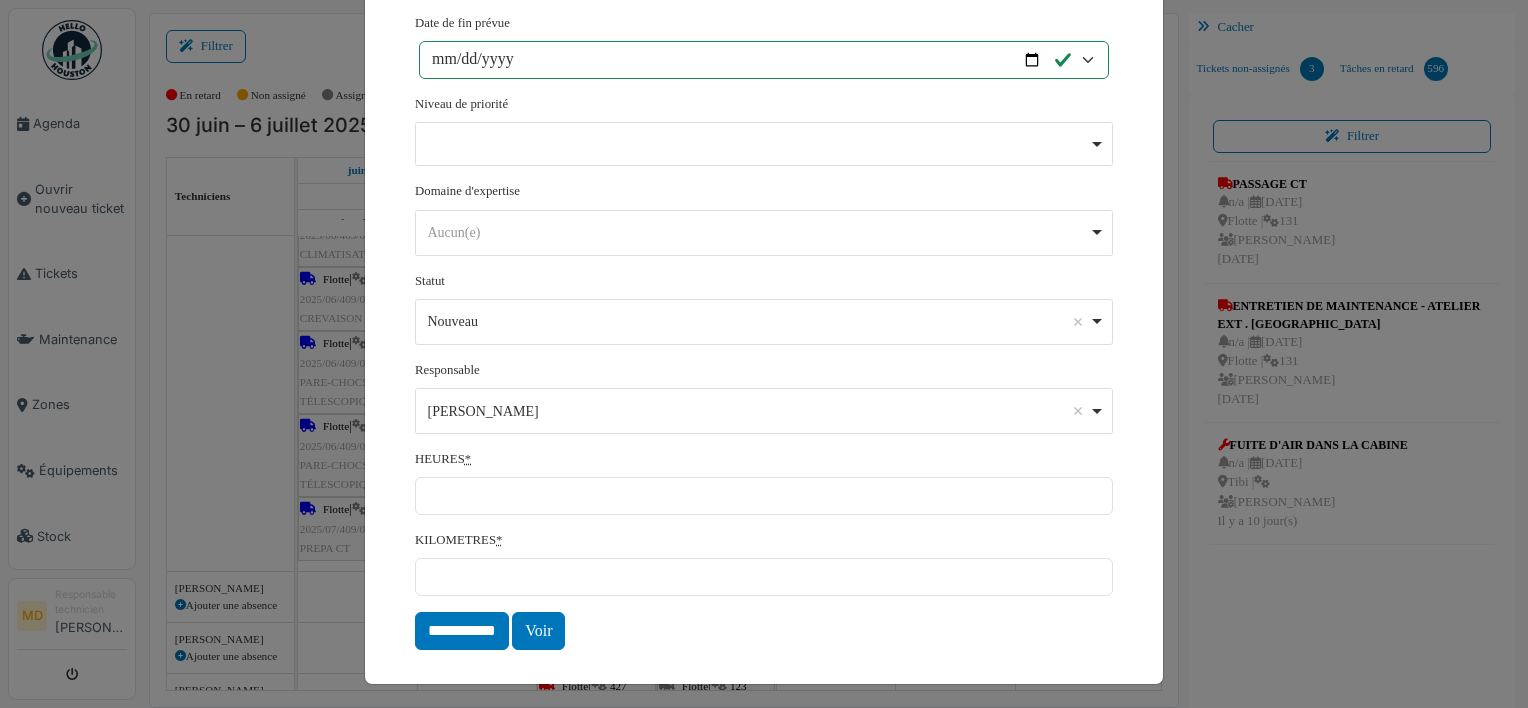 scroll, scrollTop: 0, scrollLeft: 0, axis: both 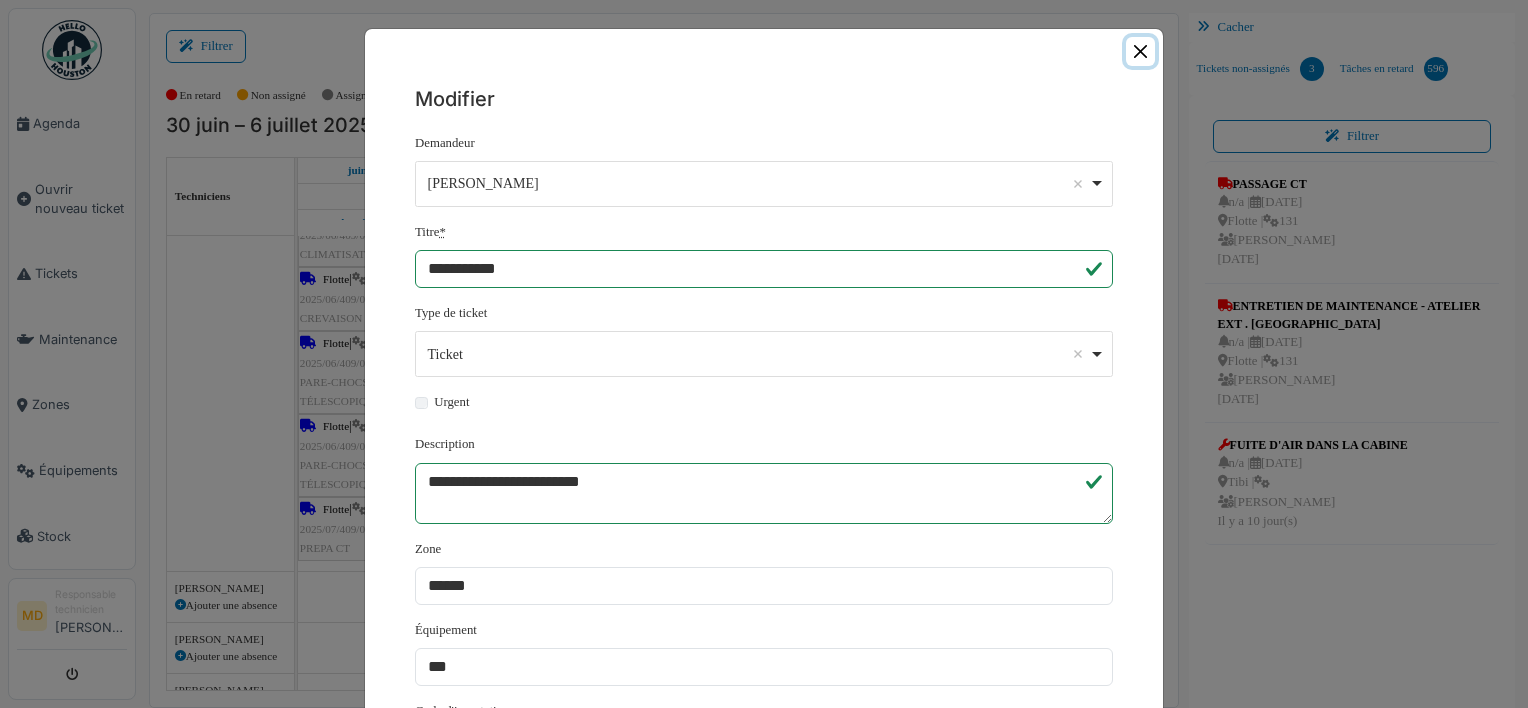 click at bounding box center (1140, 51) 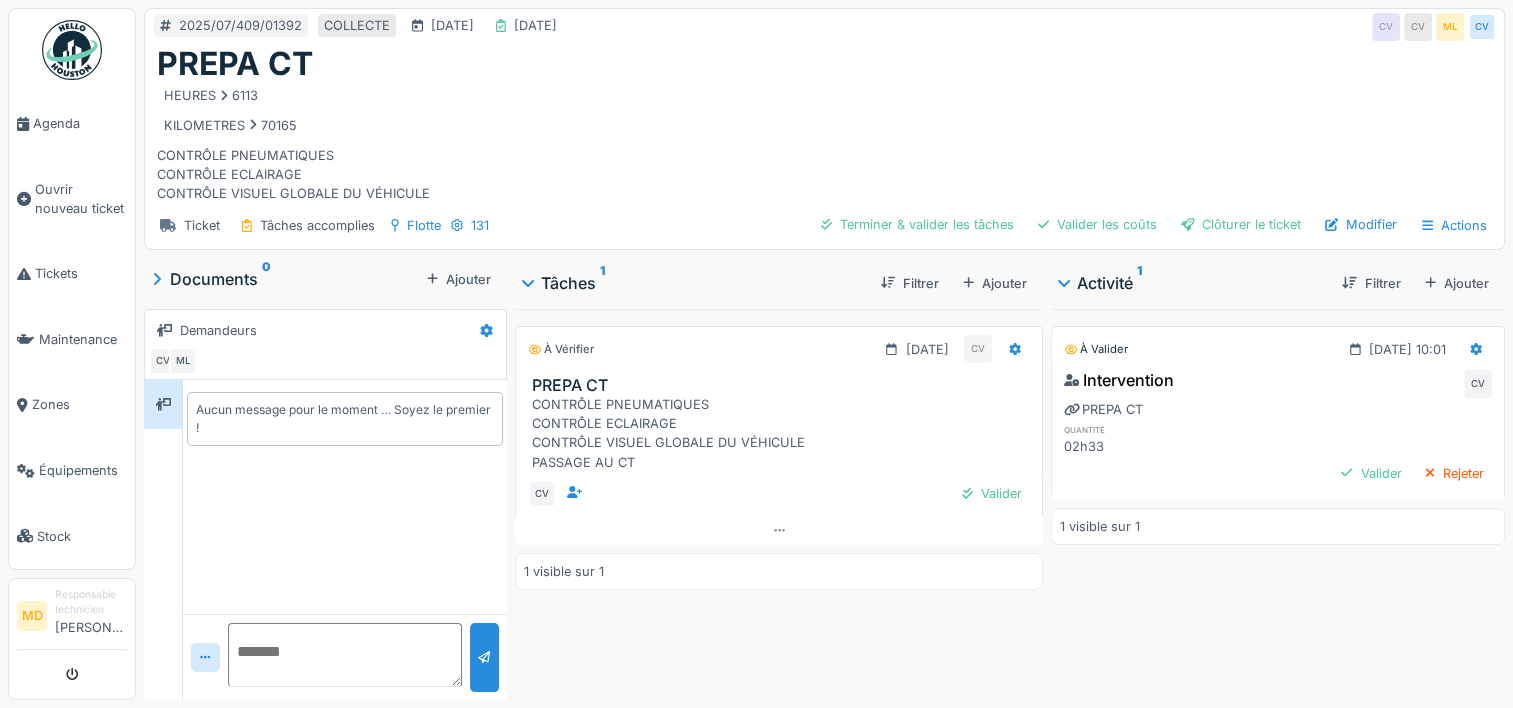 scroll, scrollTop: 0, scrollLeft: 0, axis: both 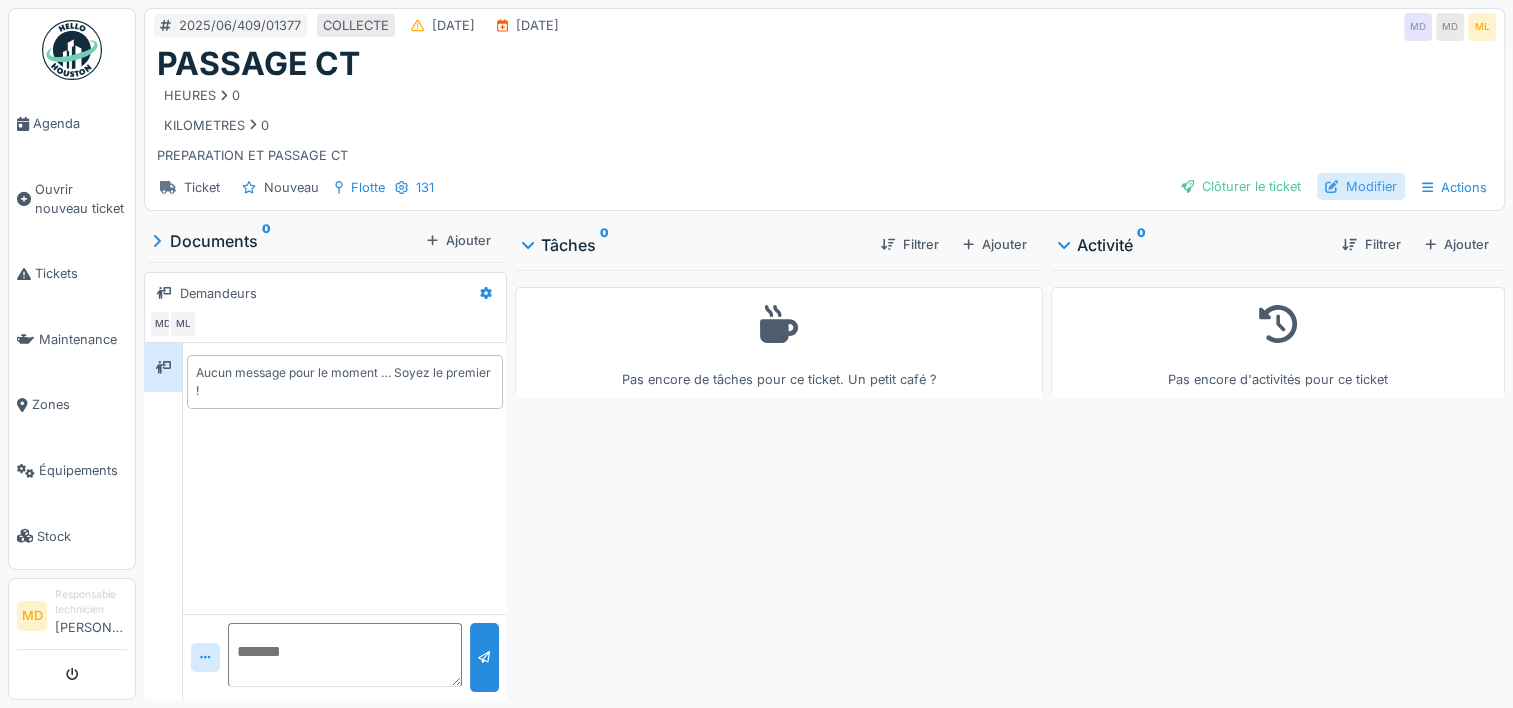 click on "Modifier" at bounding box center (1361, 186) 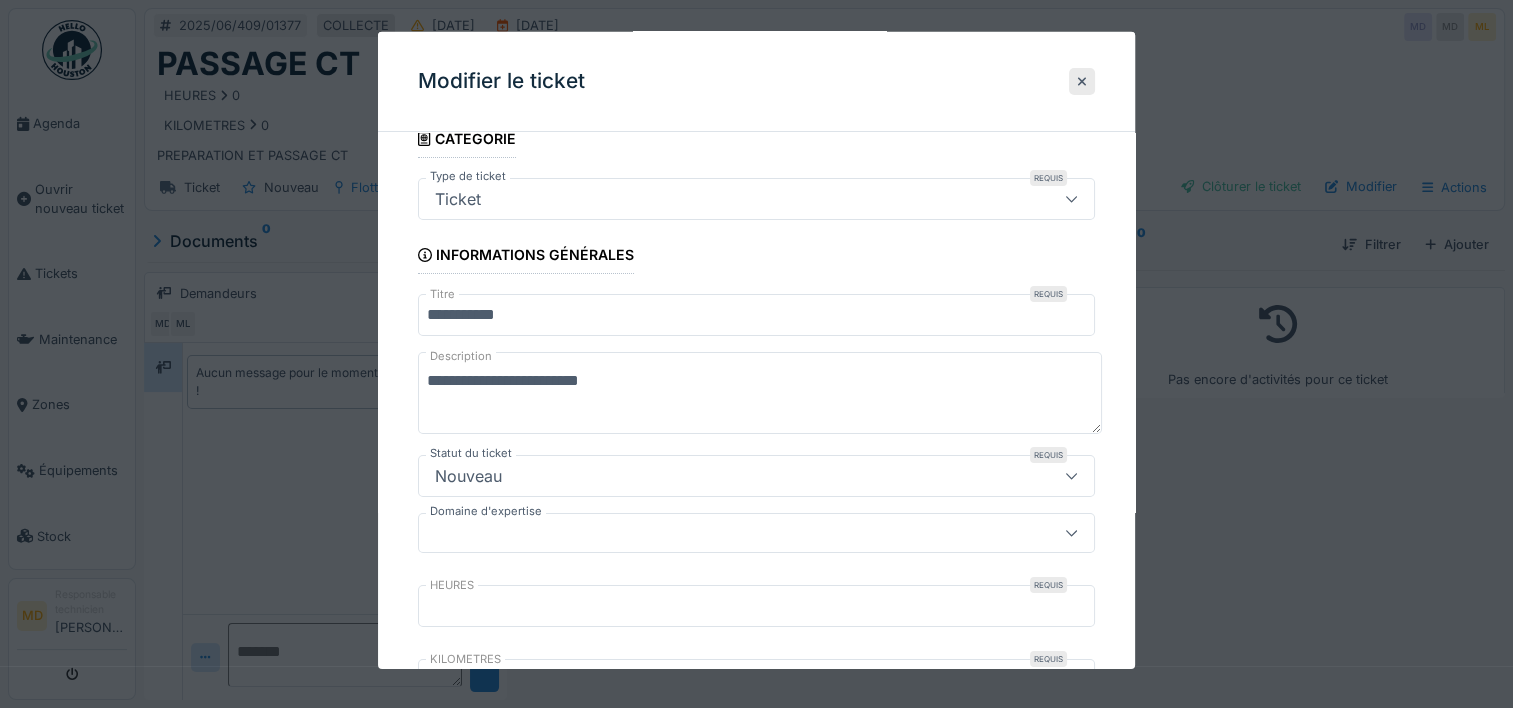 scroll, scrollTop: 0, scrollLeft: 0, axis: both 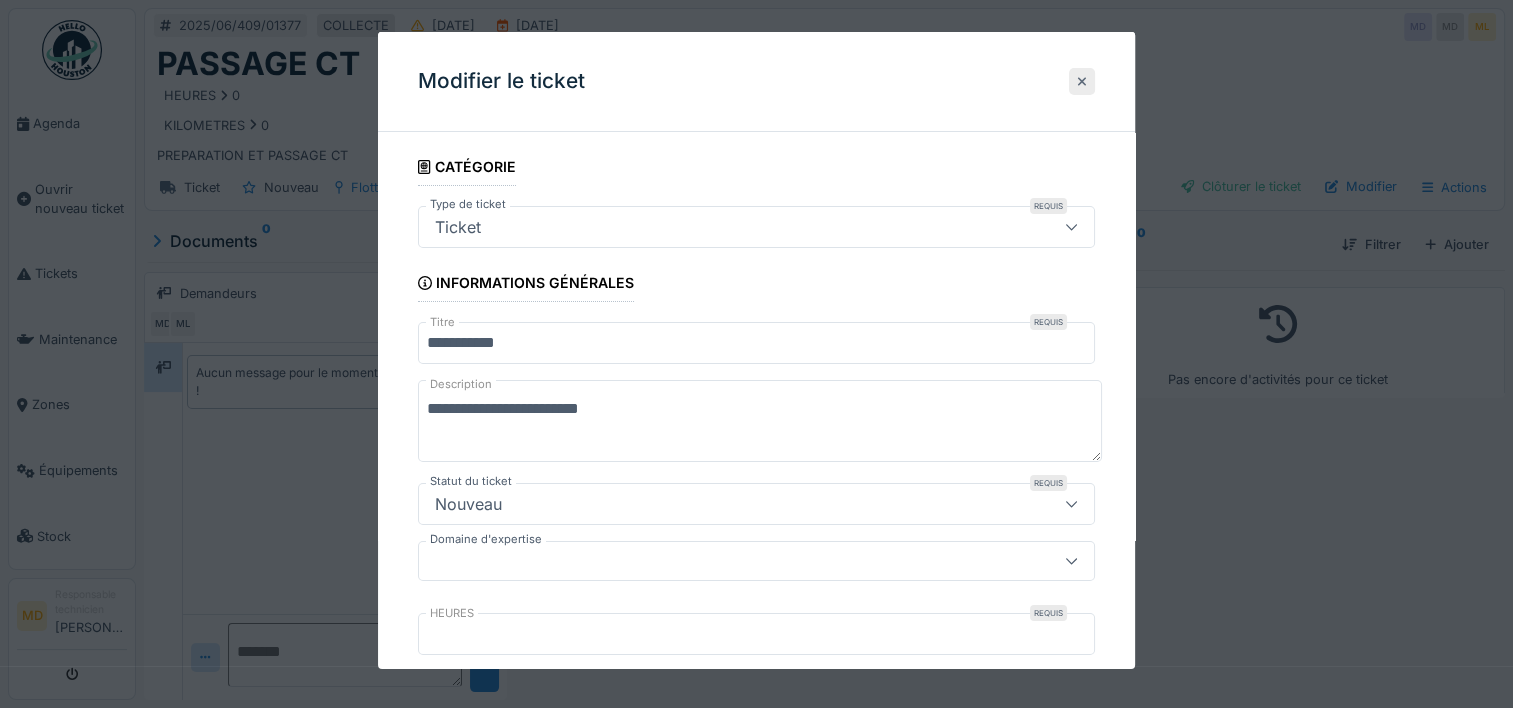 click at bounding box center [1082, 81] 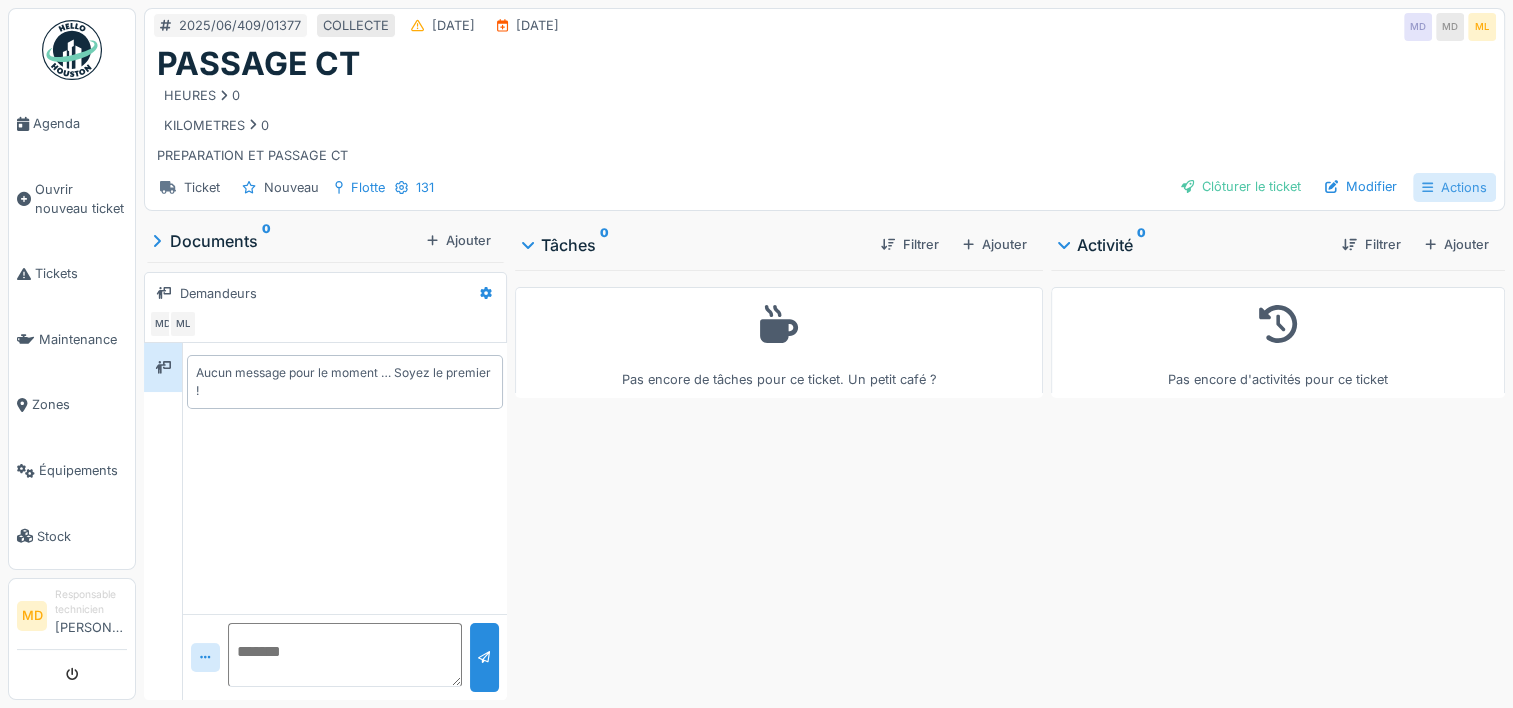 click on "Actions" at bounding box center (1454, 187) 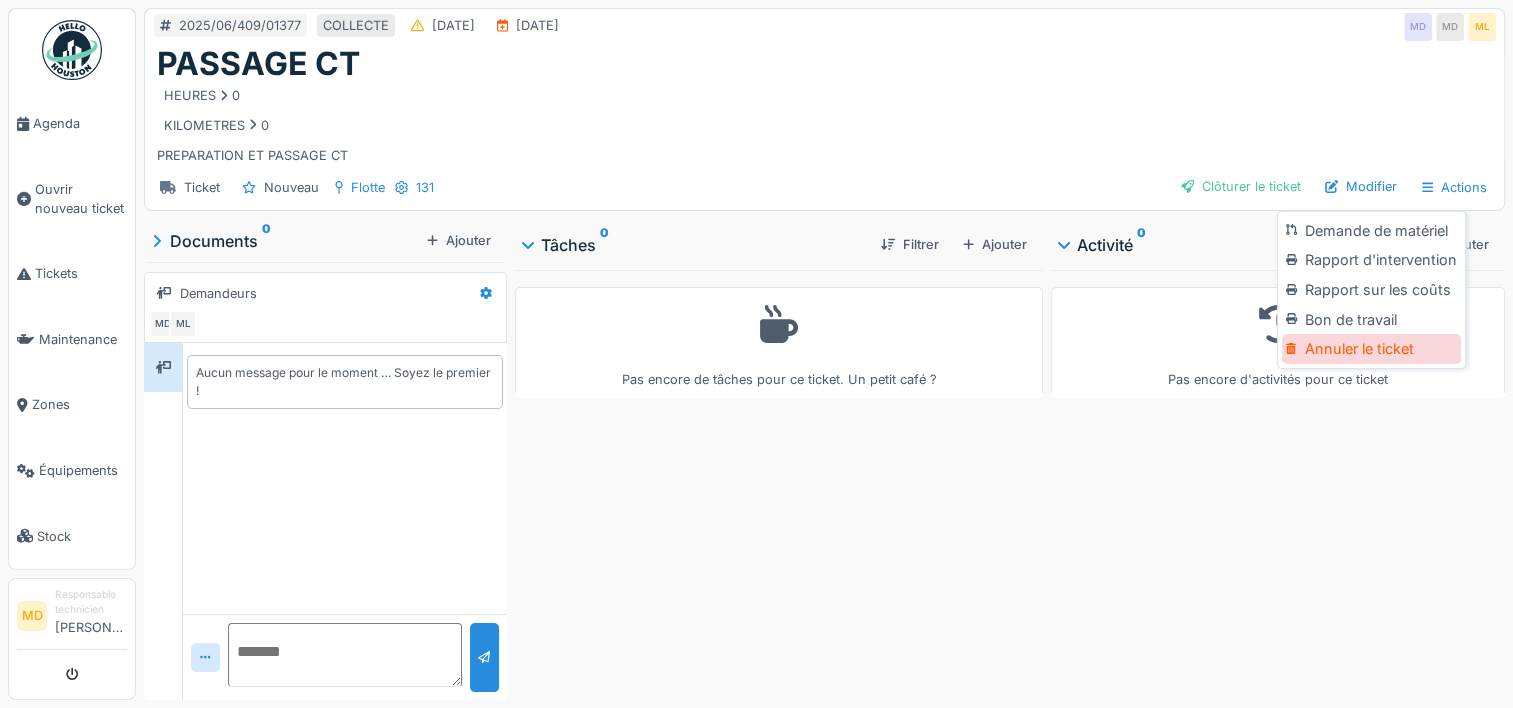 click on "Annuler le ticket" at bounding box center (1371, 349) 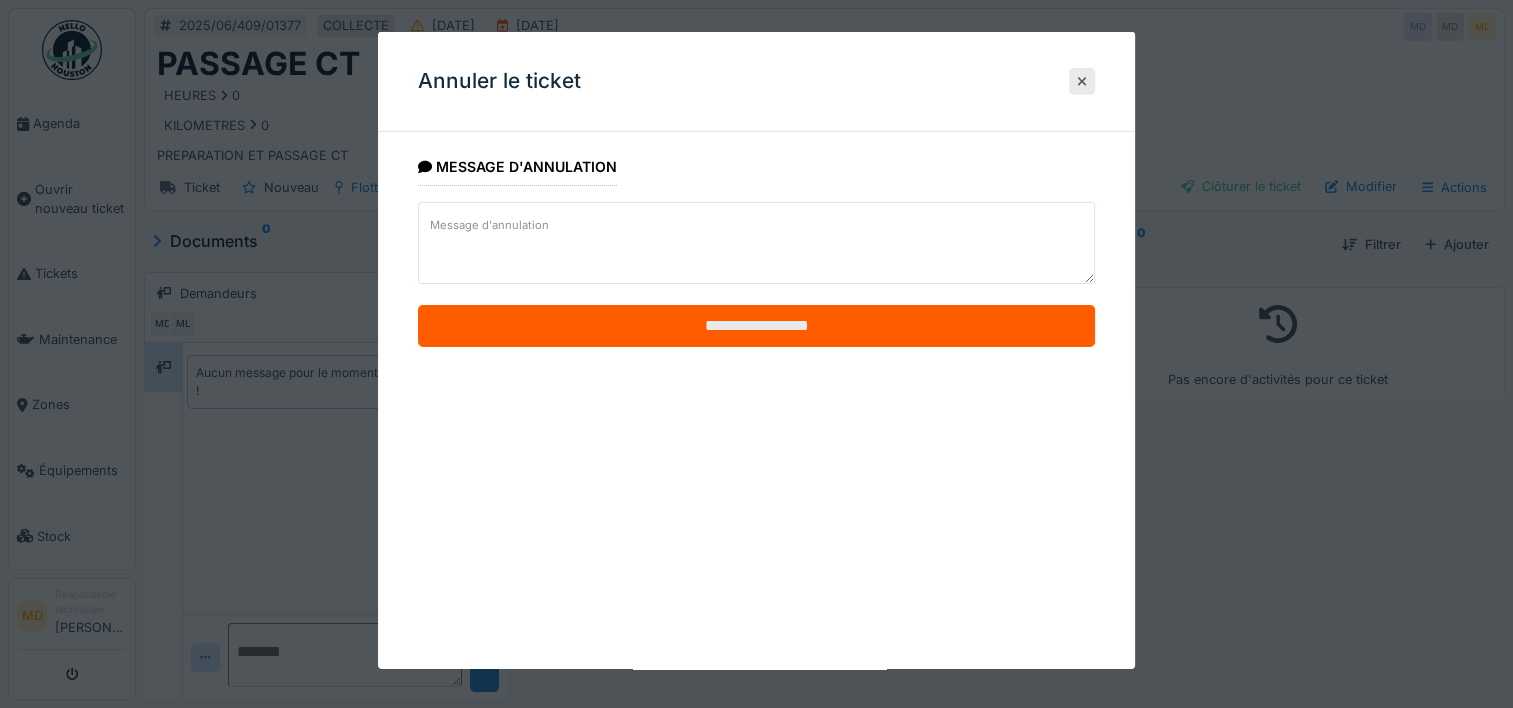 click on "**********" at bounding box center (756, 326) 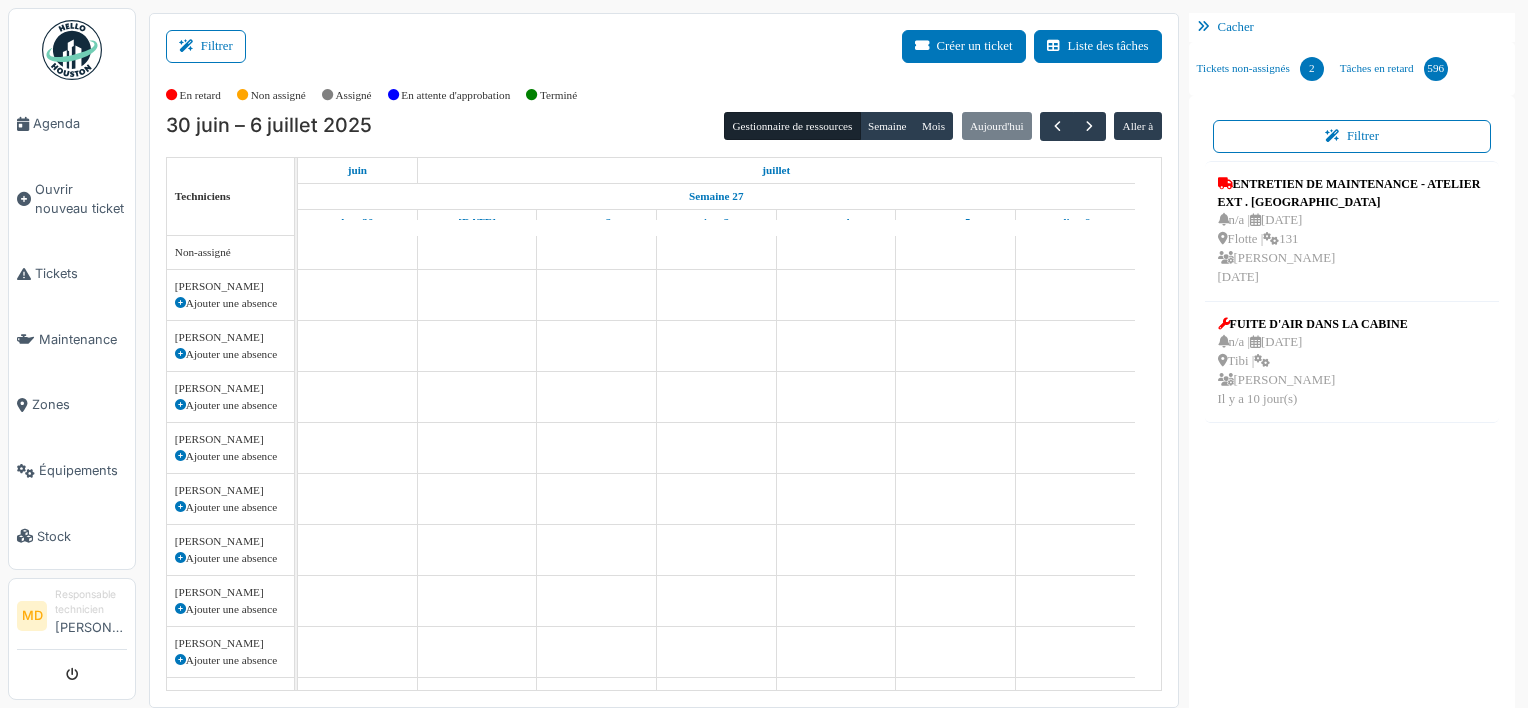 scroll, scrollTop: 0, scrollLeft: 0, axis: both 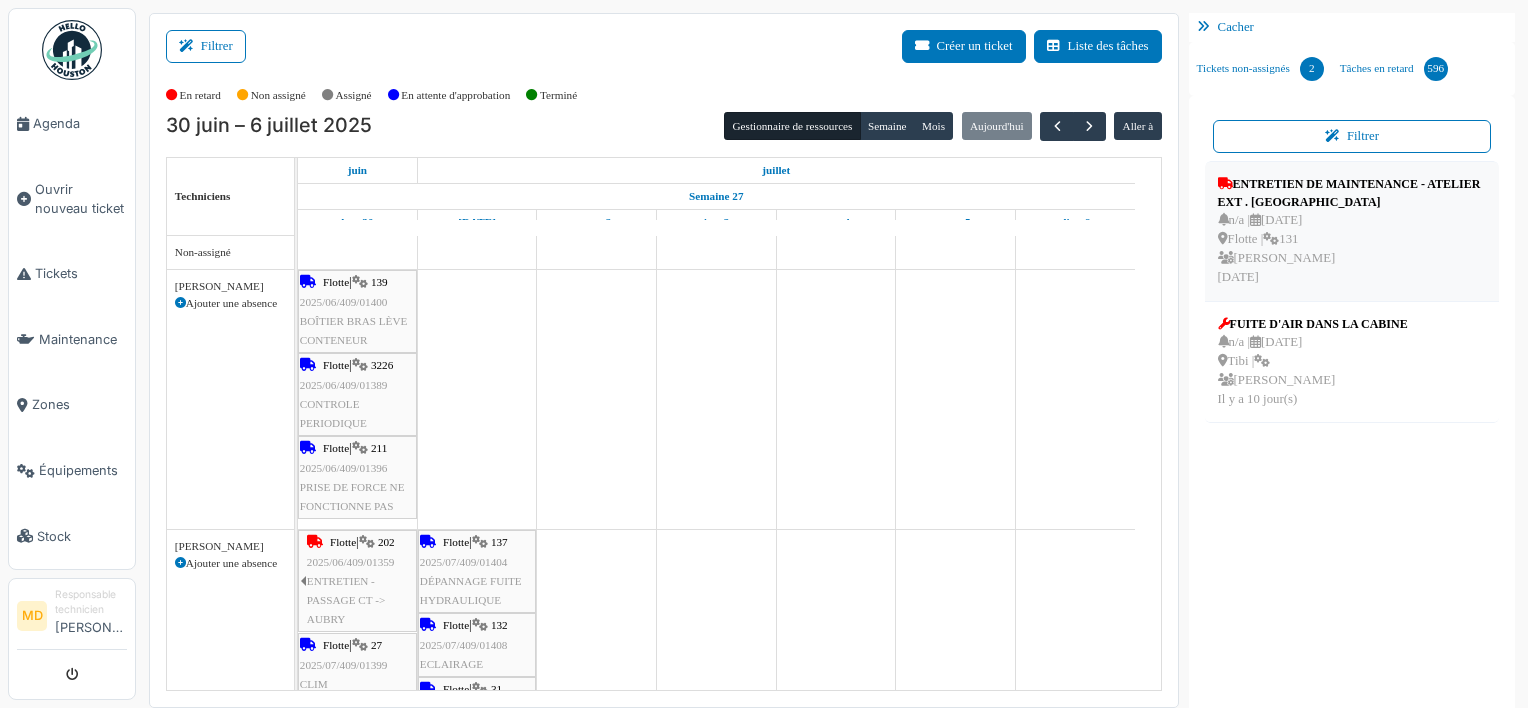 click on "ENTRETIEN DE MAINTENANCE - ATELIER EXT . [GEOGRAPHIC_DATA]" at bounding box center [1352, 193] 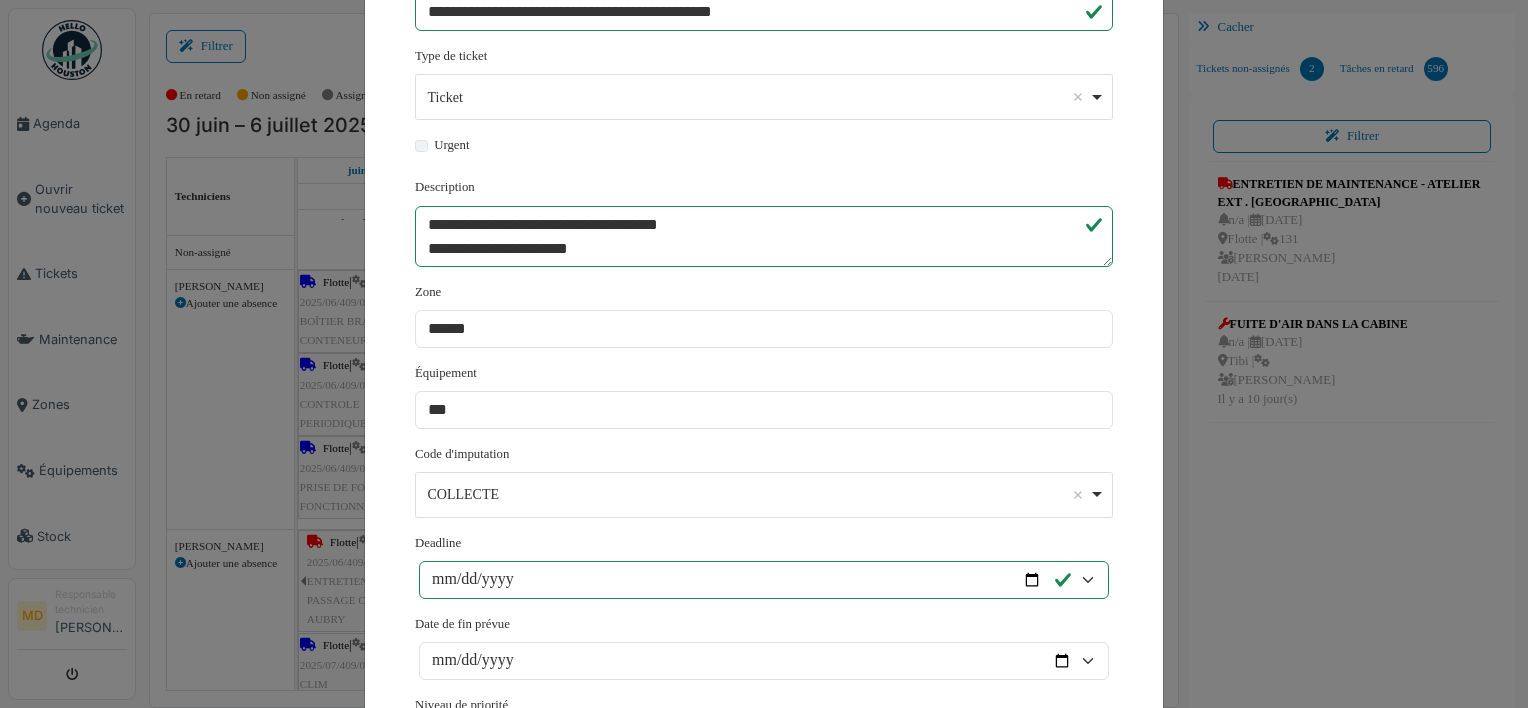 scroll, scrollTop: 0, scrollLeft: 0, axis: both 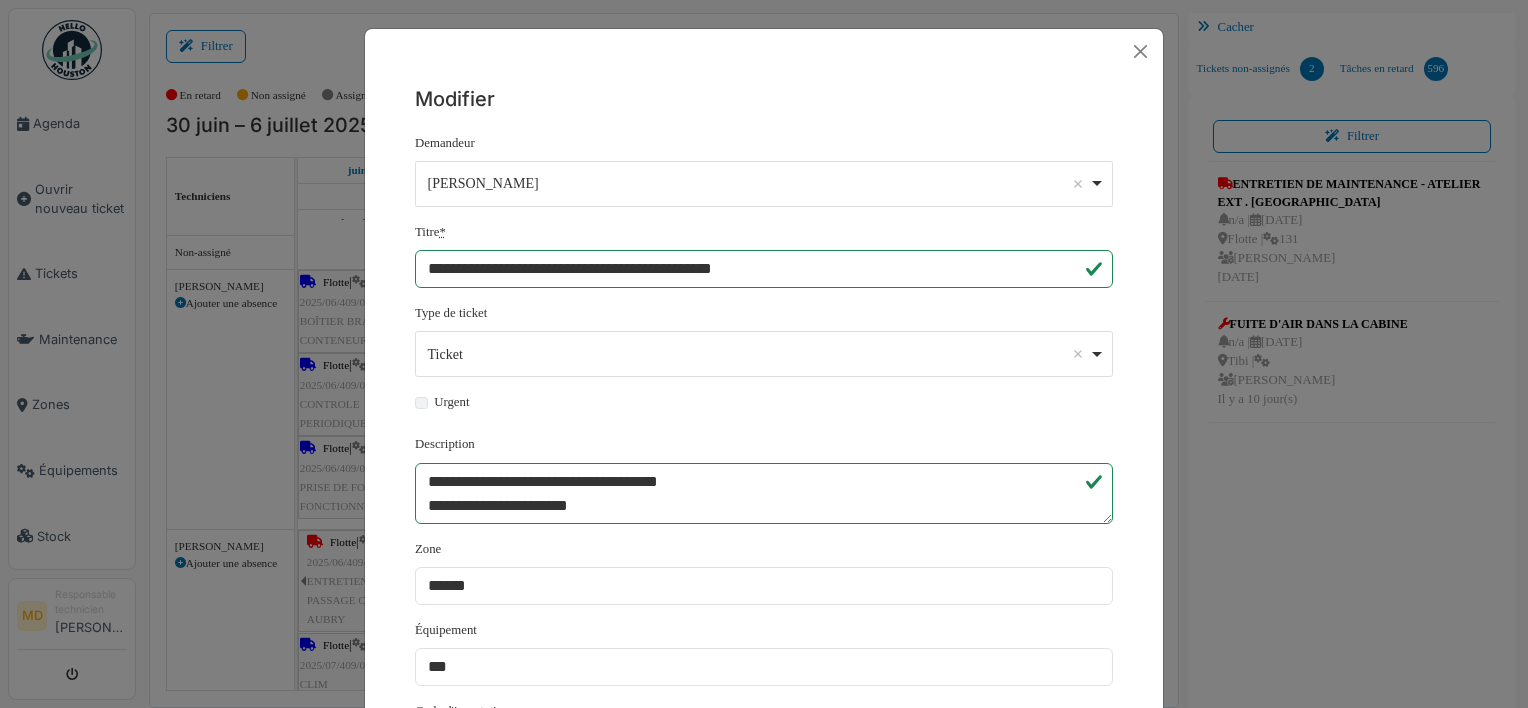 click on "**********" at bounding box center [764, 354] 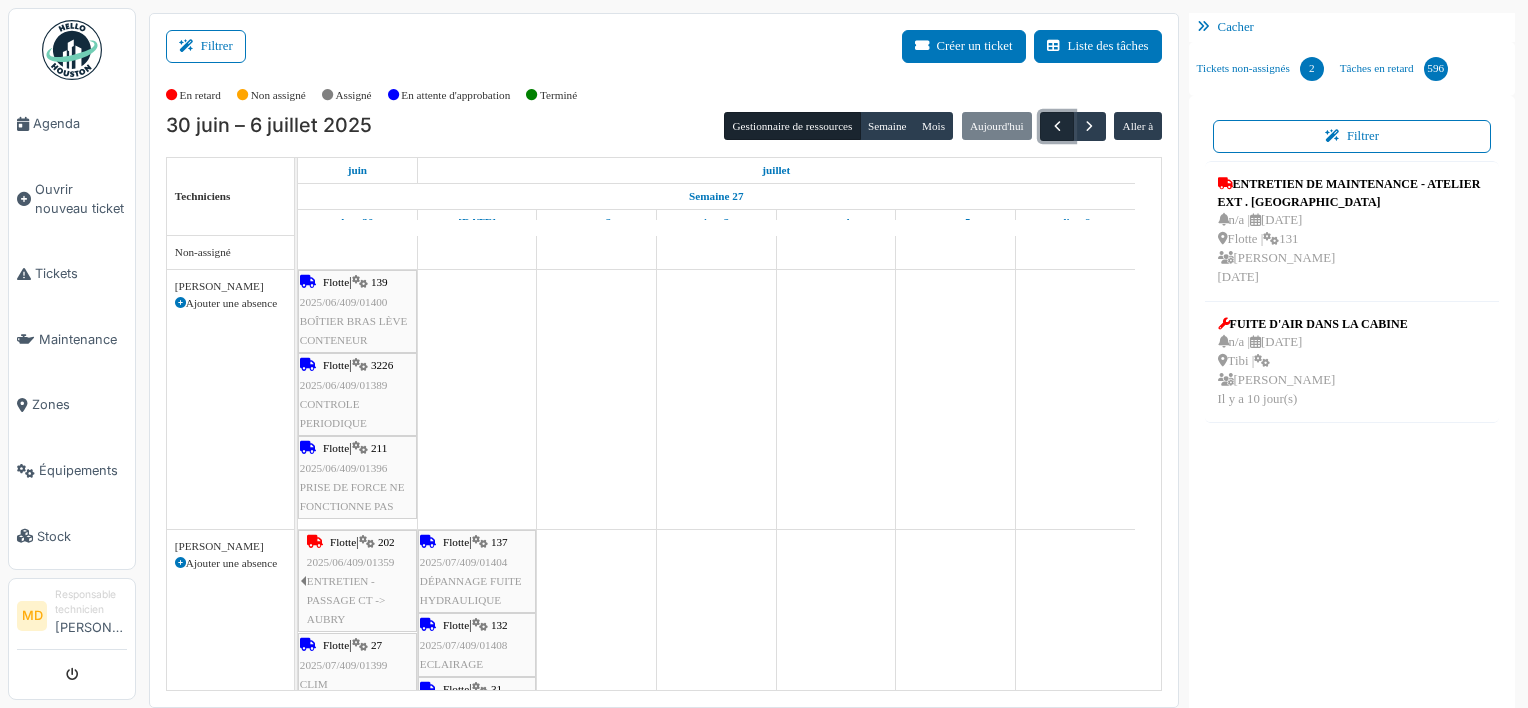 click at bounding box center [1057, 126] 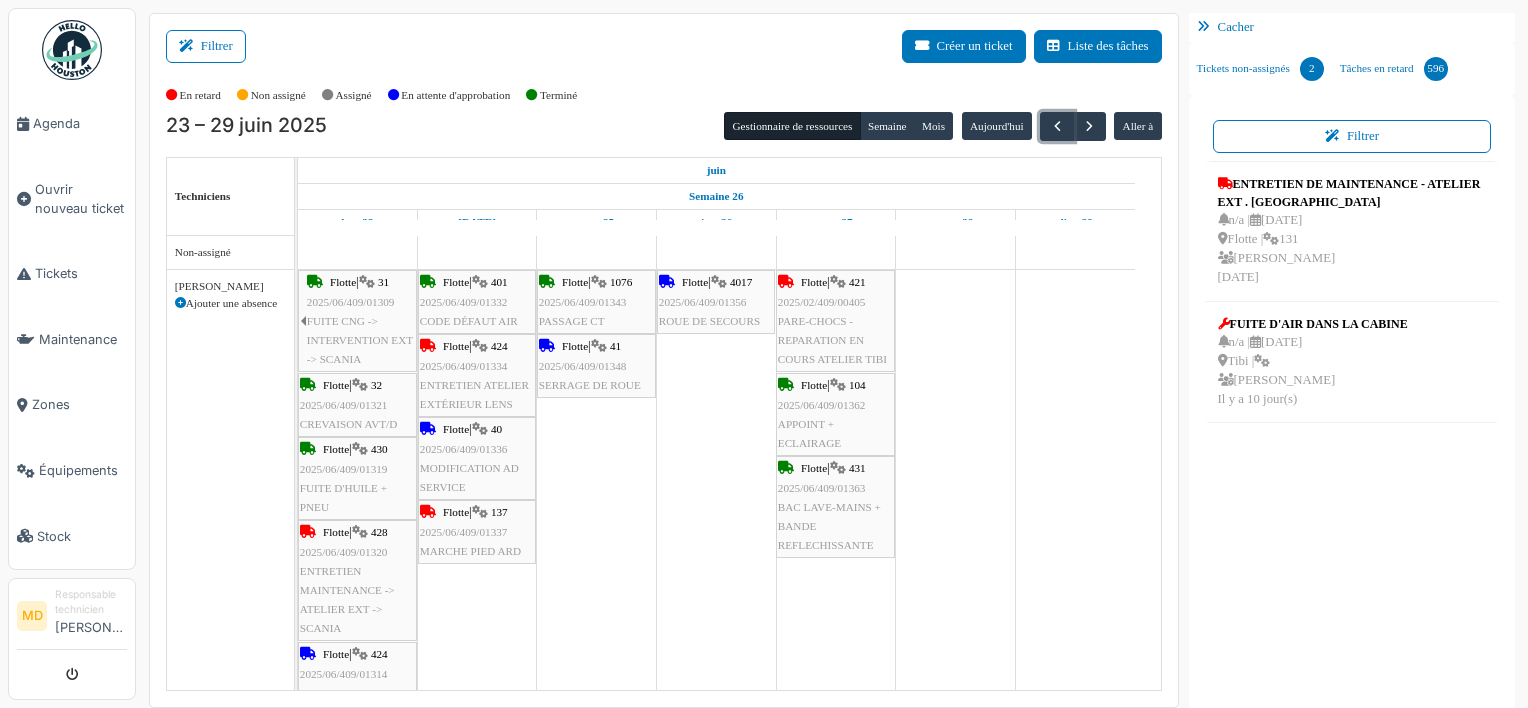 scroll, scrollTop: 236, scrollLeft: 0, axis: vertical 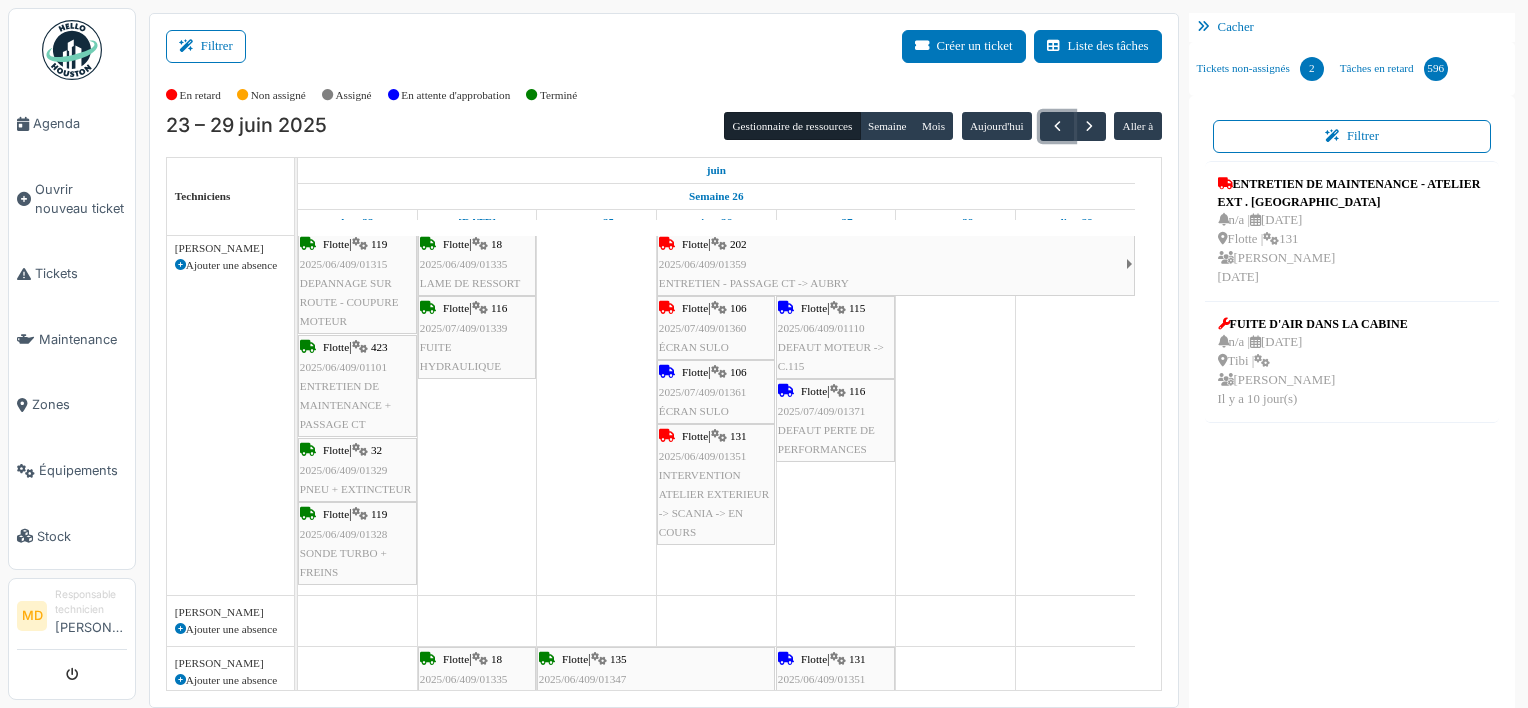 click on "Flotte" at bounding box center [695, 436] 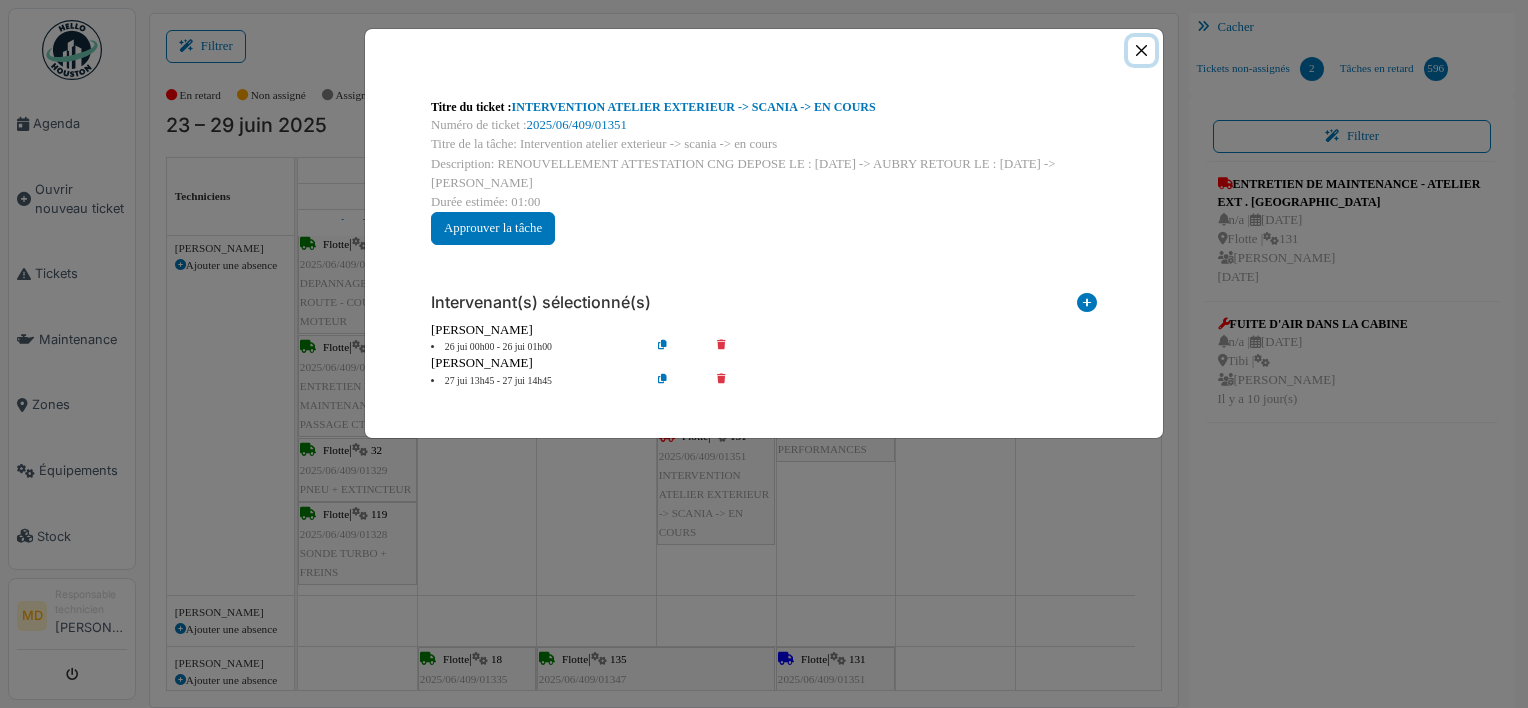 click at bounding box center [1141, 50] 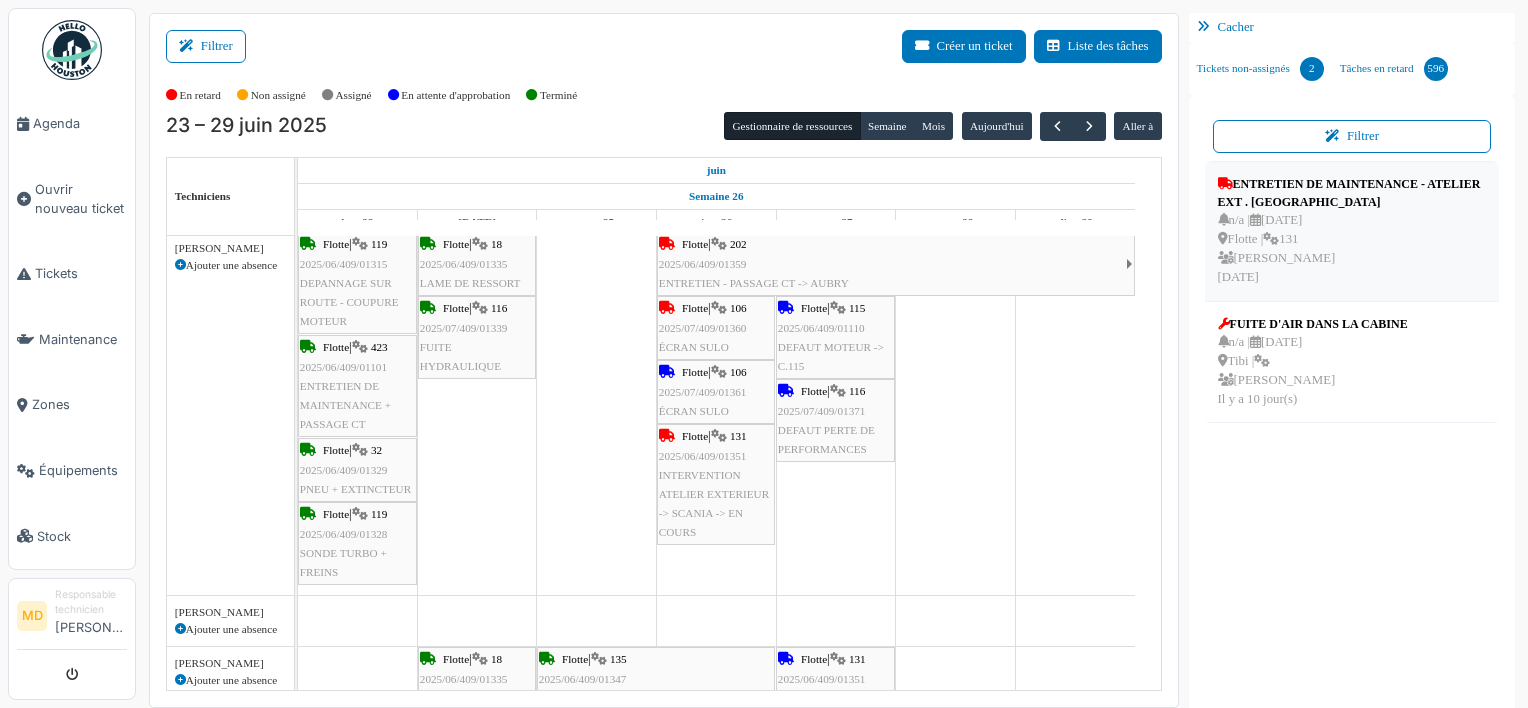 click on "ENTRETIEN DE MAINTENANCE - ATELIER EXT . SCANIA" at bounding box center (1352, 193) 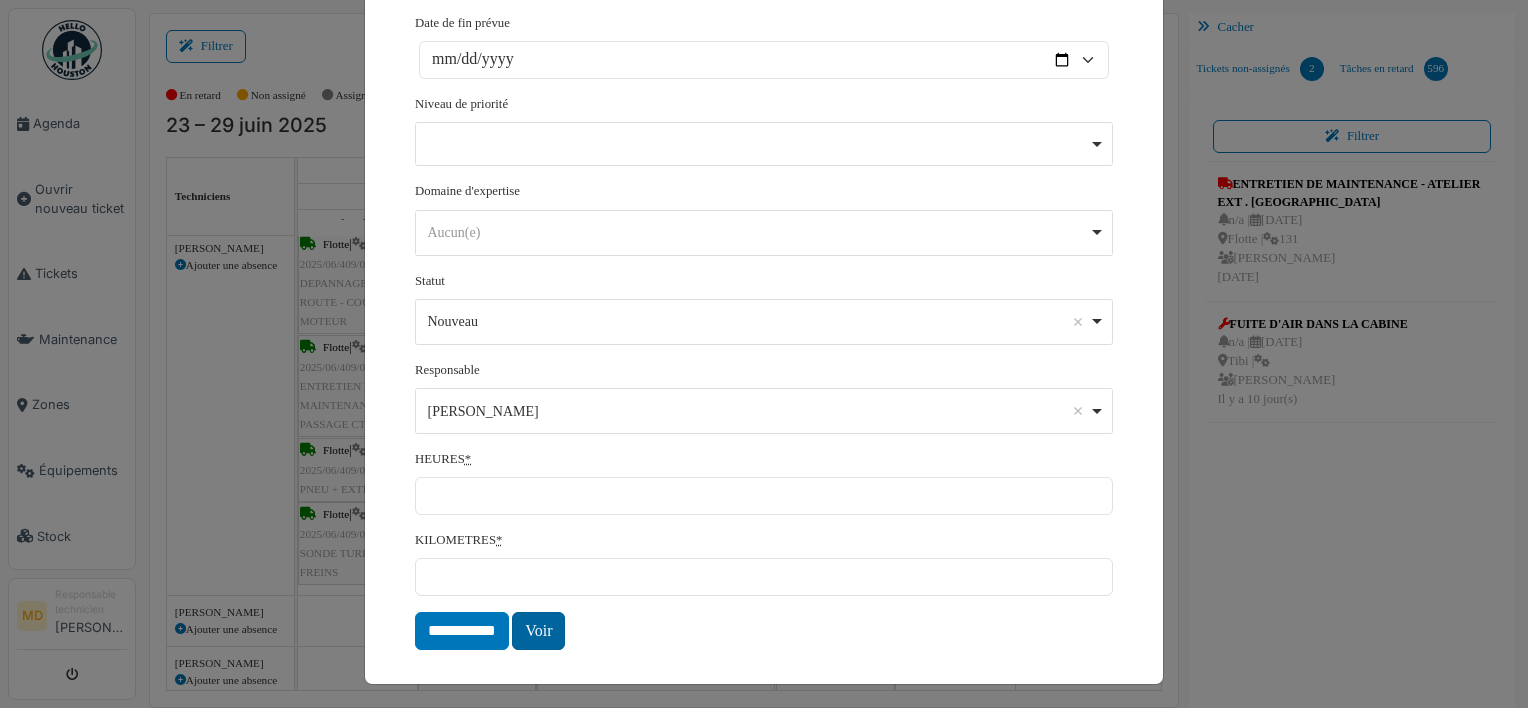click on "Voir" at bounding box center (538, 631) 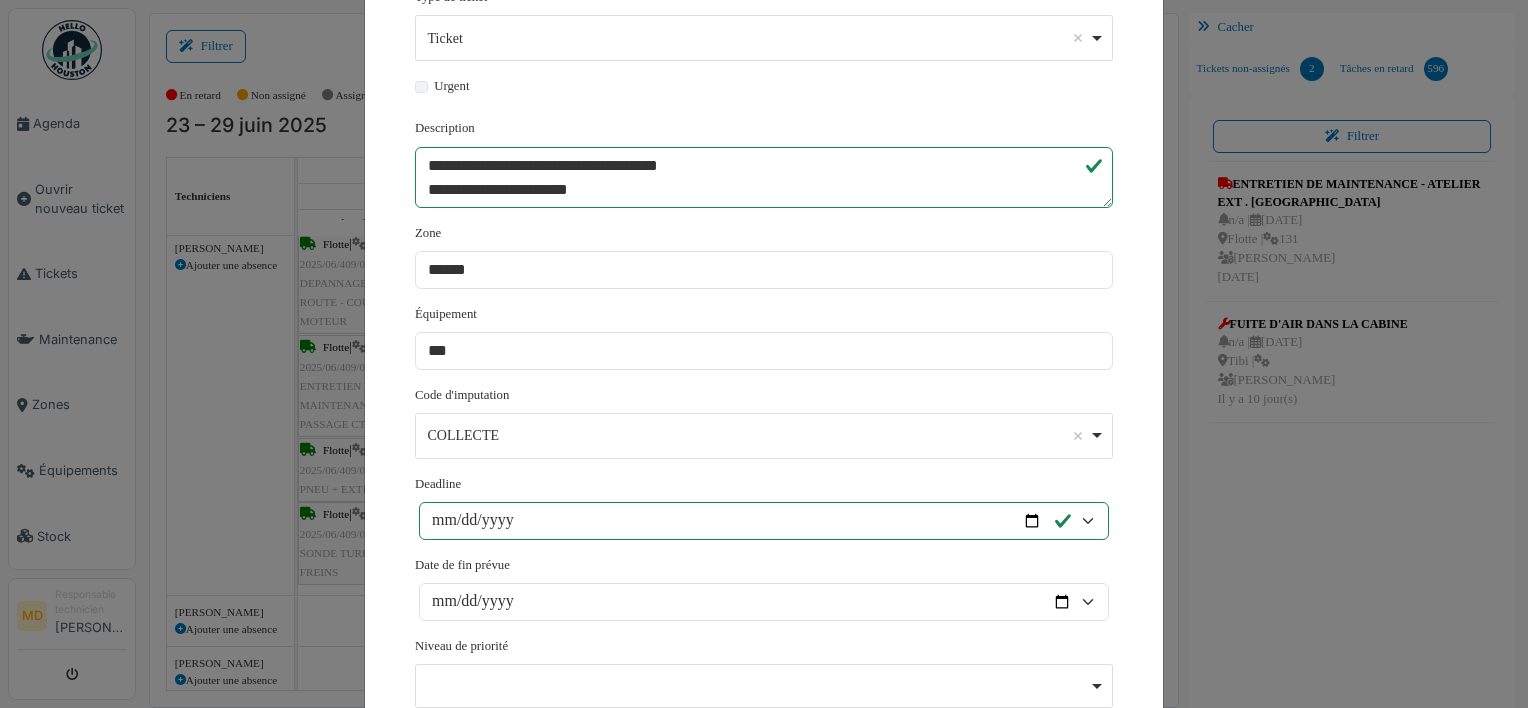 scroll, scrollTop: 313, scrollLeft: 0, axis: vertical 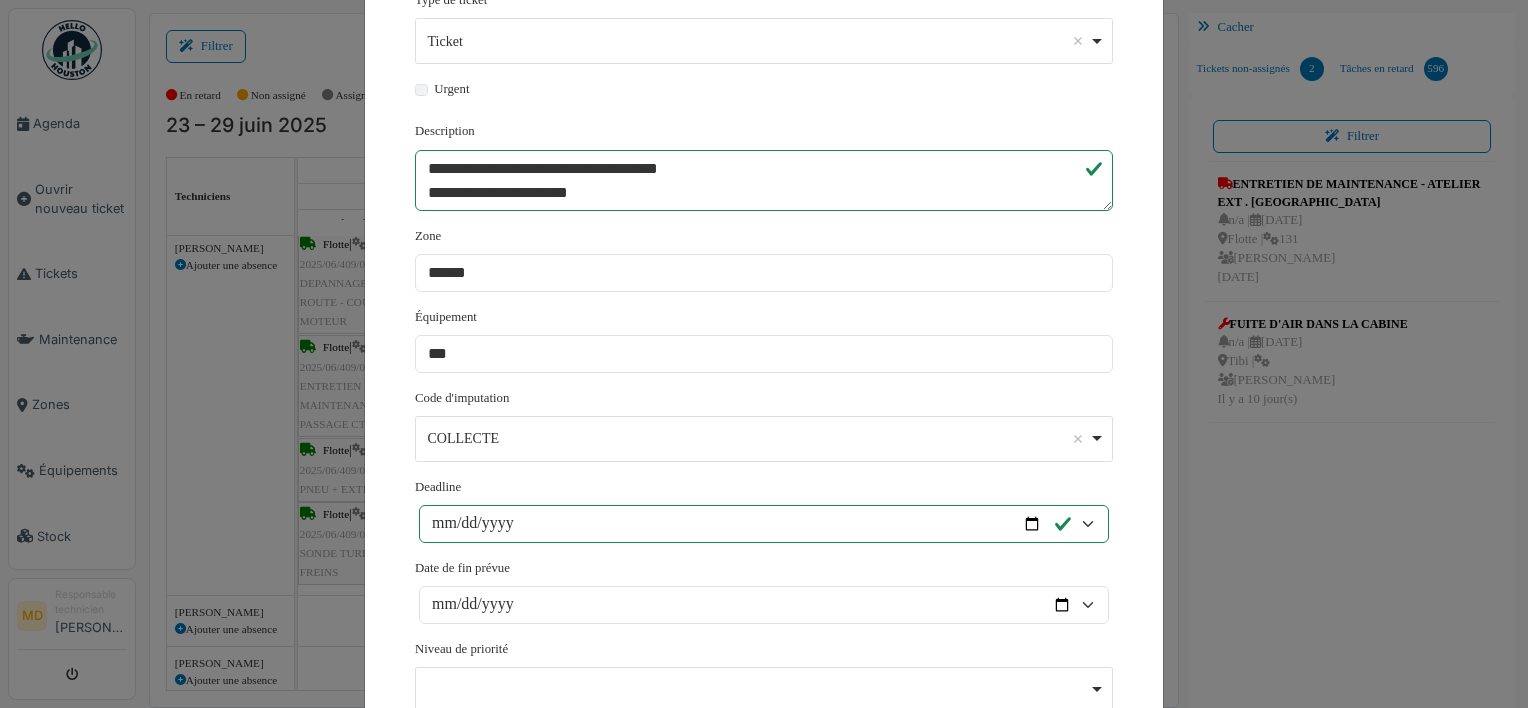 click on "**********" at bounding box center [764, 354] 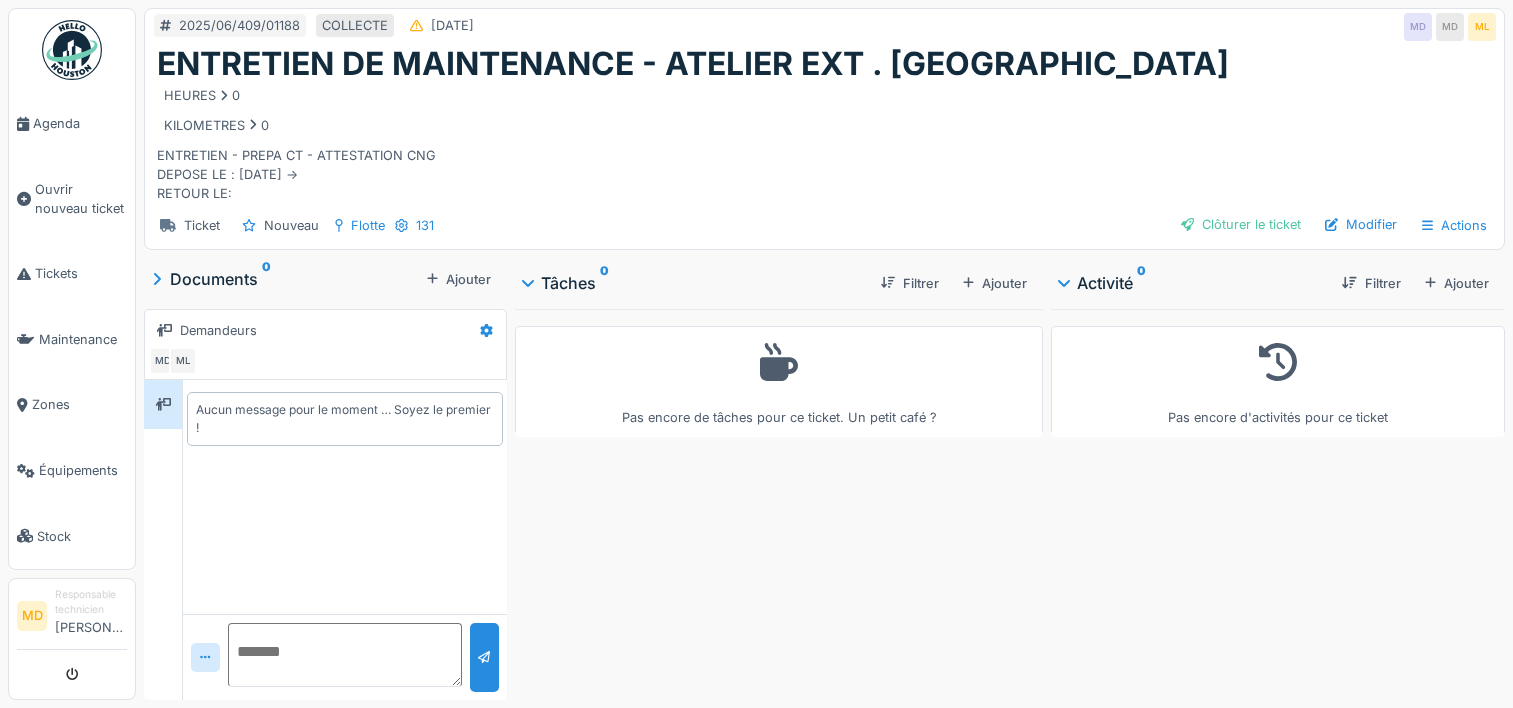 scroll, scrollTop: 0, scrollLeft: 0, axis: both 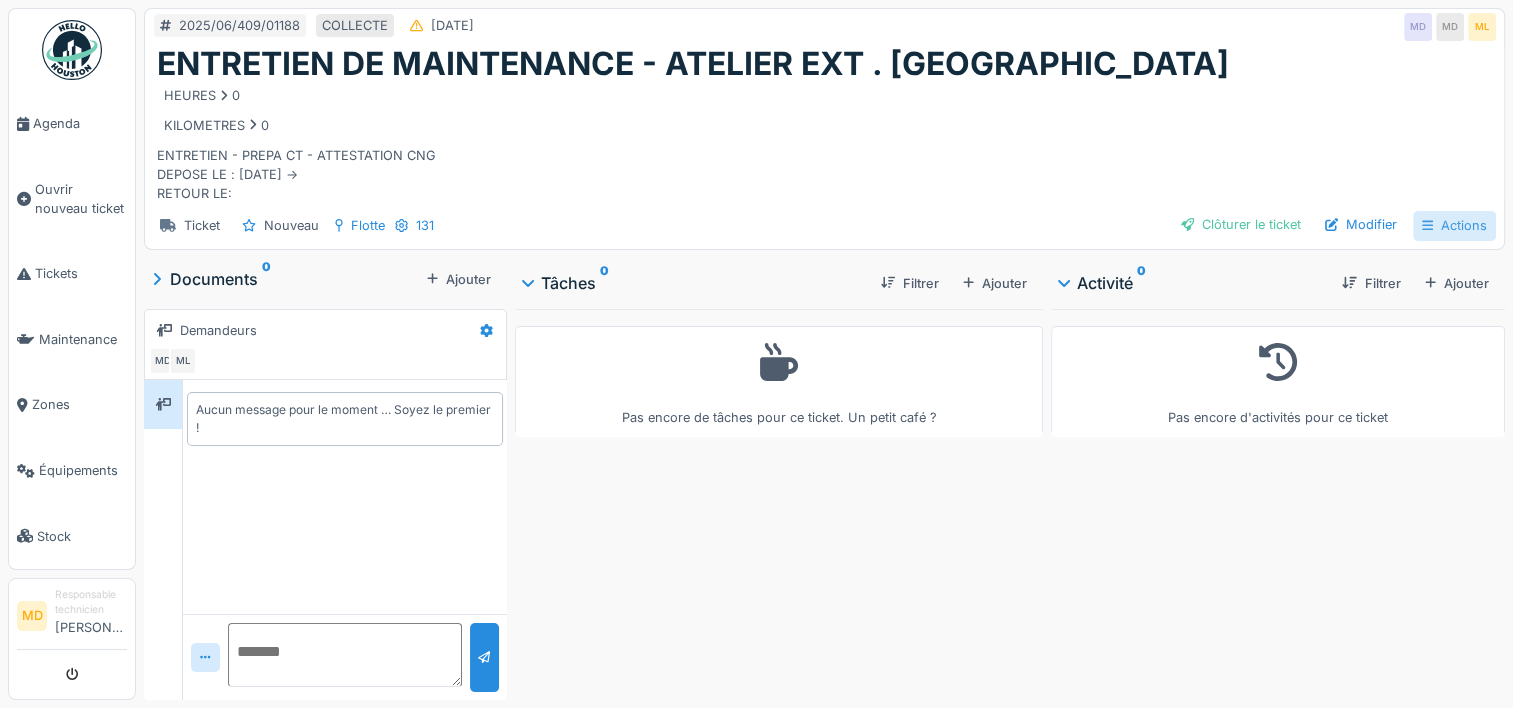 click on "Actions" at bounding box center [1454, 225] 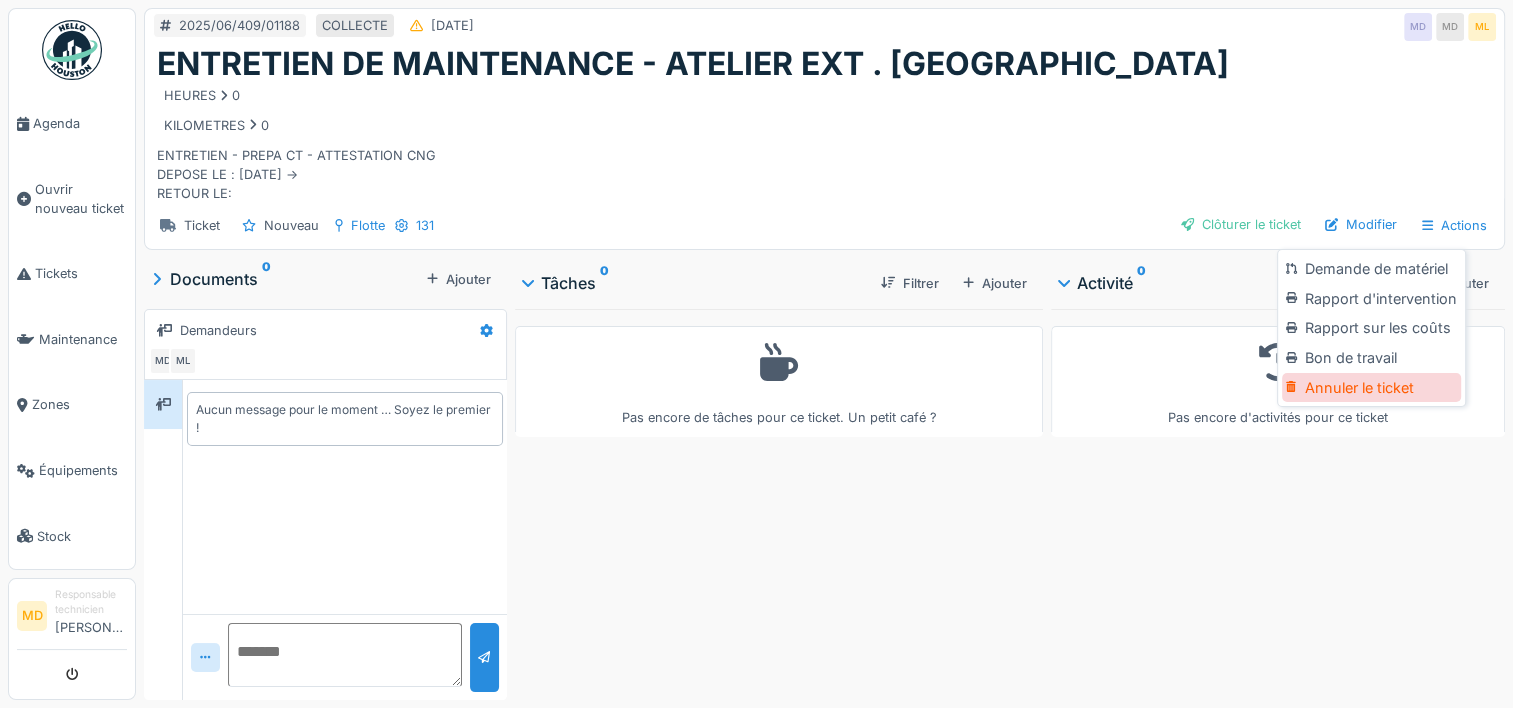 click on "Annuler le ticket" at bounding box center [1371, 388] 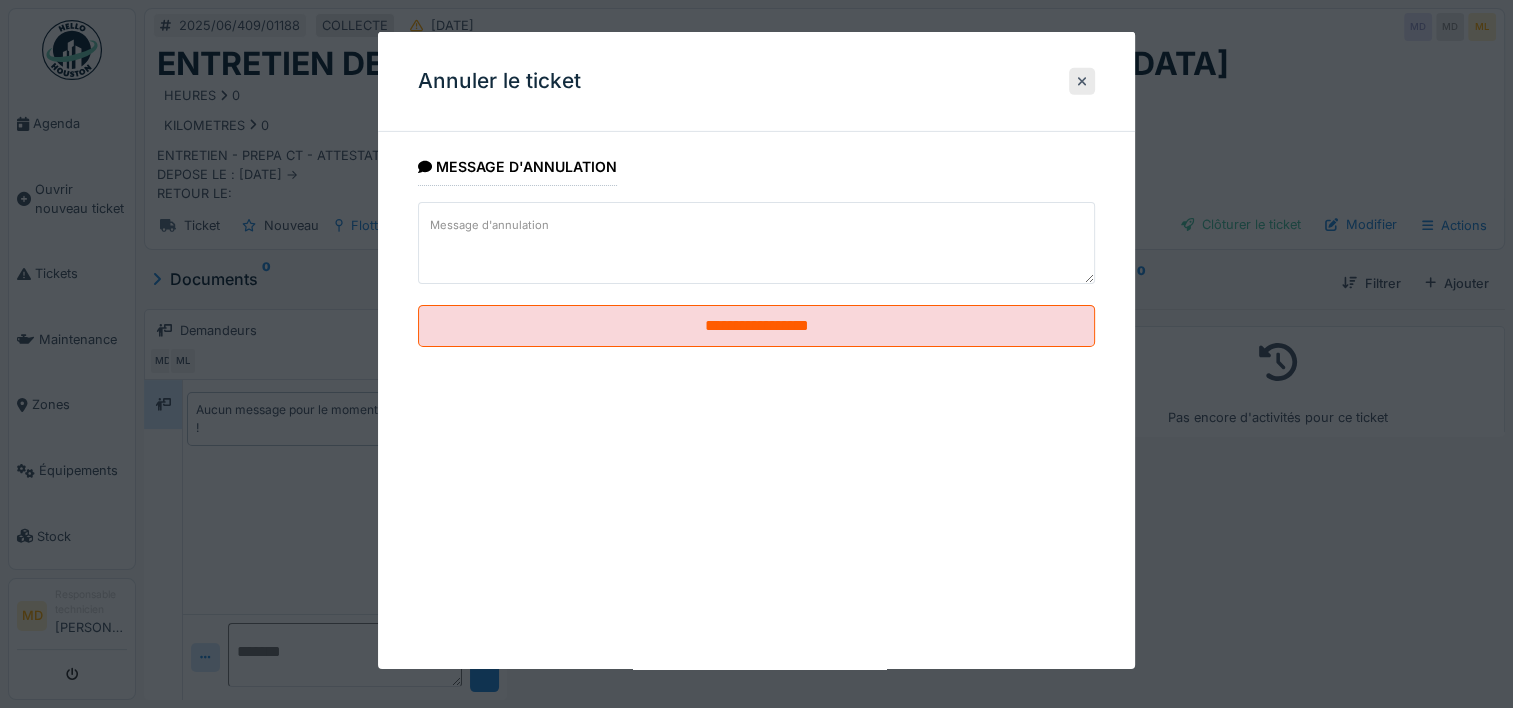 click on "Message d'annulation" at bounding box center [489, 225] 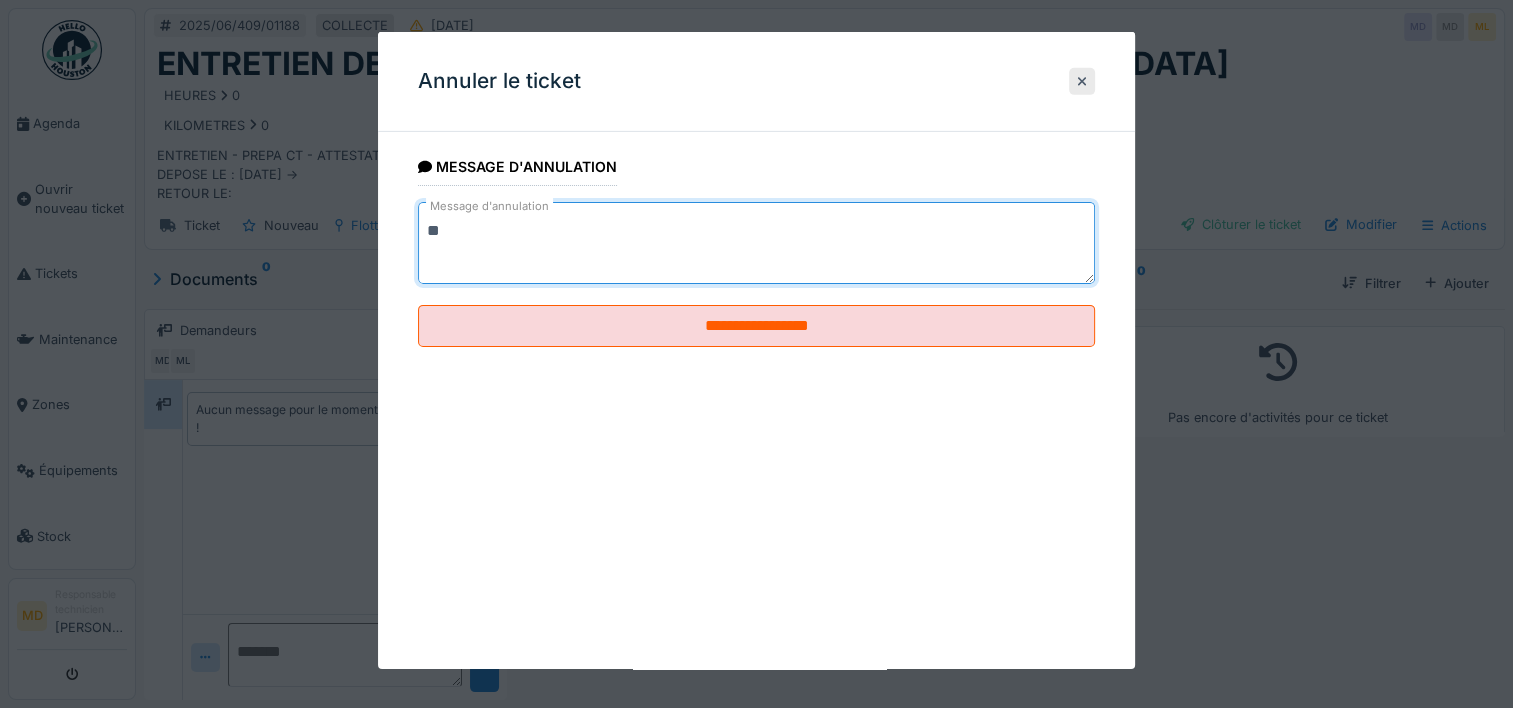 type on "*" 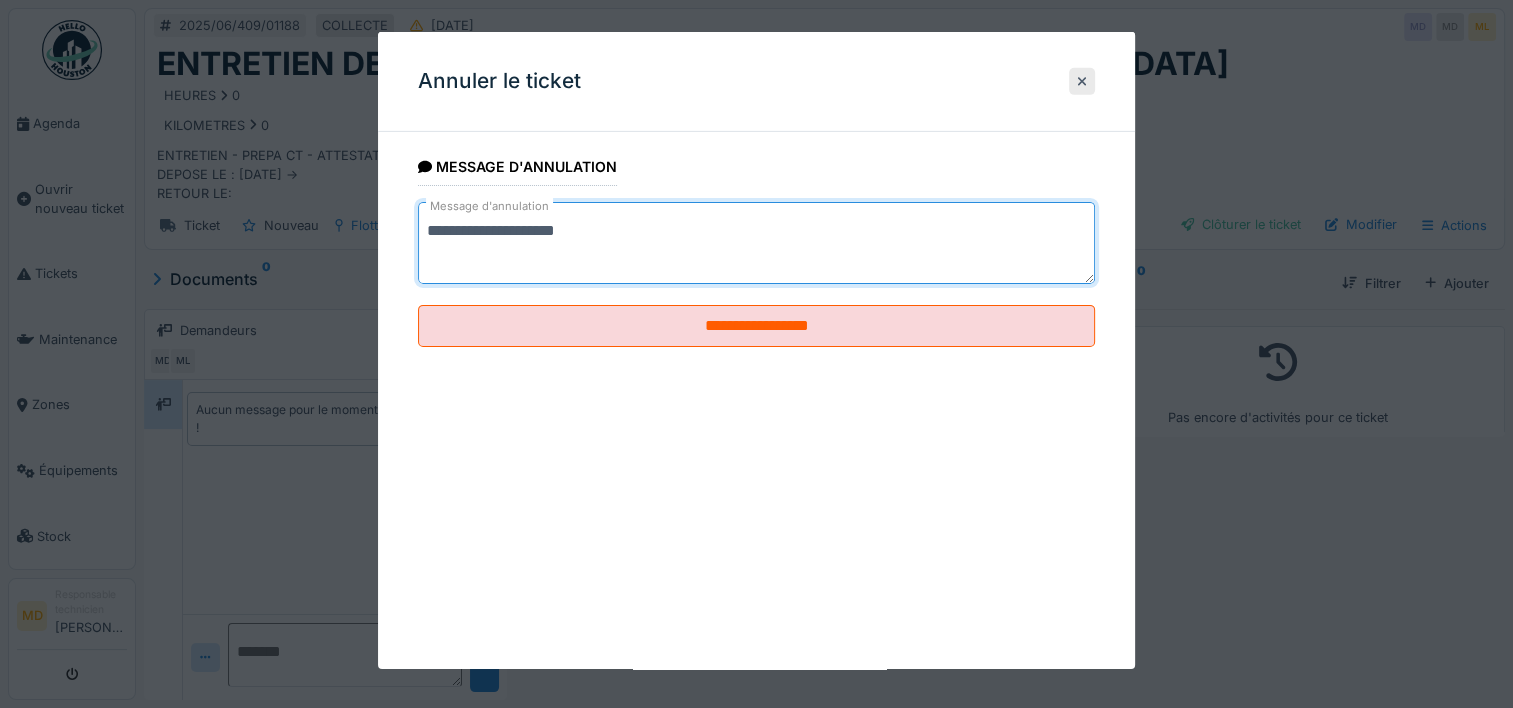 click on "**********" at bounding box center [756, 243] 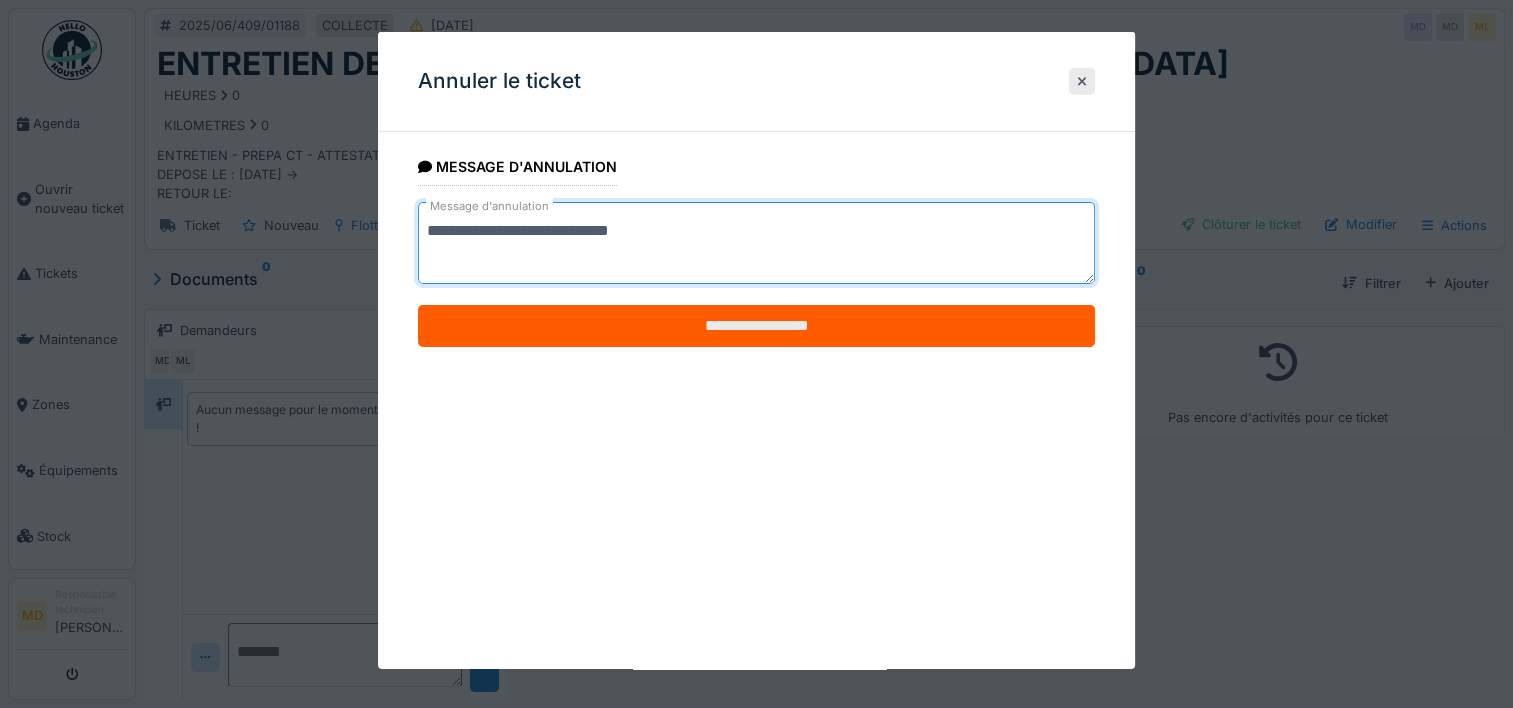 type on "**********" 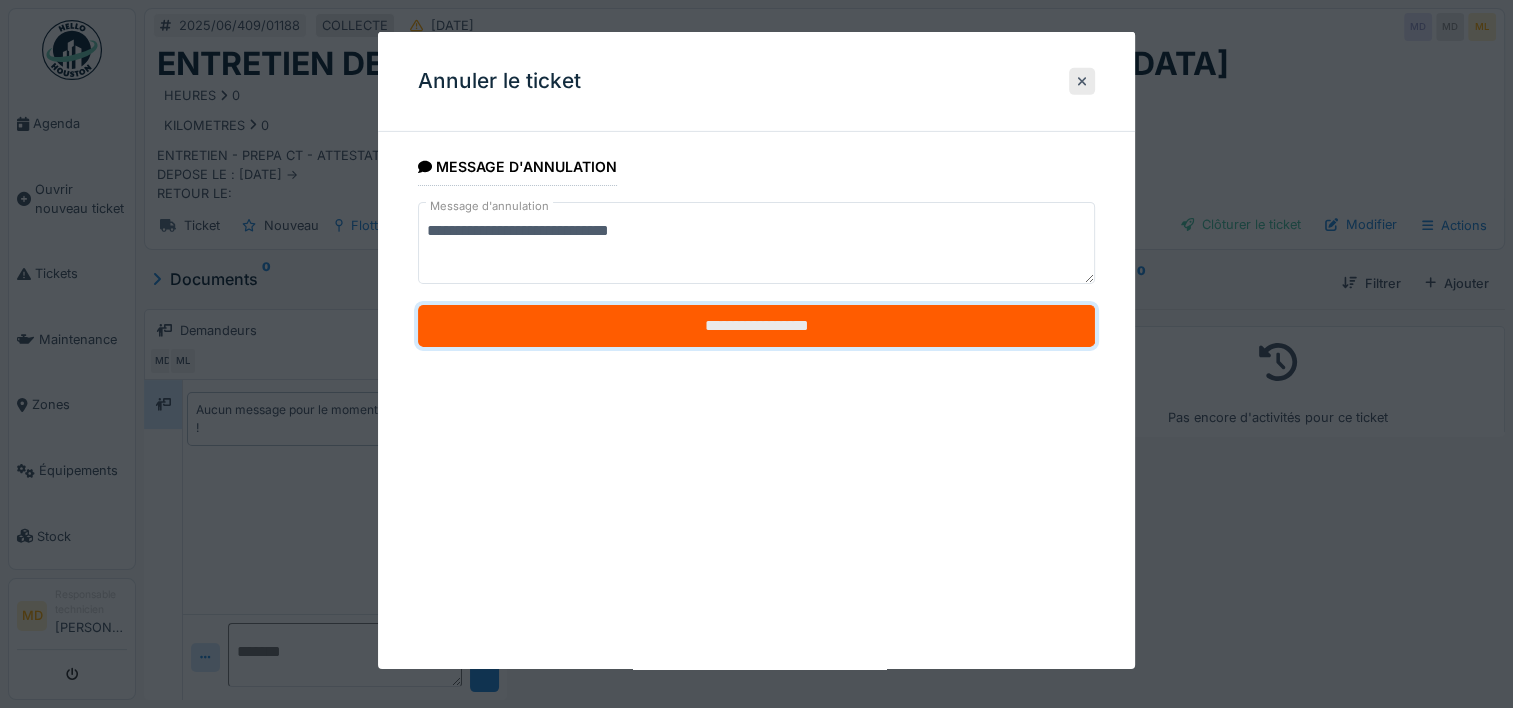 click on "**********" at bounding box center (756, 326) 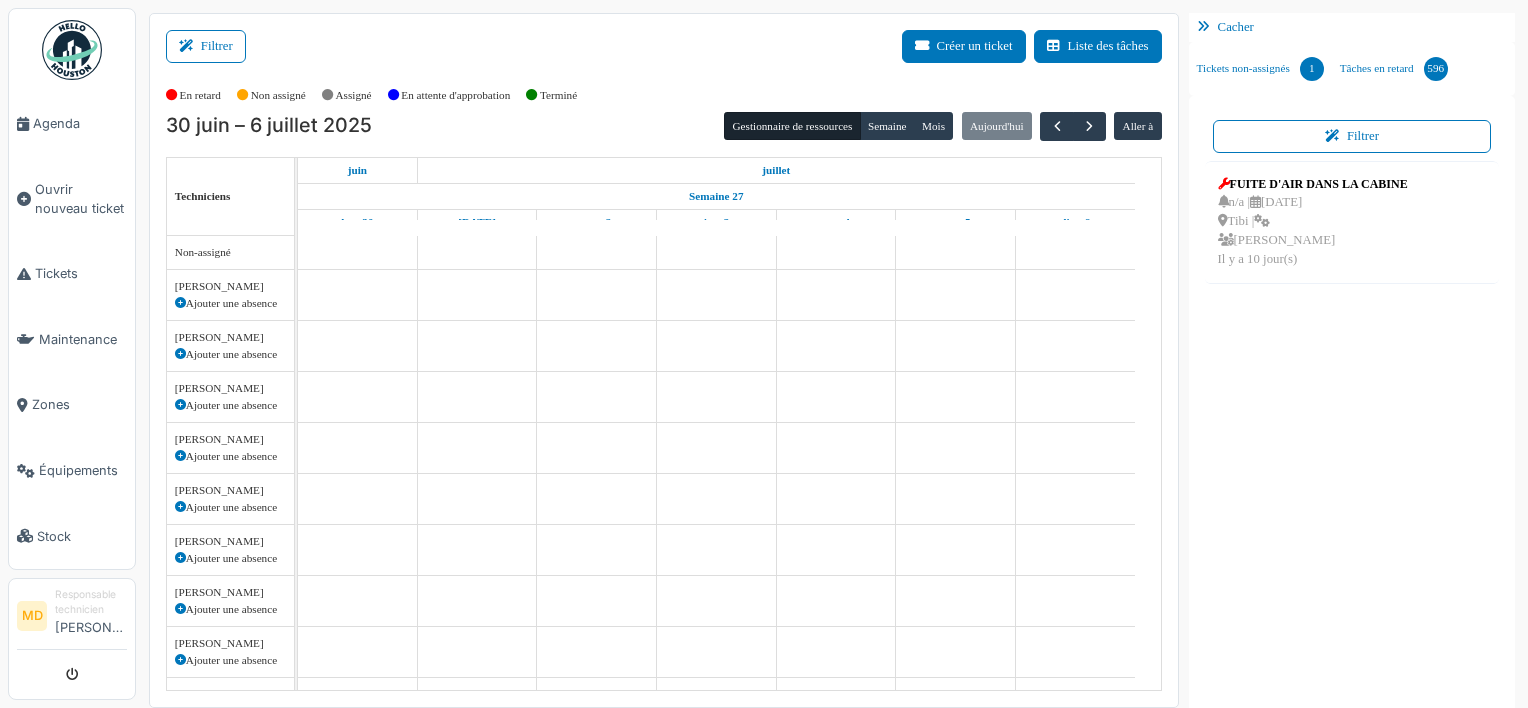 scroll, scrollTop: 0, scrollLeft: 0, axis: both 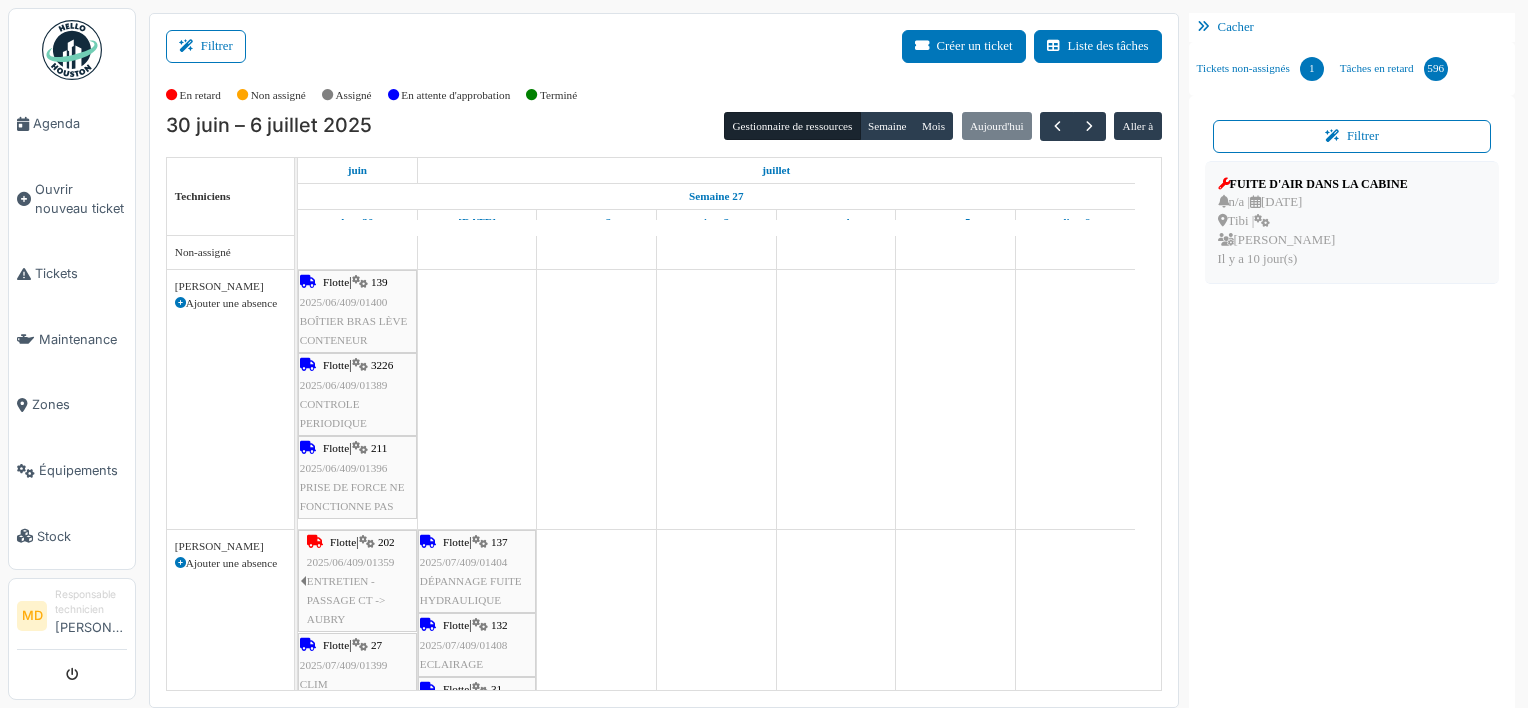 click on "FUITE D'AIR DANS LA CABINE" at bounding box center [1313, 184] 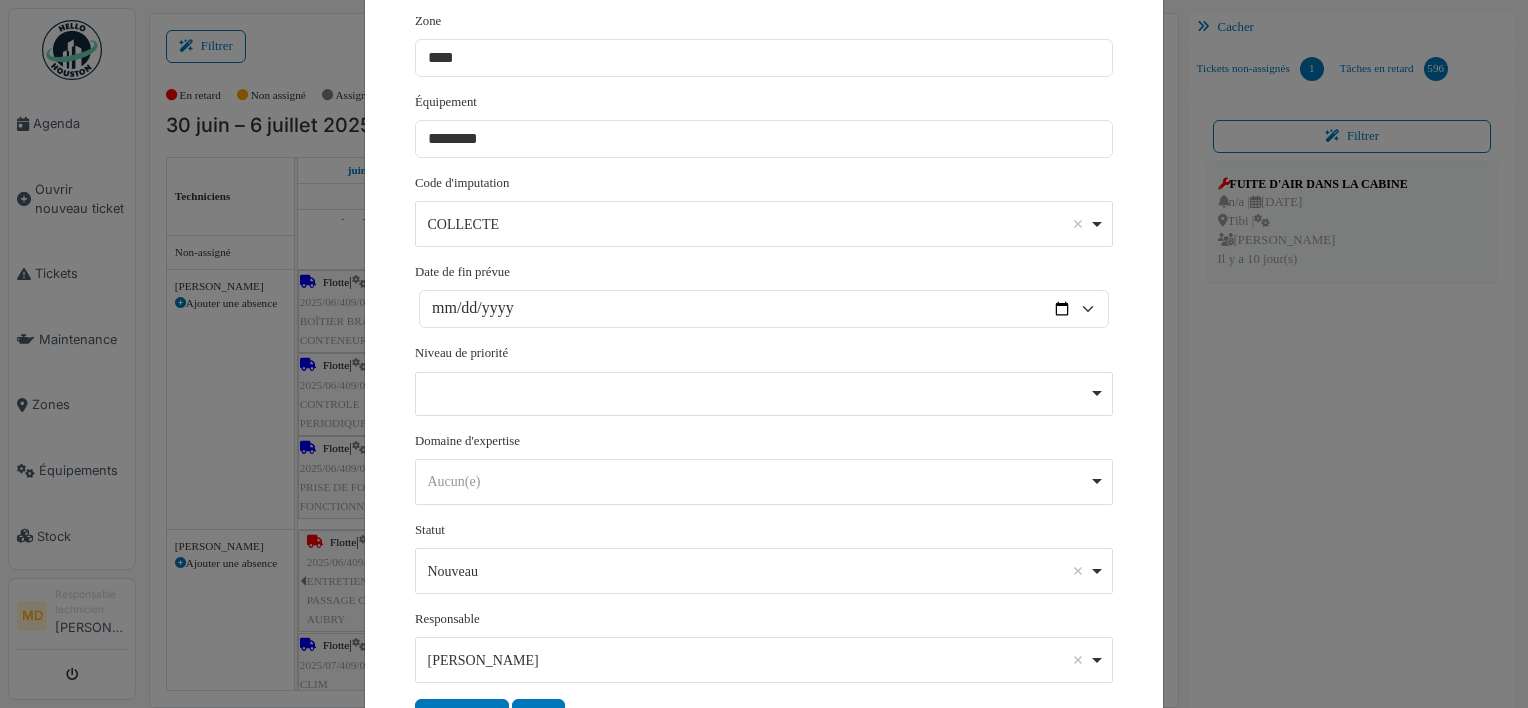 scroll, scrollTop: 616, scrollLeft: 0, axis: vertical 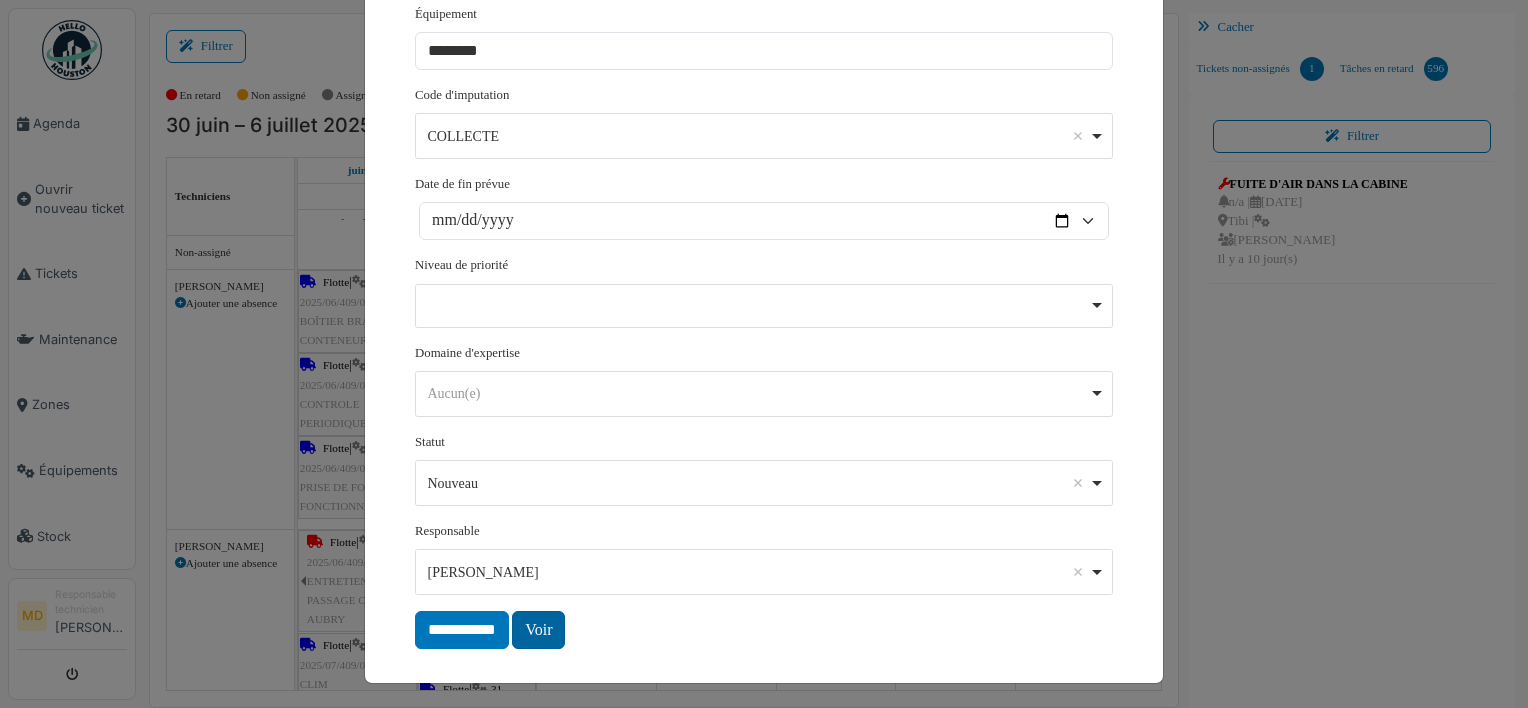 click on "Voir" at bounding box center [538, 630] 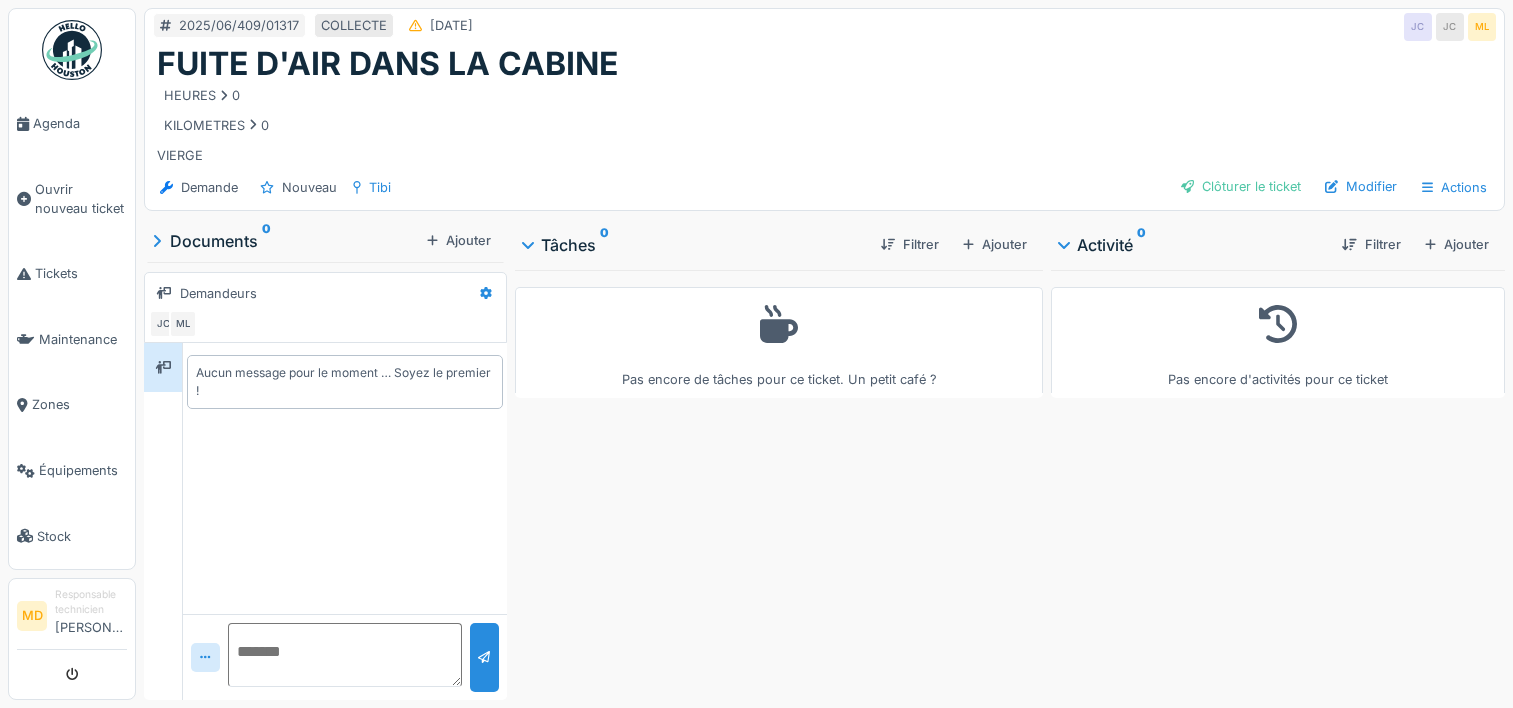 scroll, scrollTop: 0, scrollLeft: 0, axis: both 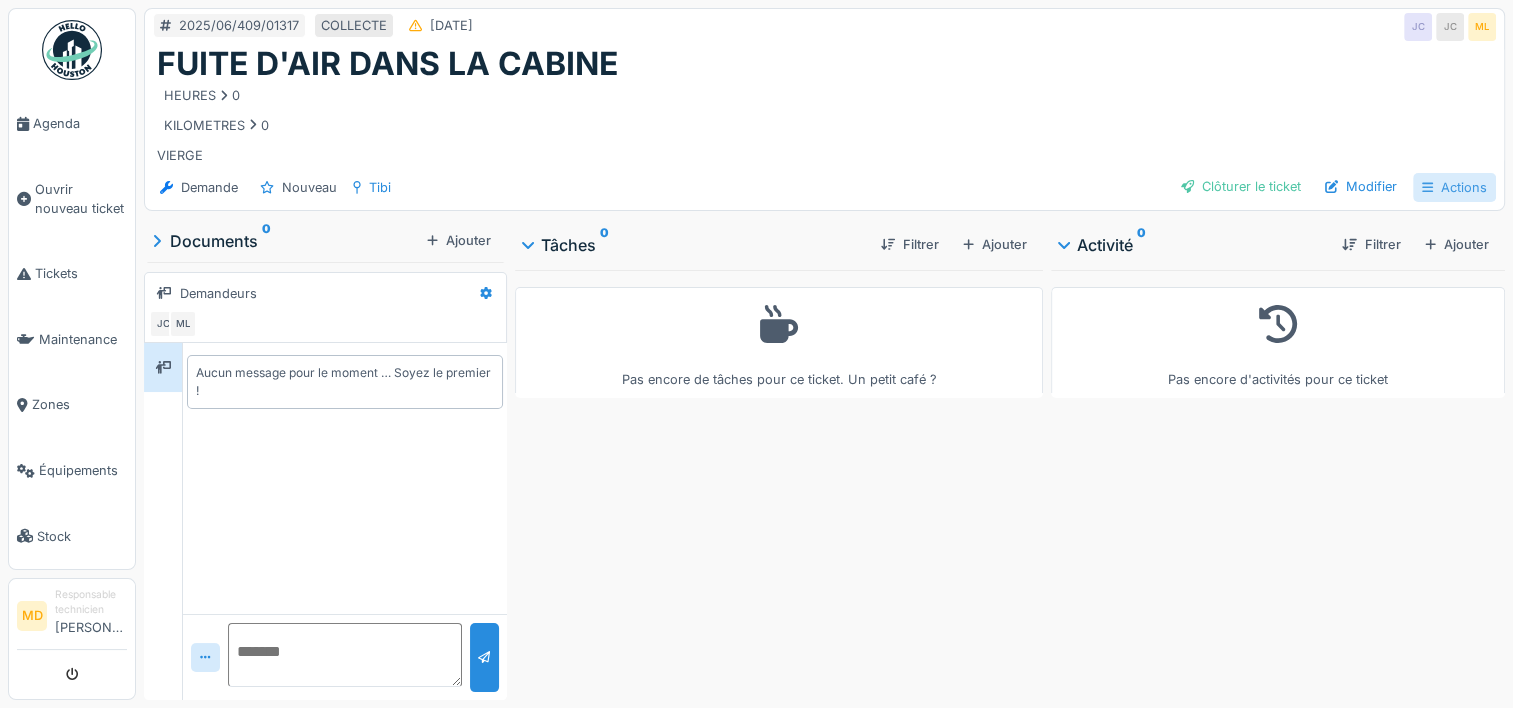 click on "Actions" at bounding box center (1454, 187) 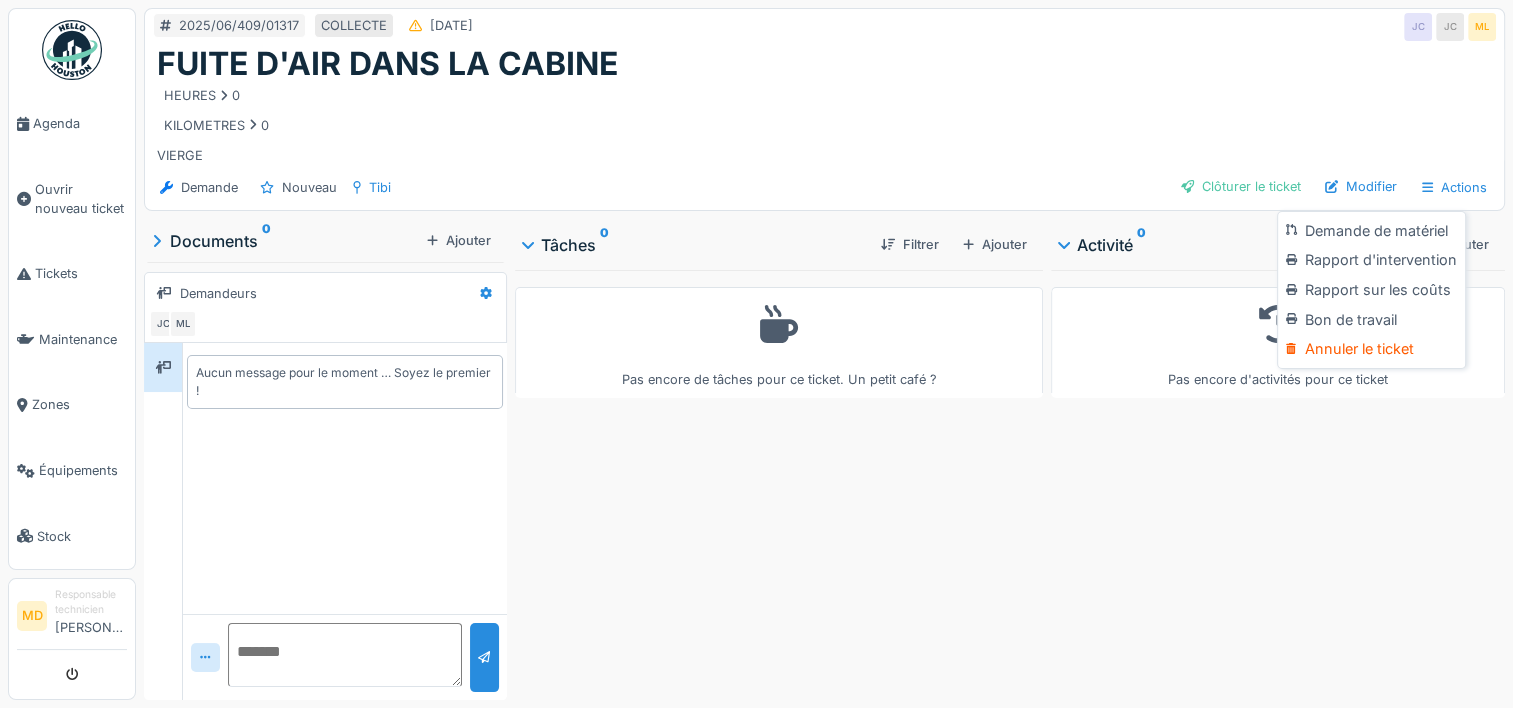 click on "HEURES     0" at bounding box center (824, 95) 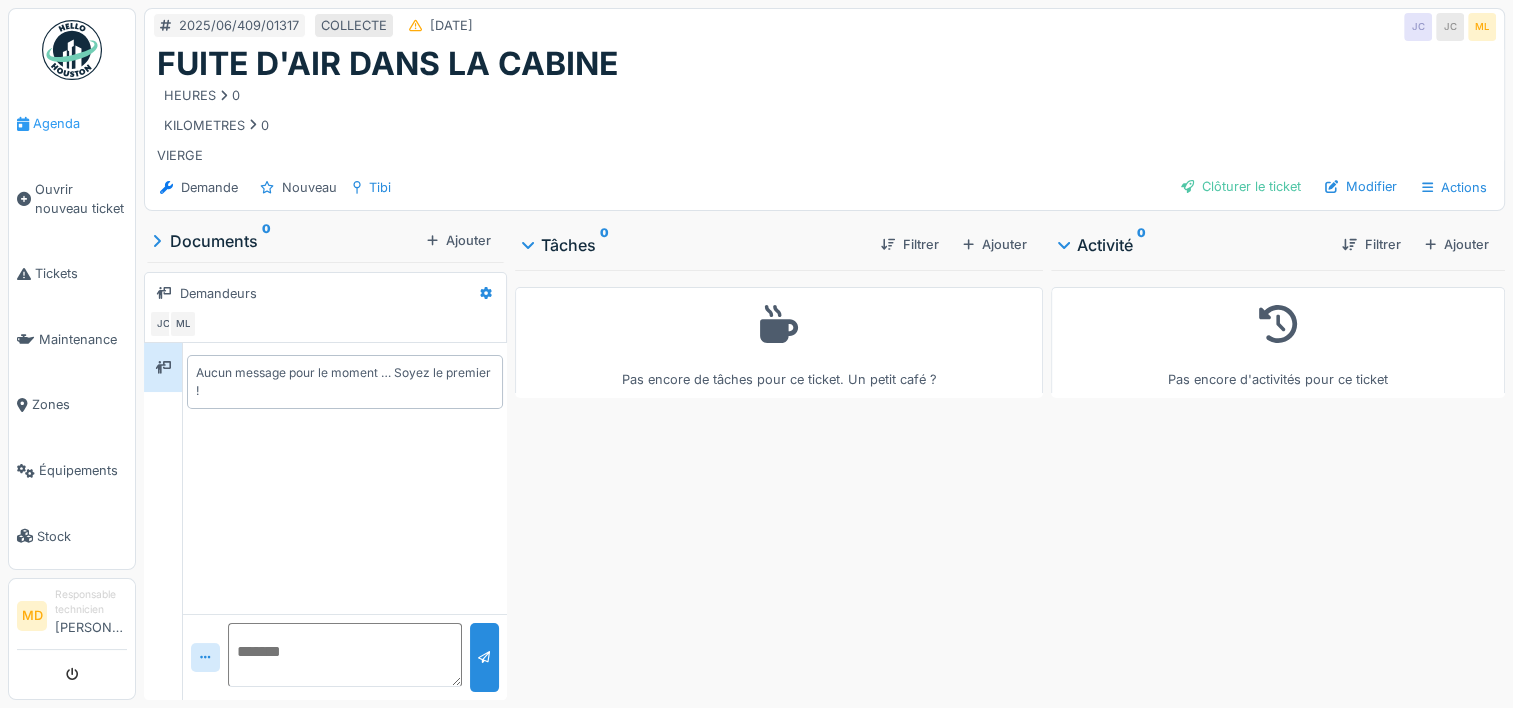 click on "Agenda" at bounding box center [80, 123] 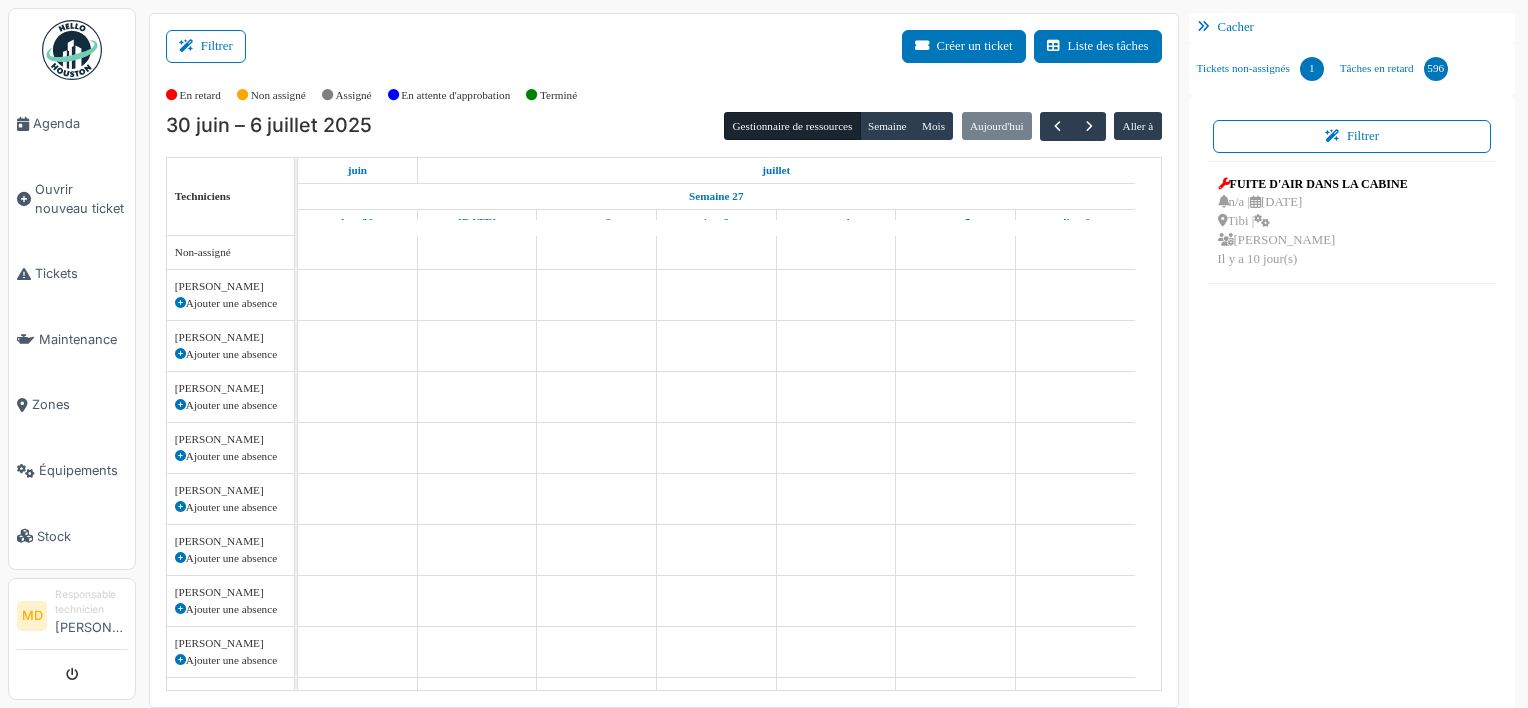 scroll, scrollTop: 0, scrollLeft: 0, axis: both 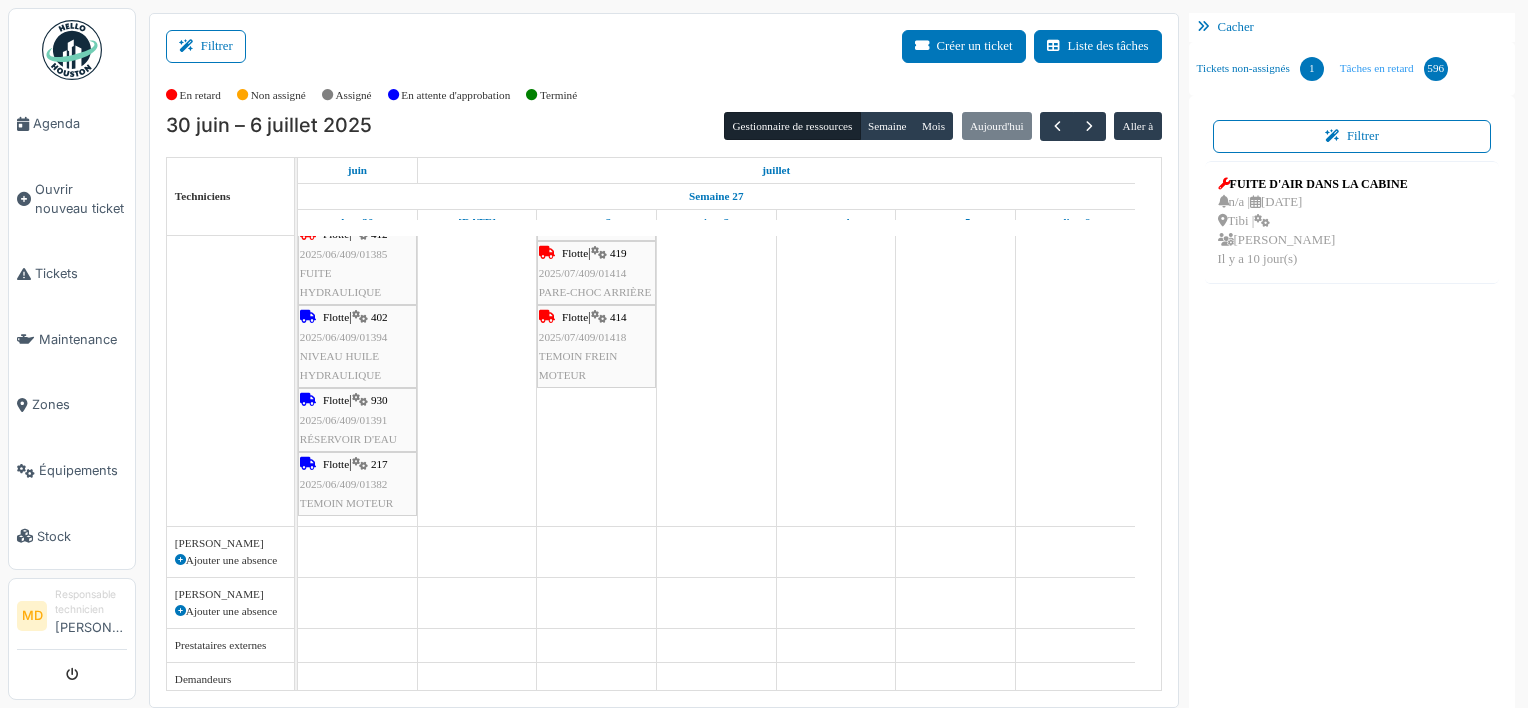 click on "Tâches en retard
596" at bounding box center [1394, 69] 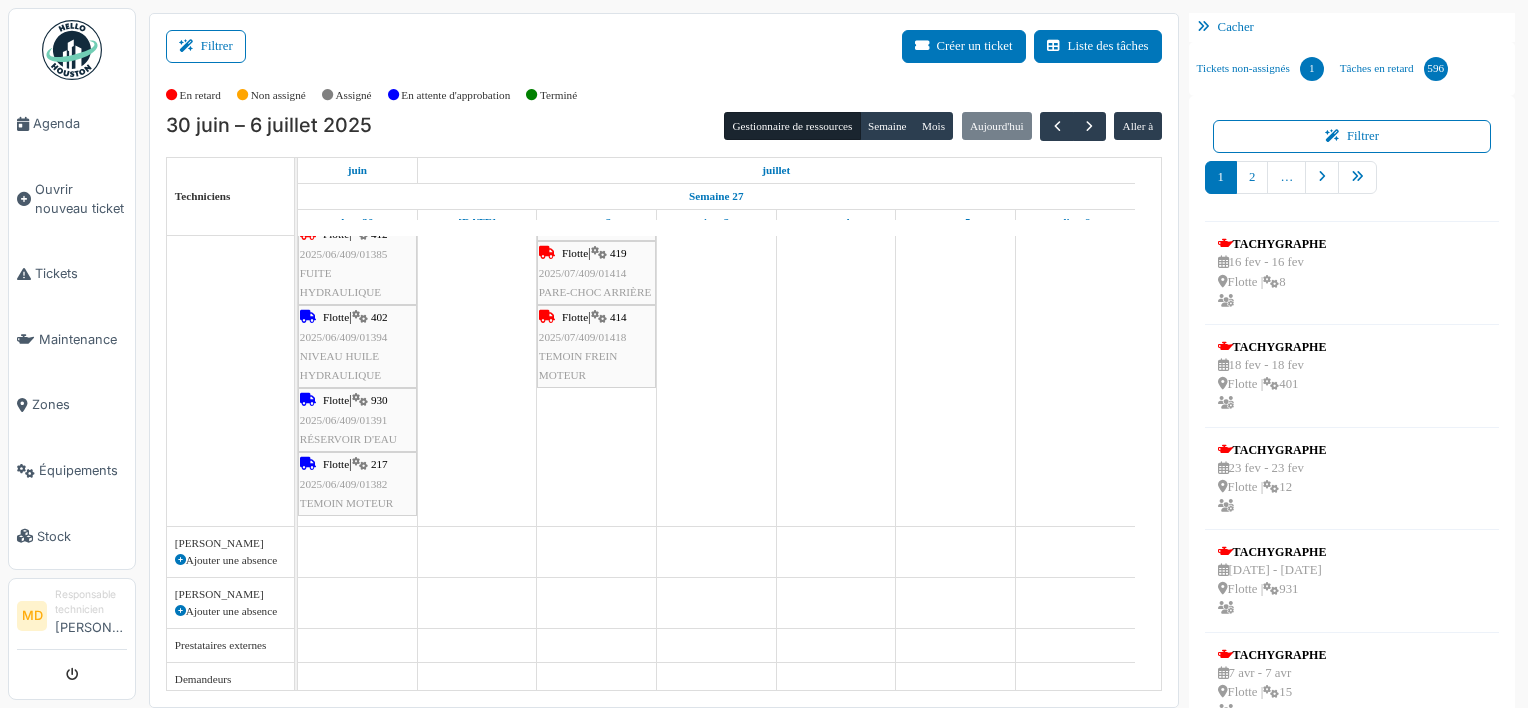scroll, scrollTop: 419, scrollLeft: 0, axis: vertical 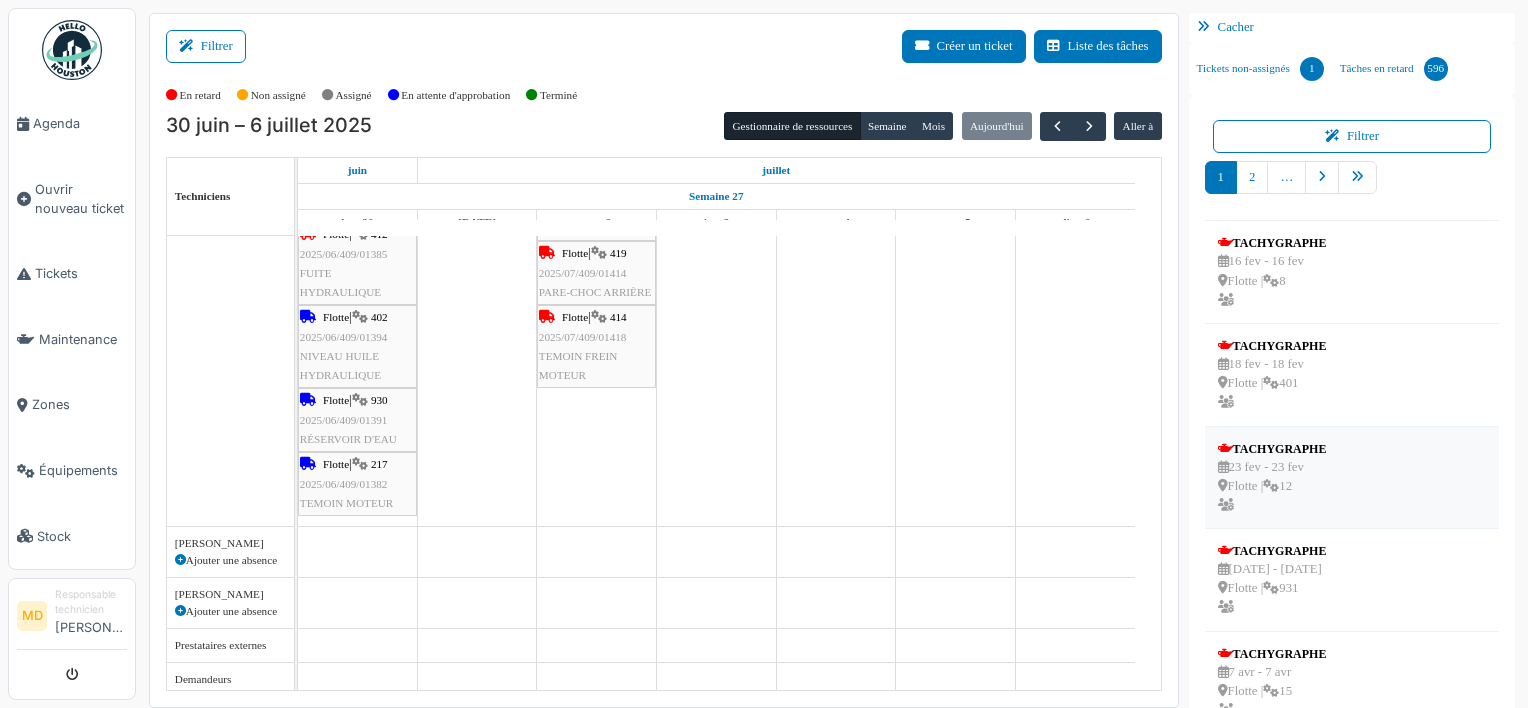 click on "TACHYGRAPHE" at bounding box center (1272, 449) 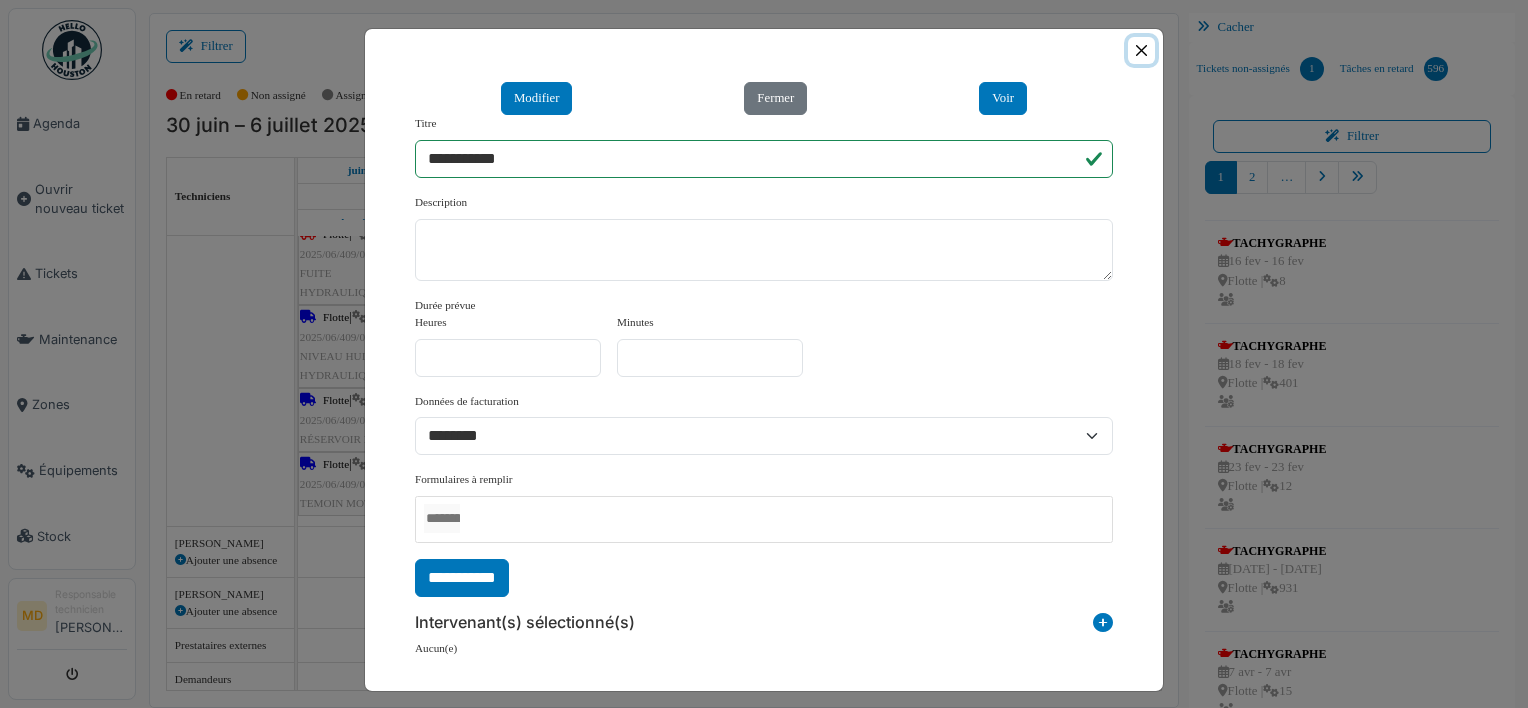 click at bounding box center [1141, 50] 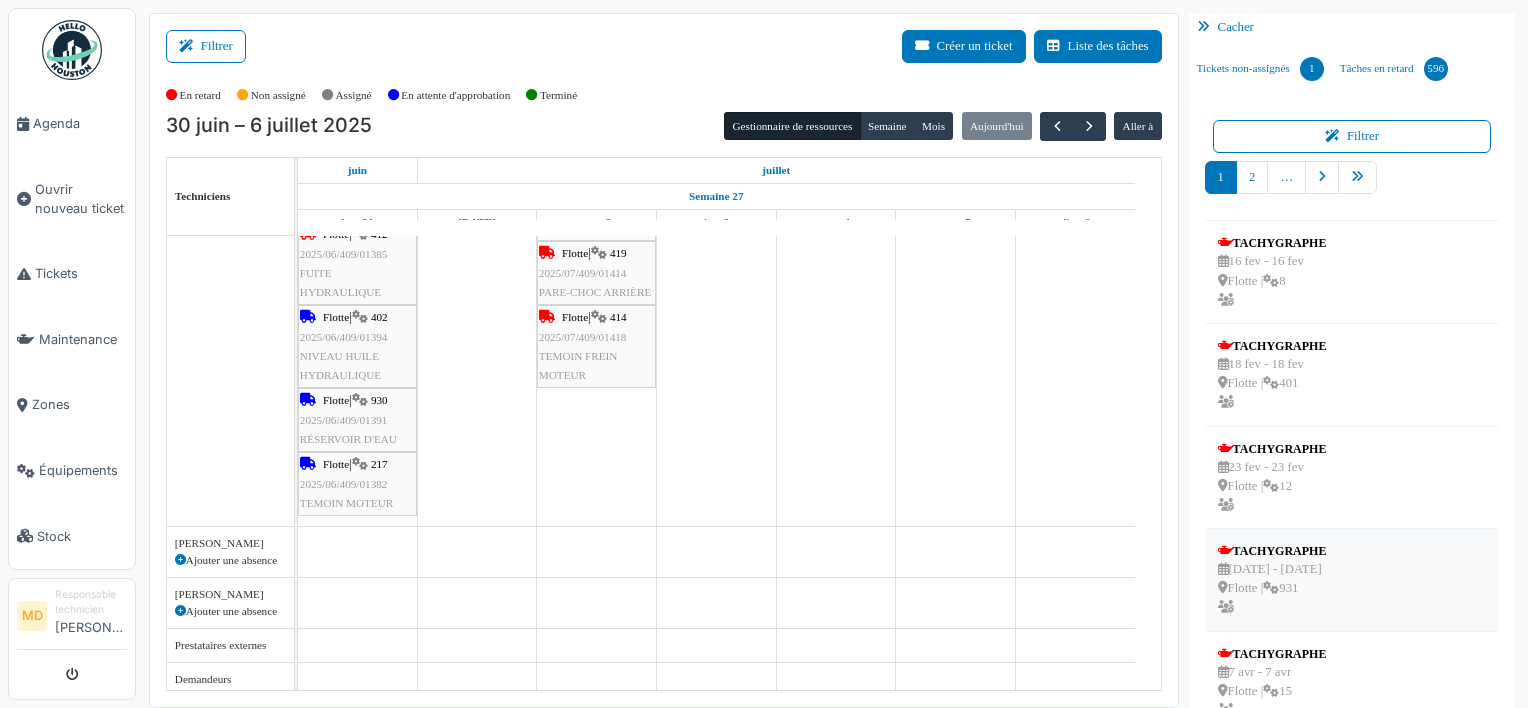 scroll, scrollTop: 516, scrollLeft: 0, axis: vertical 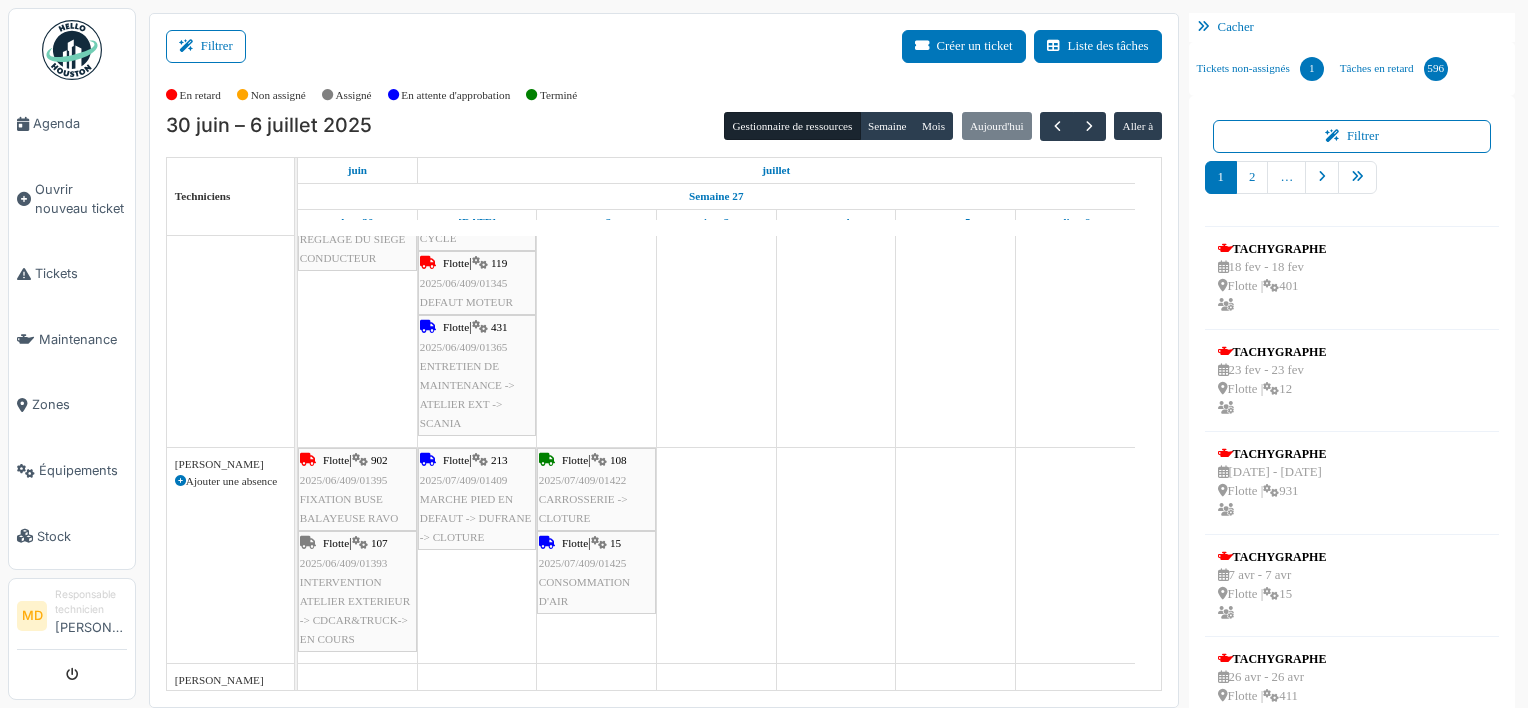 click on "Flotte" at bounding box center [575, 543] 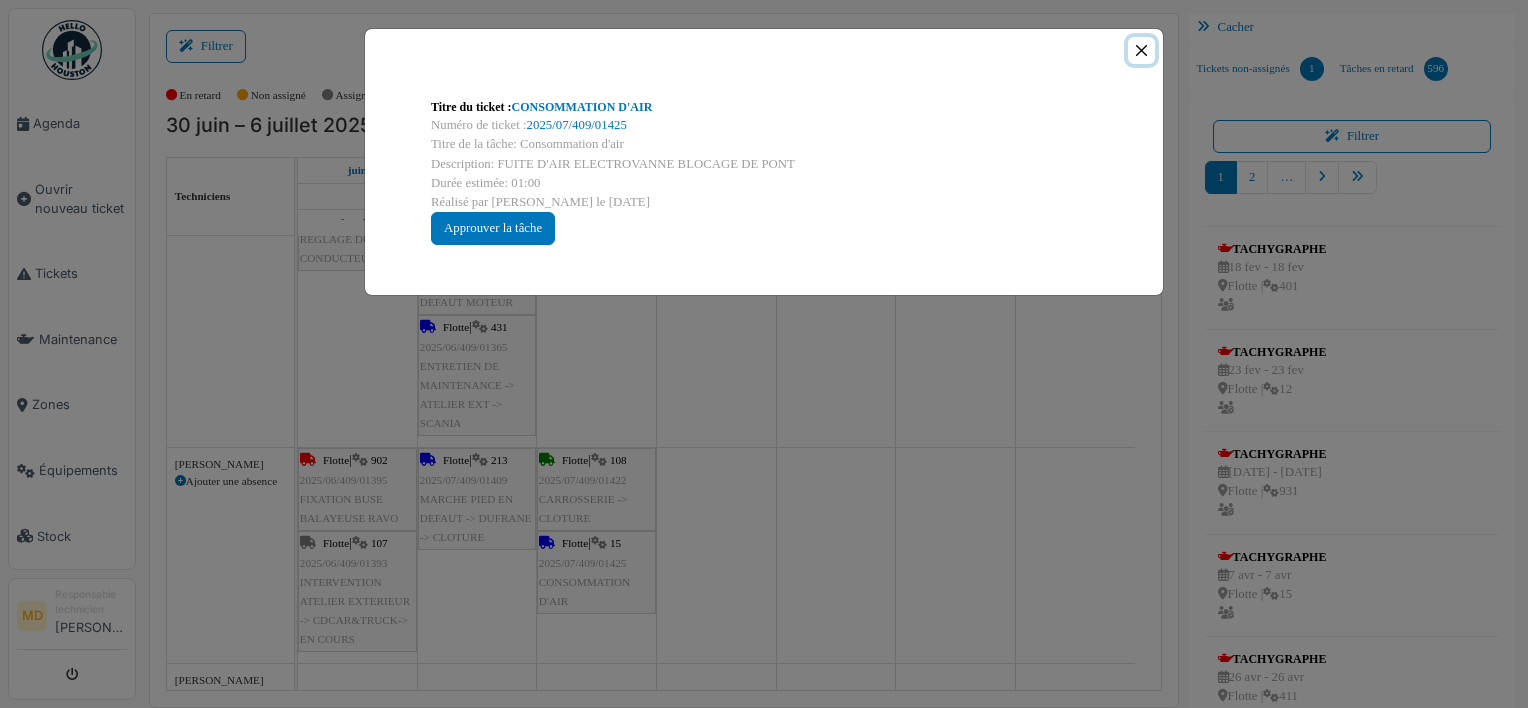 click at bounding box center [1141, 50] 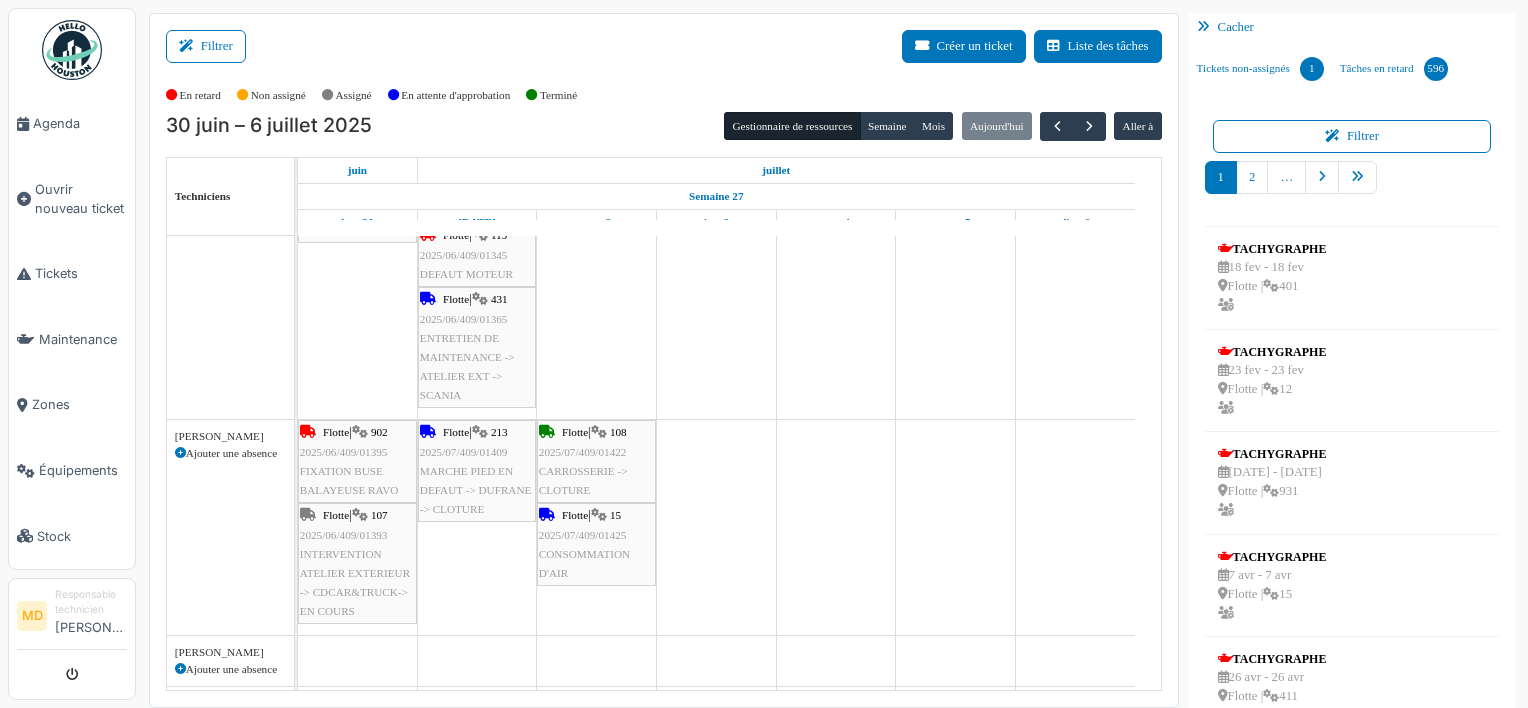 click on "Flotte" at bounding box center [575, 432] 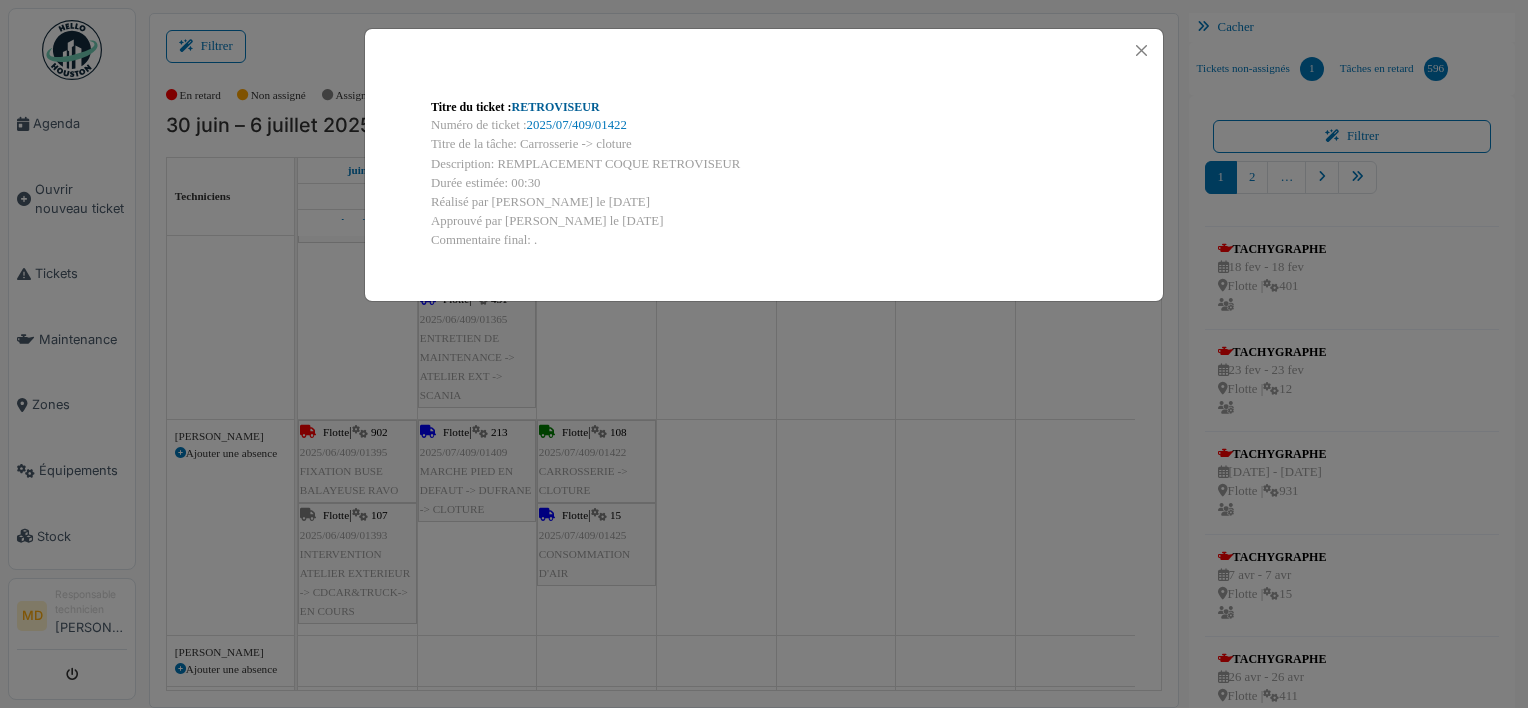 click on "RETROVISEUR" at bounding box center (556, 107) 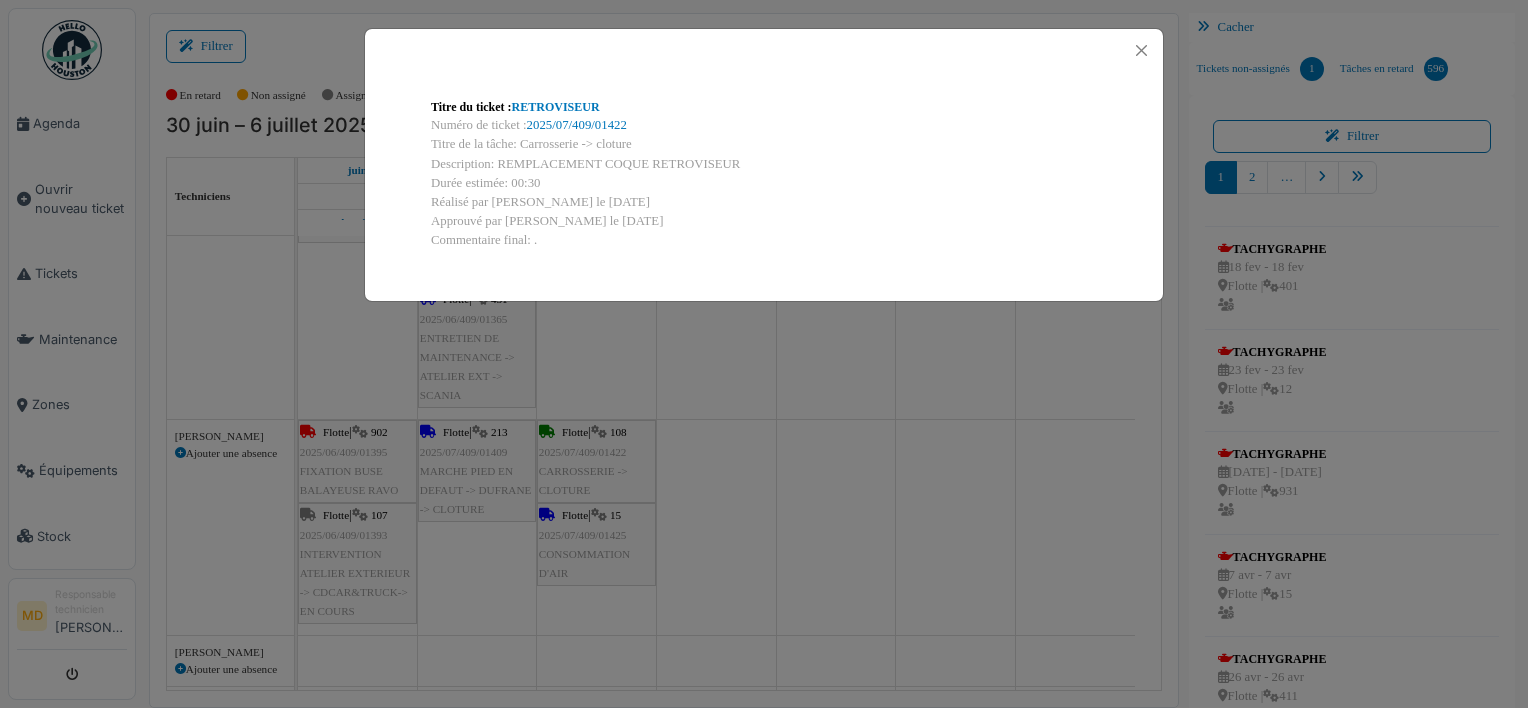 click on "Titre du ticket :
RETROVISEUR
Numéro de ticket :
2025/07/409/01422
Titre de la tâche: Carrosserie -> cloture
Description:  REMPLACEMENT COQUE RETROVISEUR
Durée estimée: 00:30
Réalisé par Giosue Bonaffini le 02/07/2025
Approuvé par Giosue Bonaffini le 02/07/2025
Commentaire final: ." at bounding box center [764, 354] 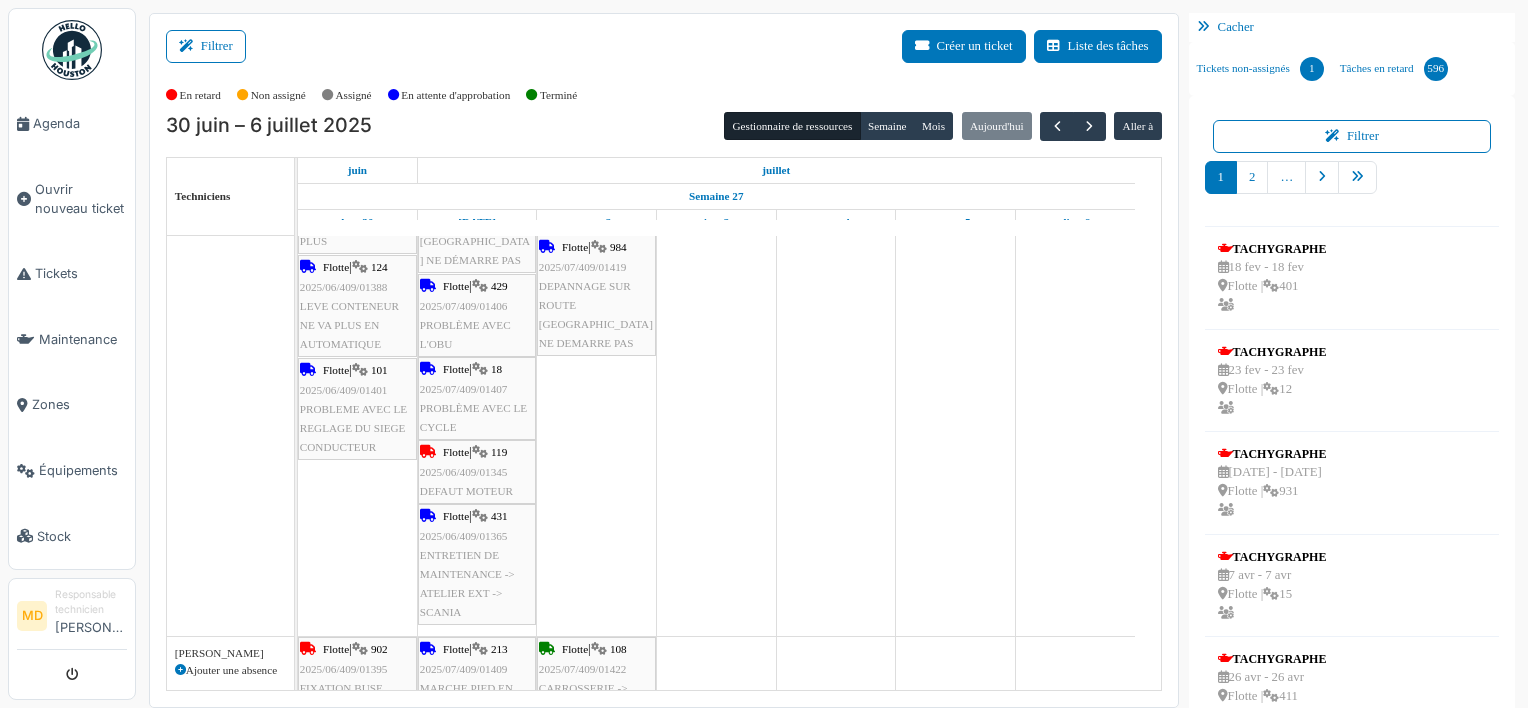 click on "Flotte" at bounding box center [456, 452] 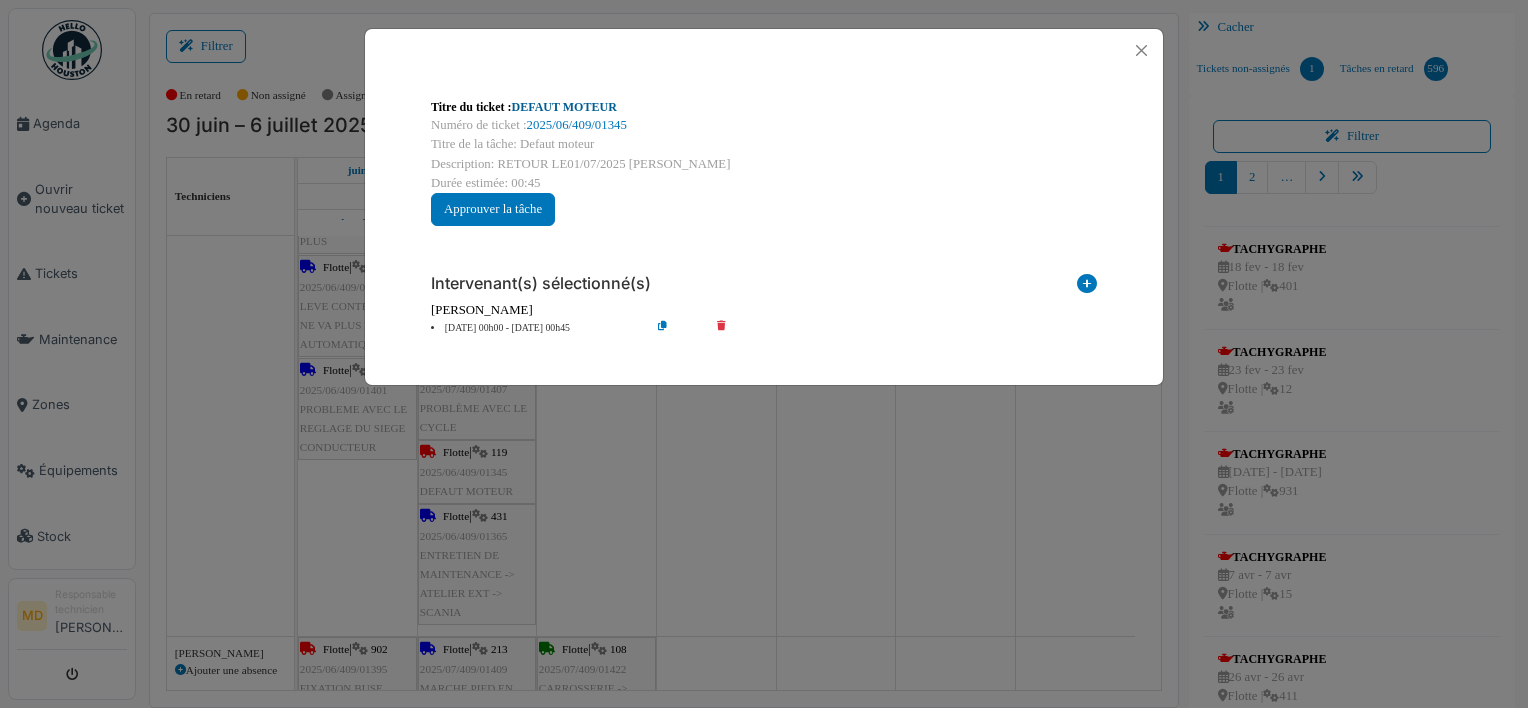 click on "DEFAUT MOTEUR" at bounding box center [564, 107] 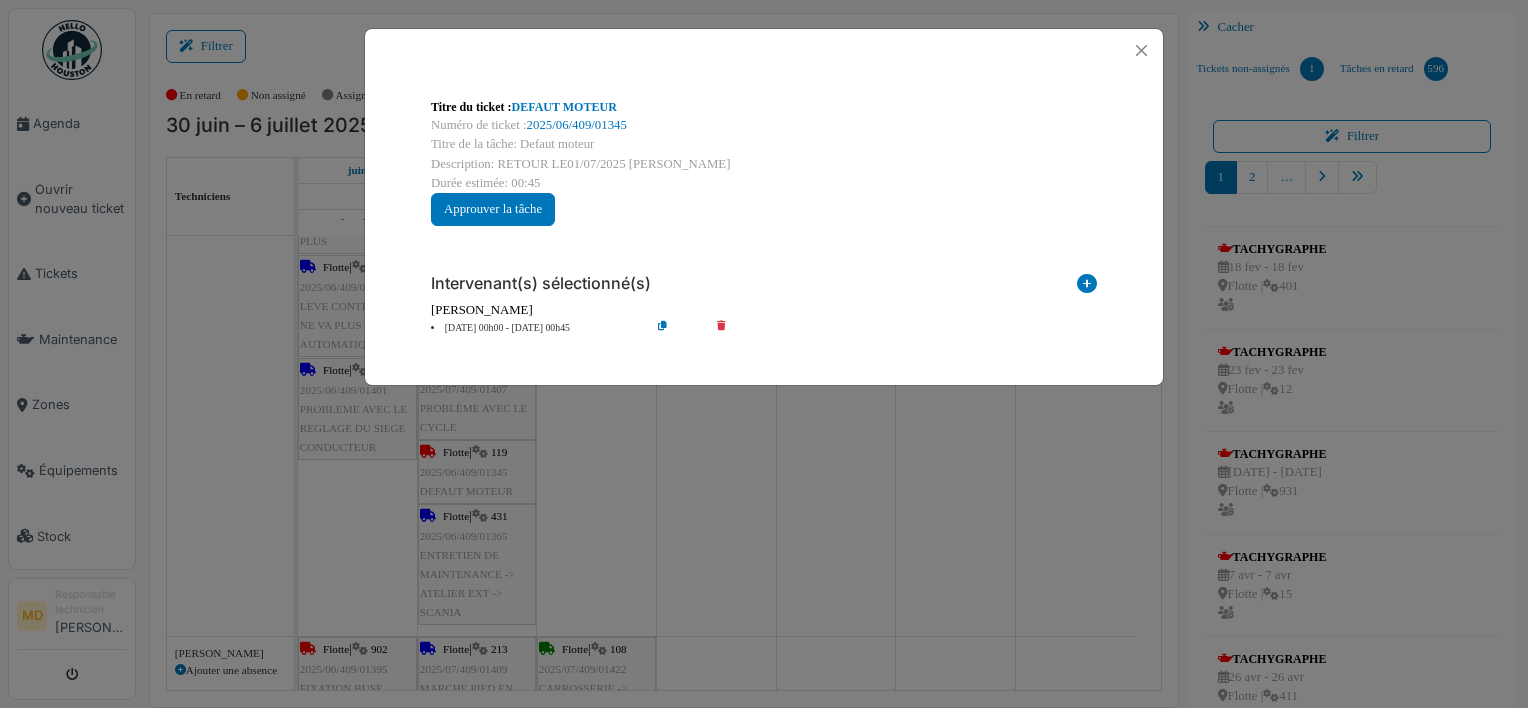 click on "**********" at bounding box center [764, 354] 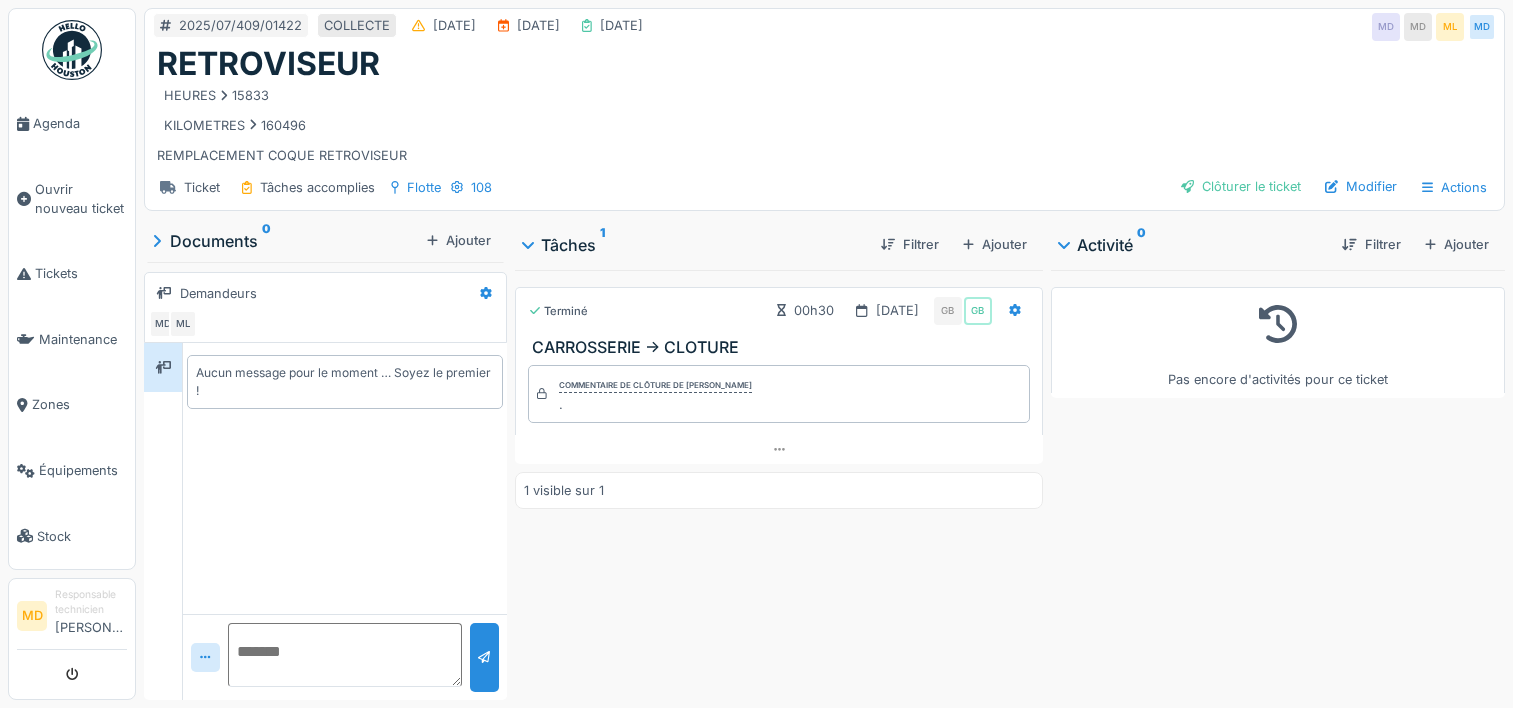scroll, scrollTop: 0, scrollLeft: 0, axis: both 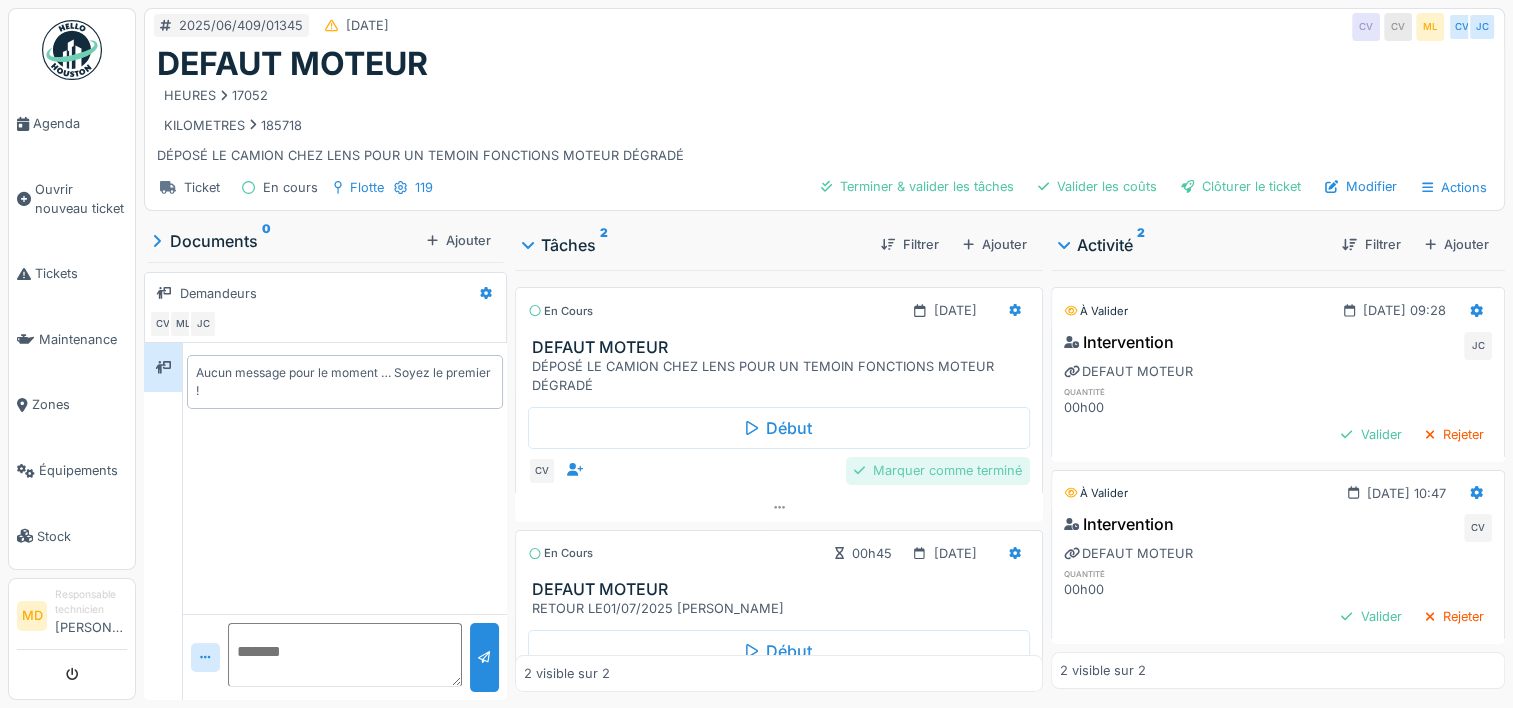click on "Marquer comme terminé" at bounding box center [938, 470] 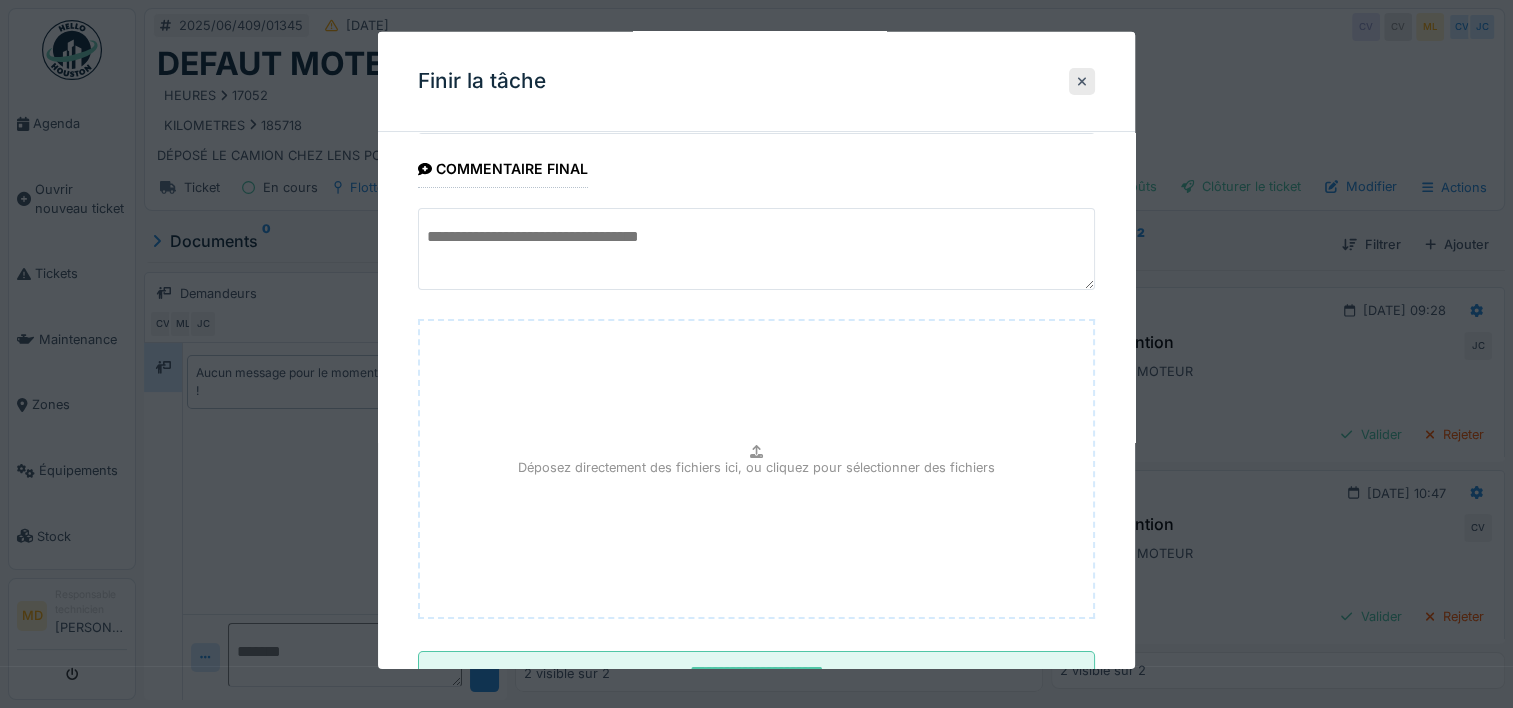 scroll, scrollTop: 176, scrollLeft: 0, axis: vertical 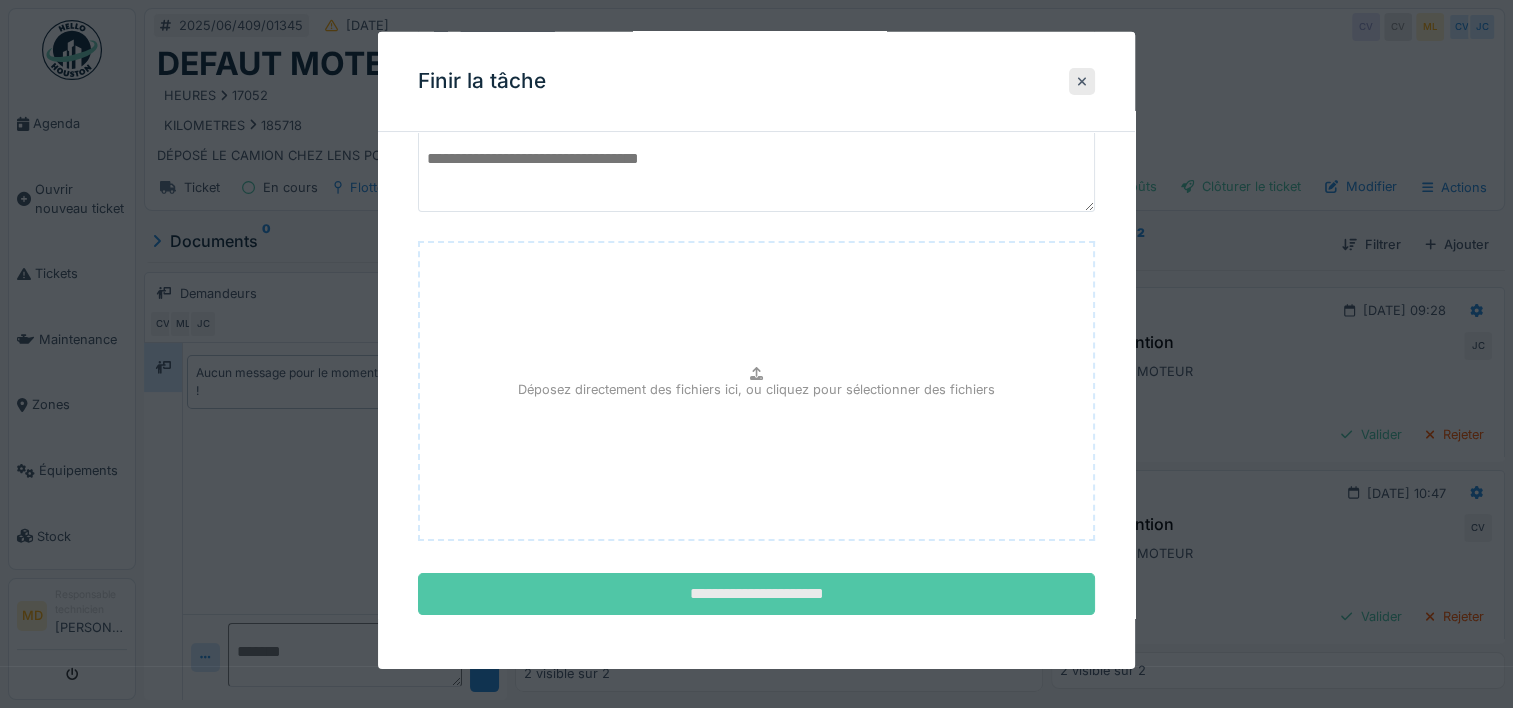 click on "**********" at bounding box center (756, 594) 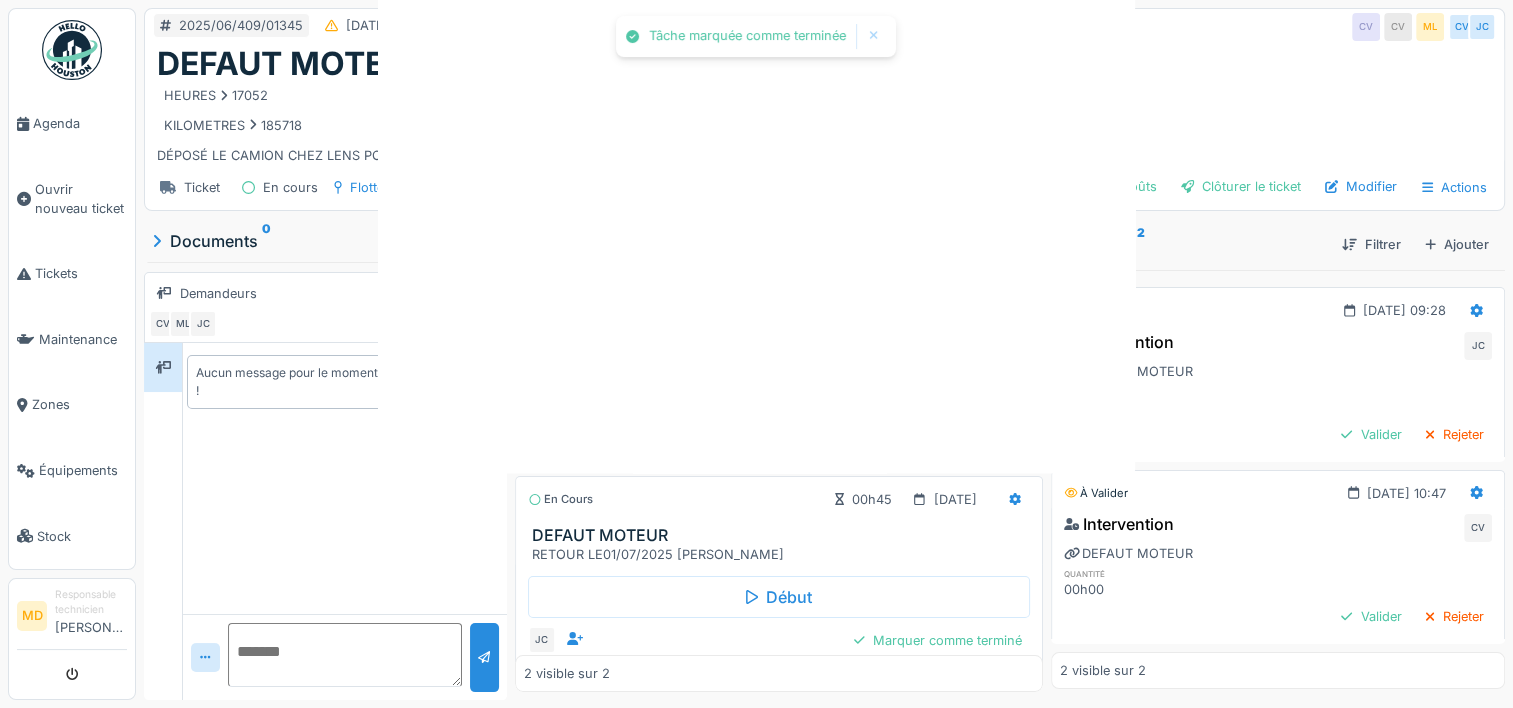scroll, scrollTop: 0, scrollLeft: 0, axis: both 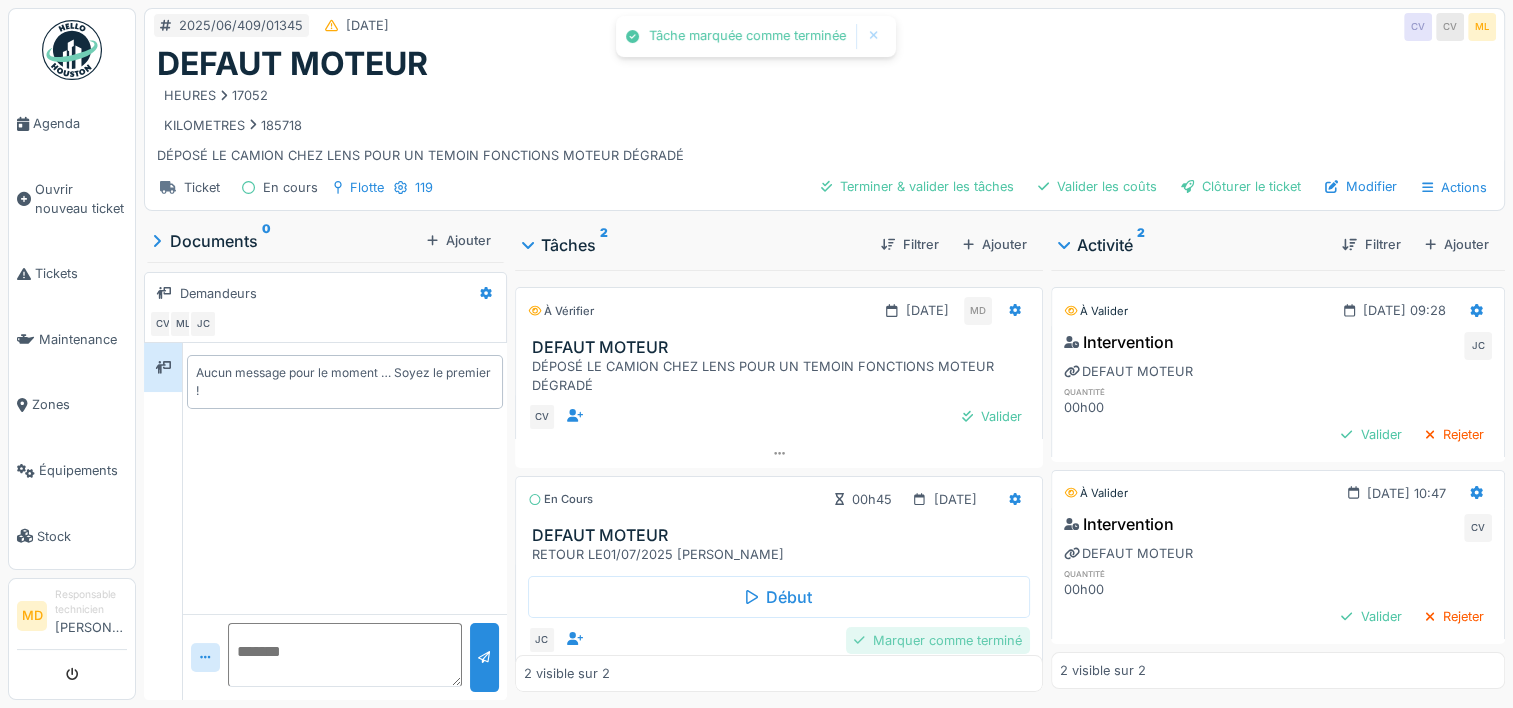 click on "Marquer comme terminé" at bounding box center [938, 640] 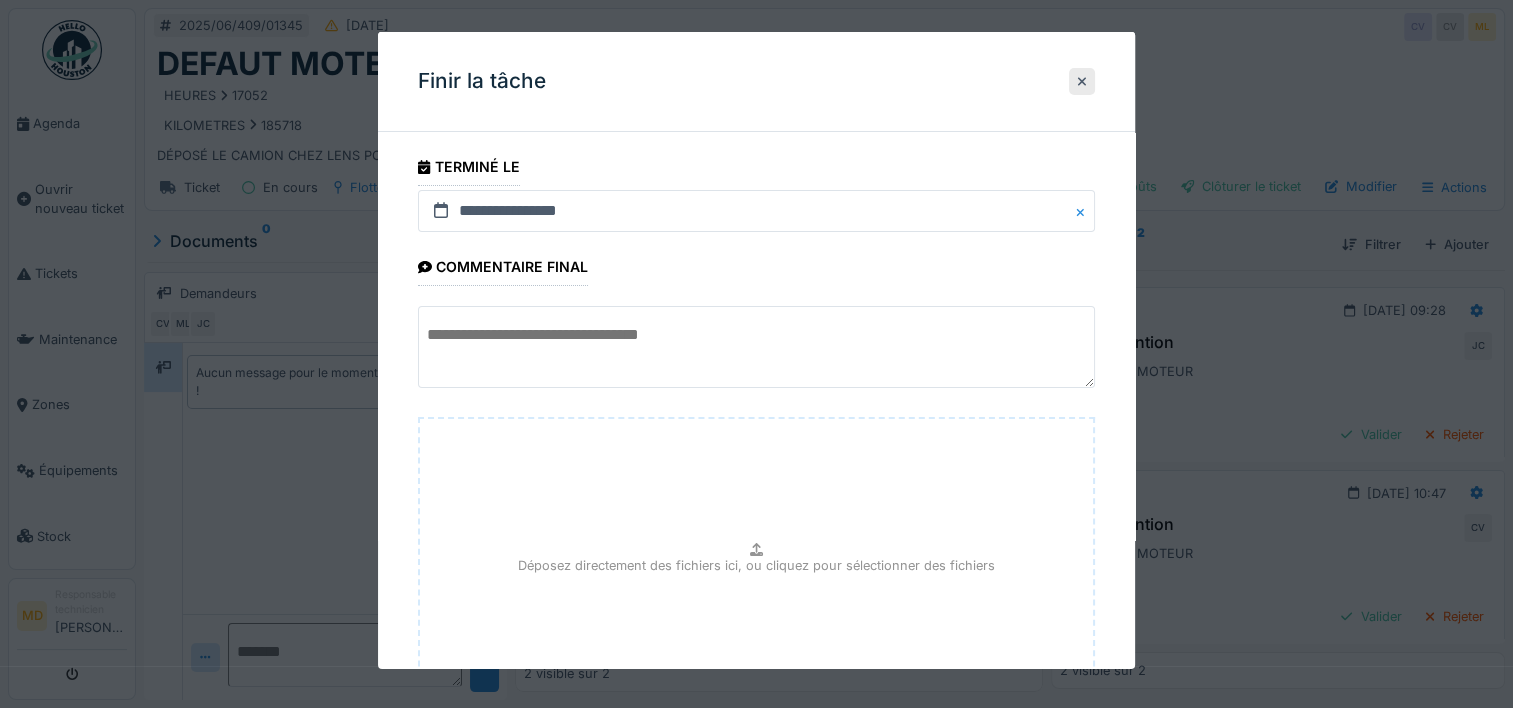 scroll, scrollTop: 176, scrollLeft: 0, axis: vertical 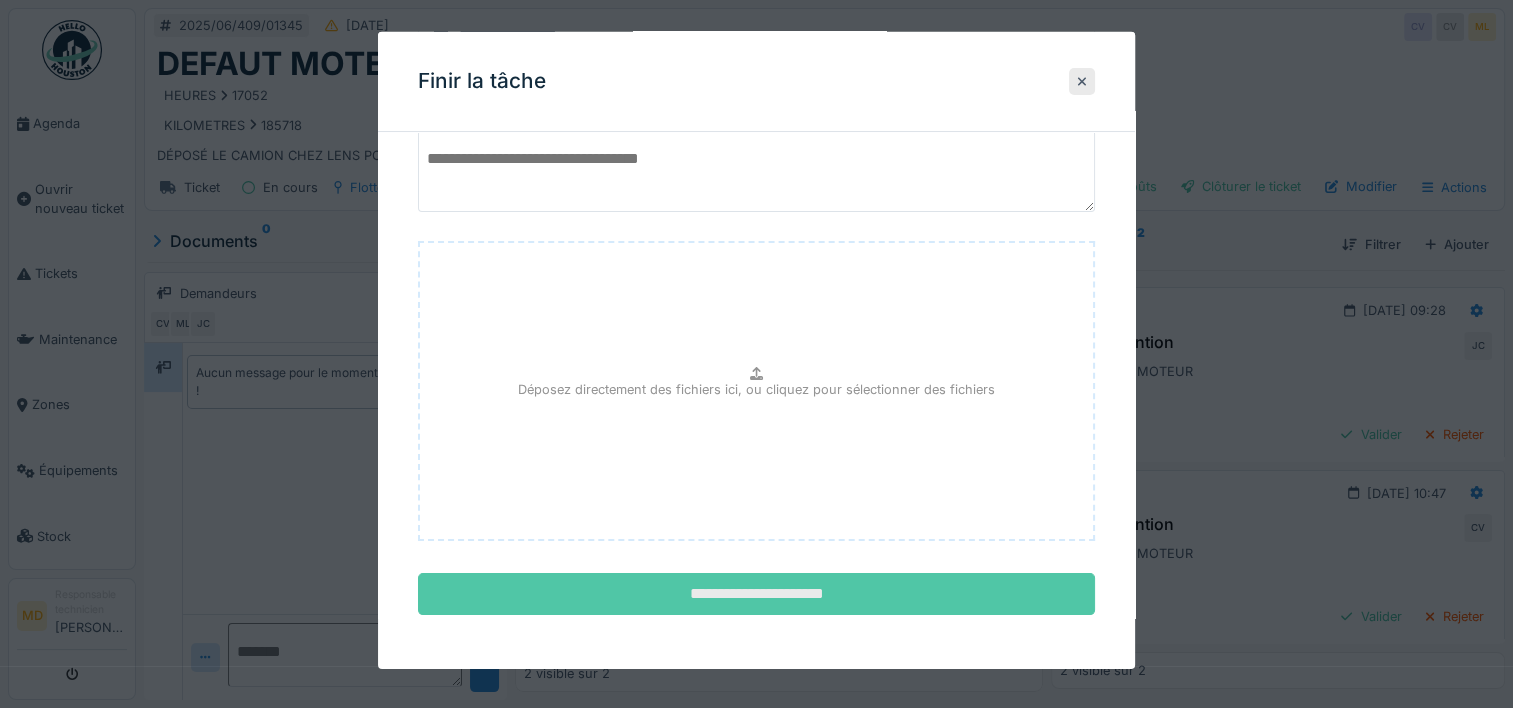 click on "**********" at bounding box center [756, 594] 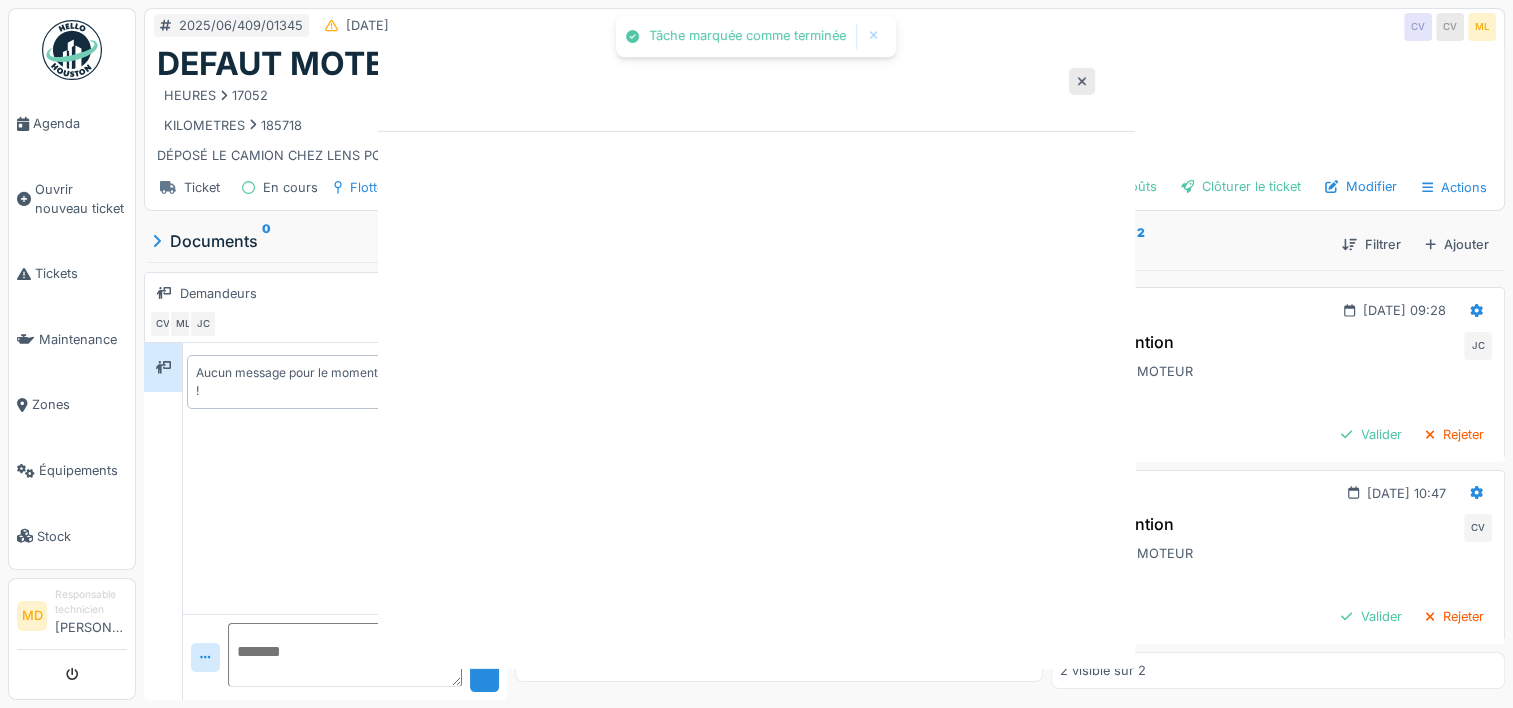 scroll, scrollTop: 0, scrollLeft: 0, axis: both 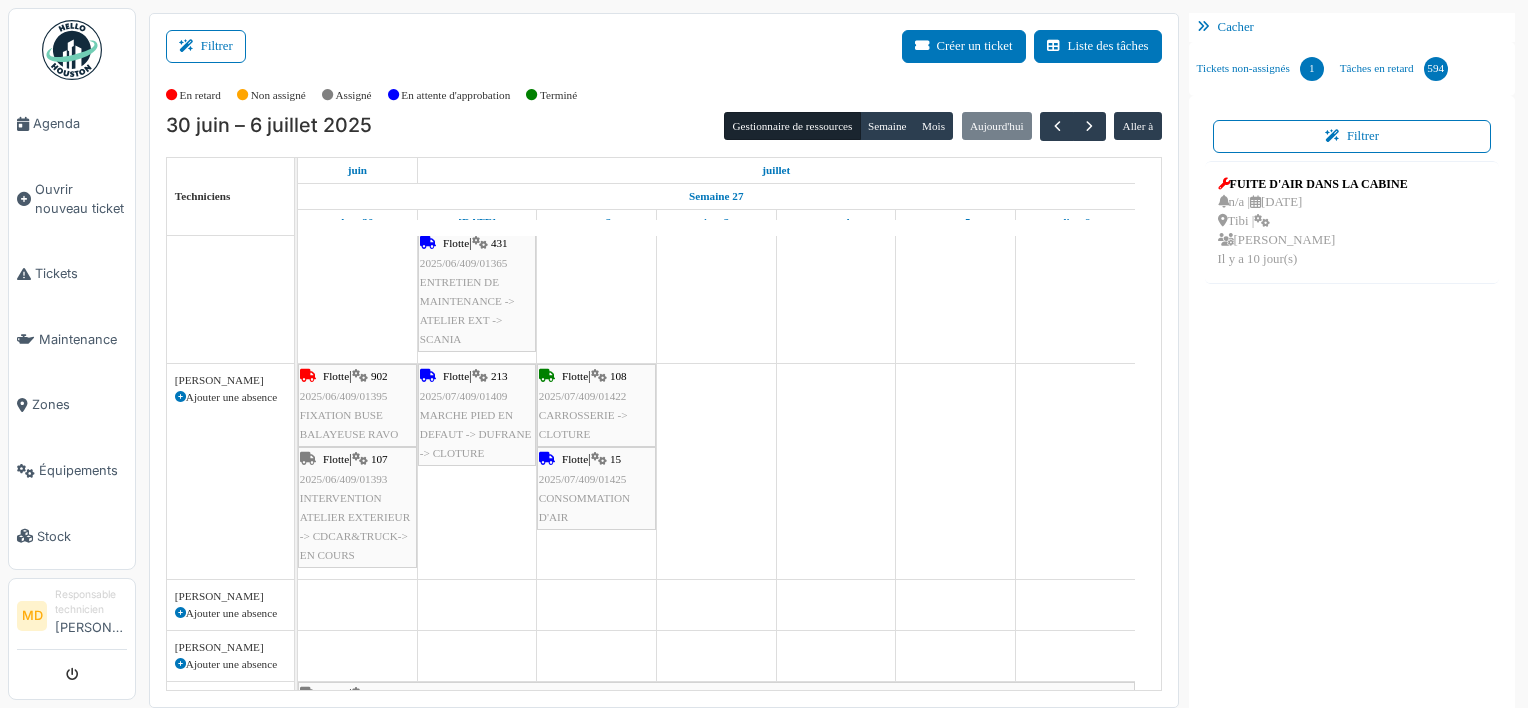 click on "Flotte
|     902
2025/06/409/01395
FIXATION BUSE BALAYEUSE RAVO" at bounding box center (357, 405) 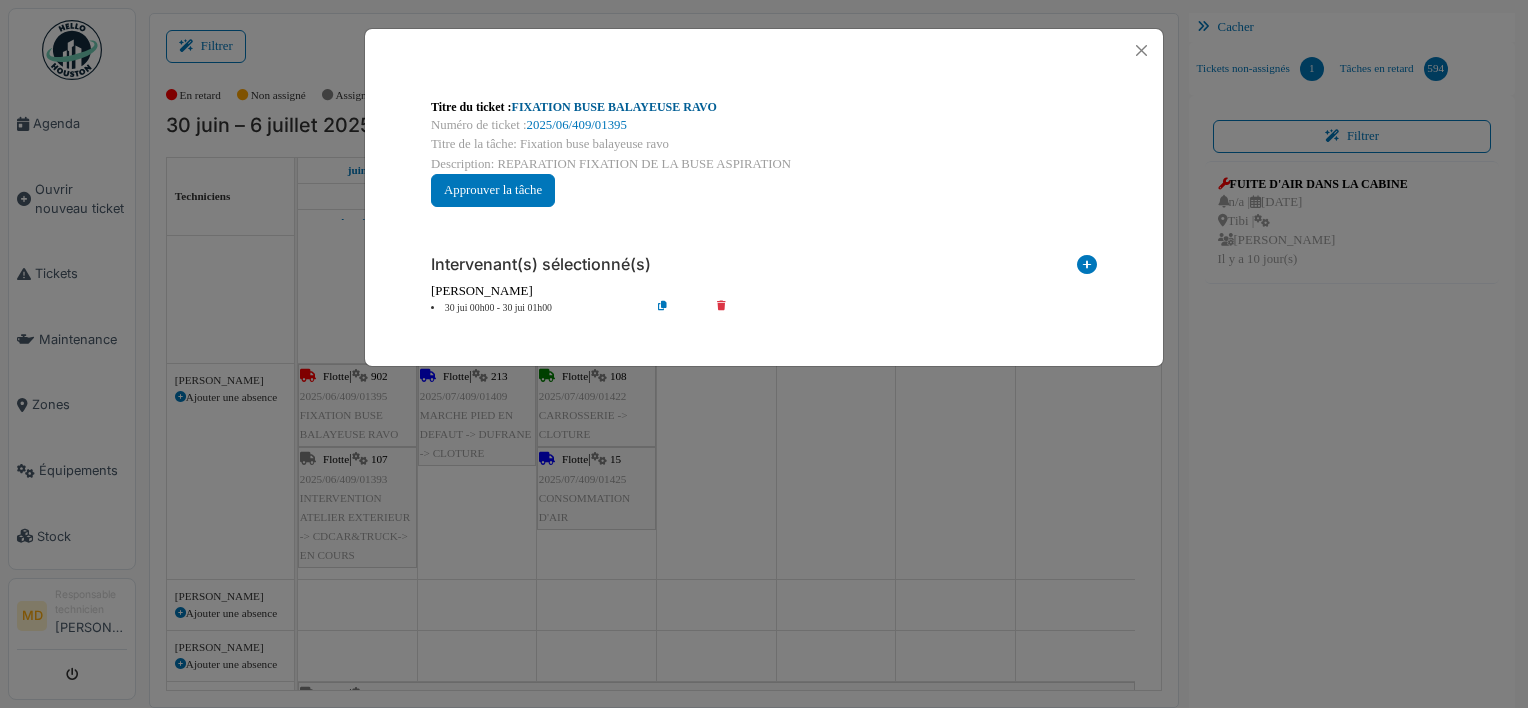 click on "FIXATION BUSE BALAYEUSE RAVO" at bounding box center (614, 107) 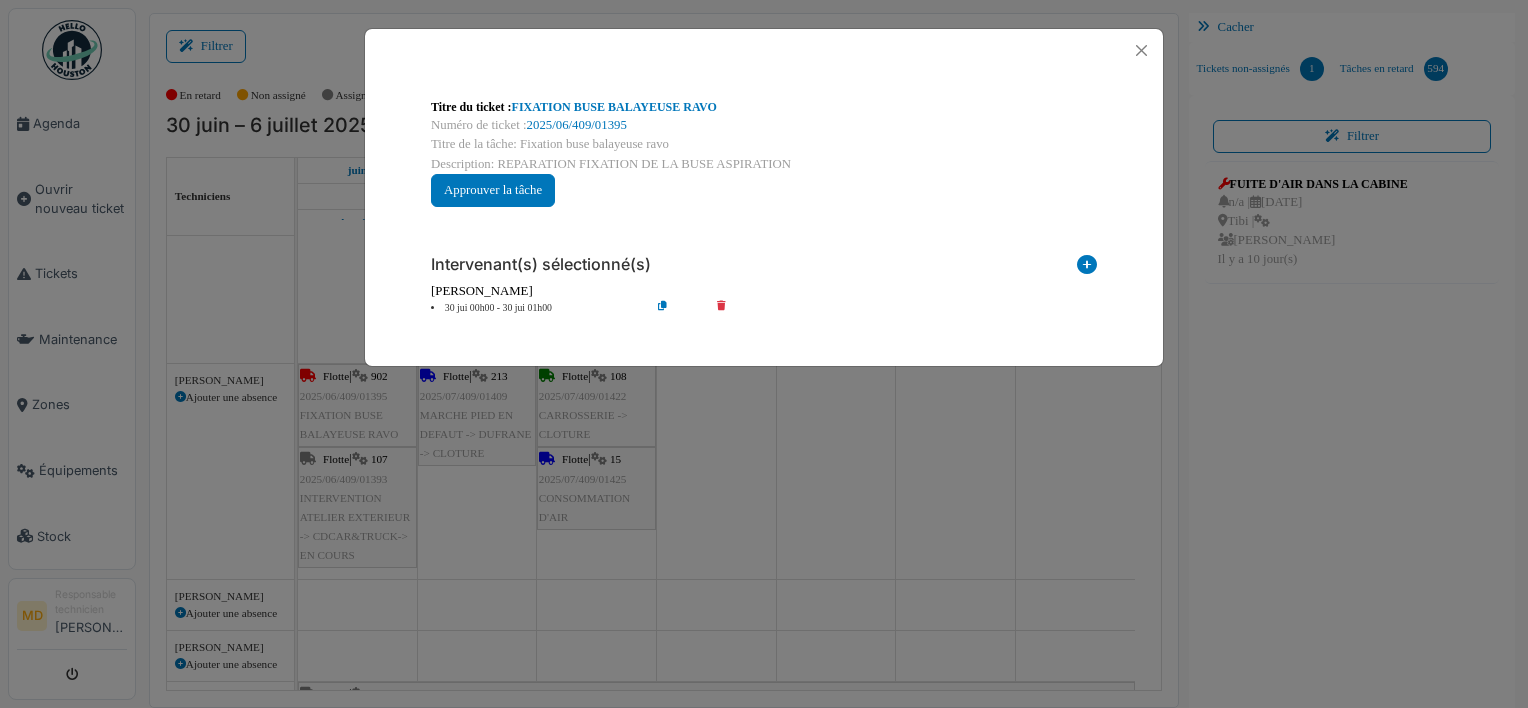 click on "**********" at bounding box center (764, 354) 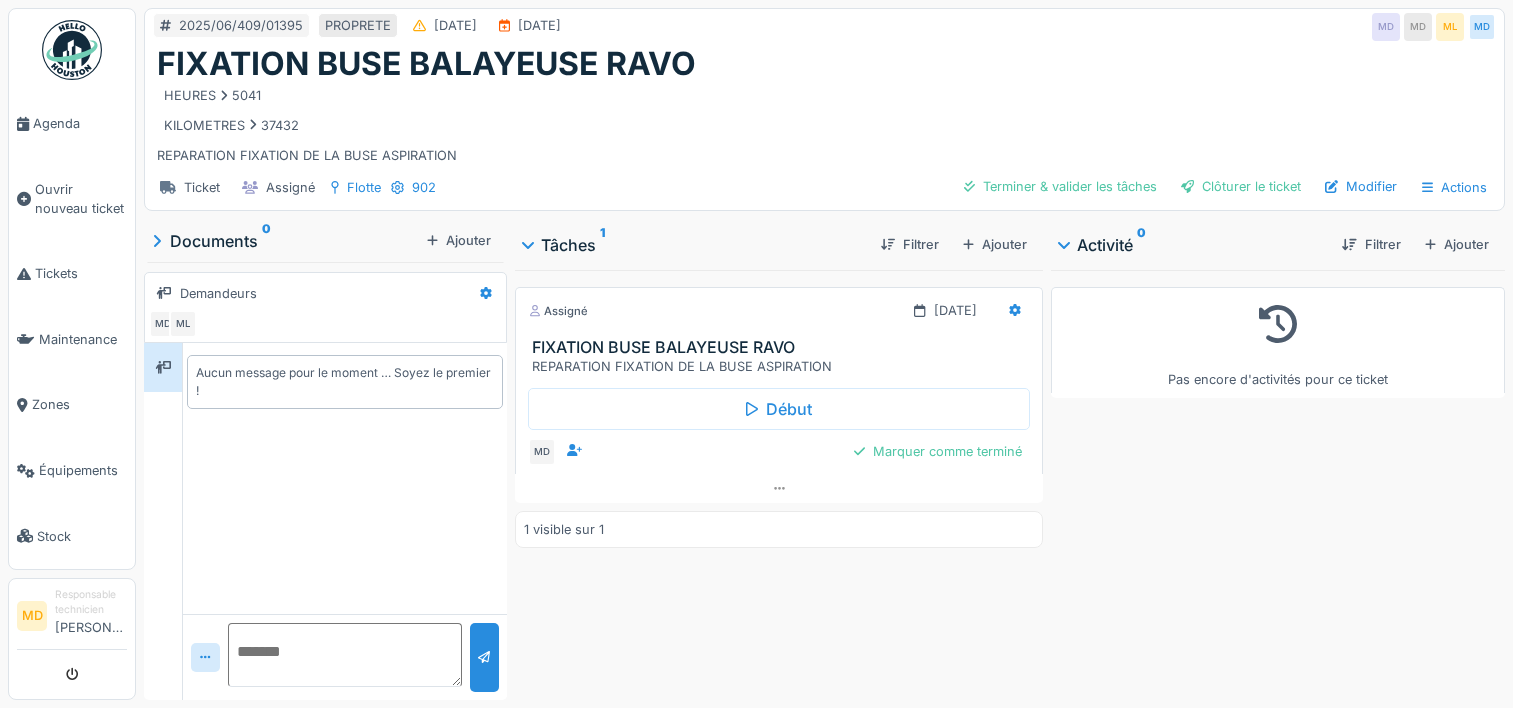 scroll, scrollTop: 0, scrollLeft: 0, axis: both 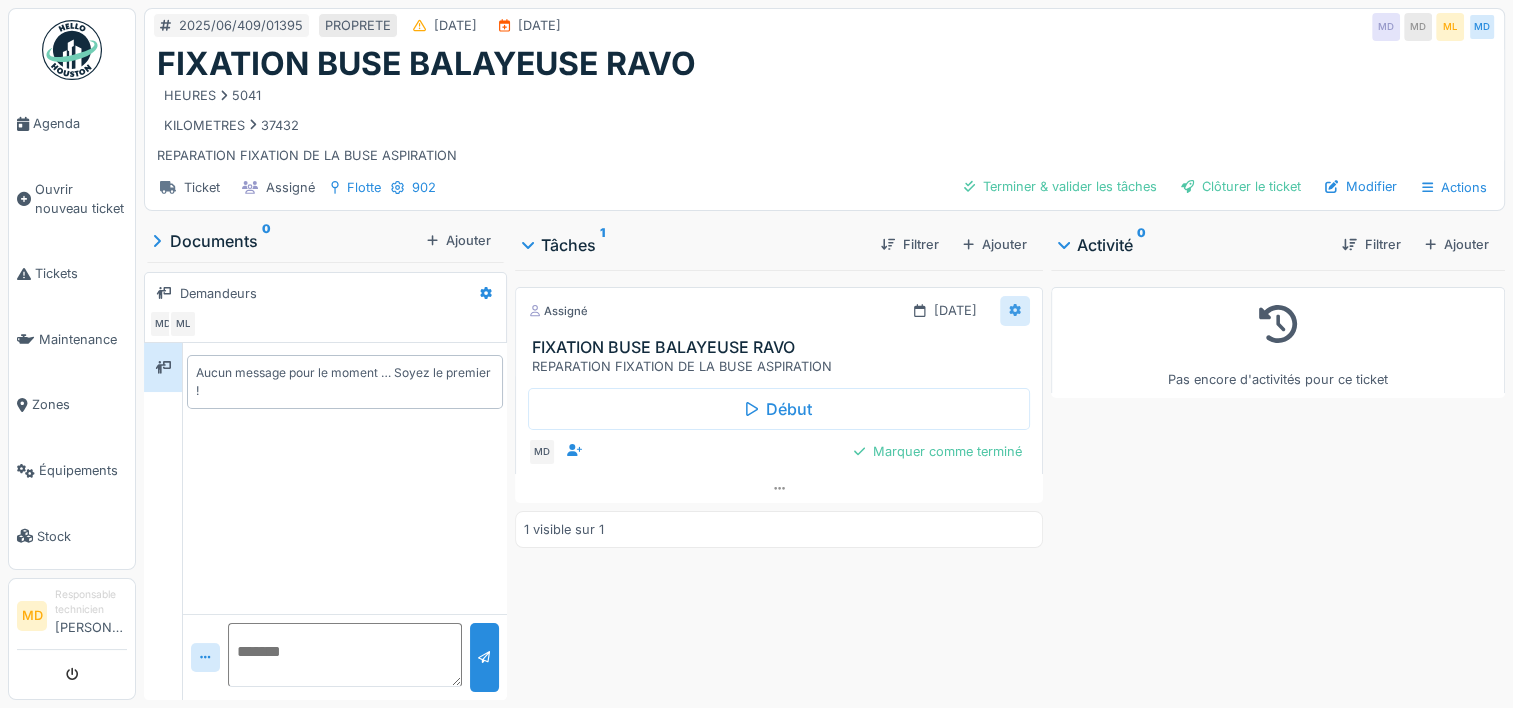 click 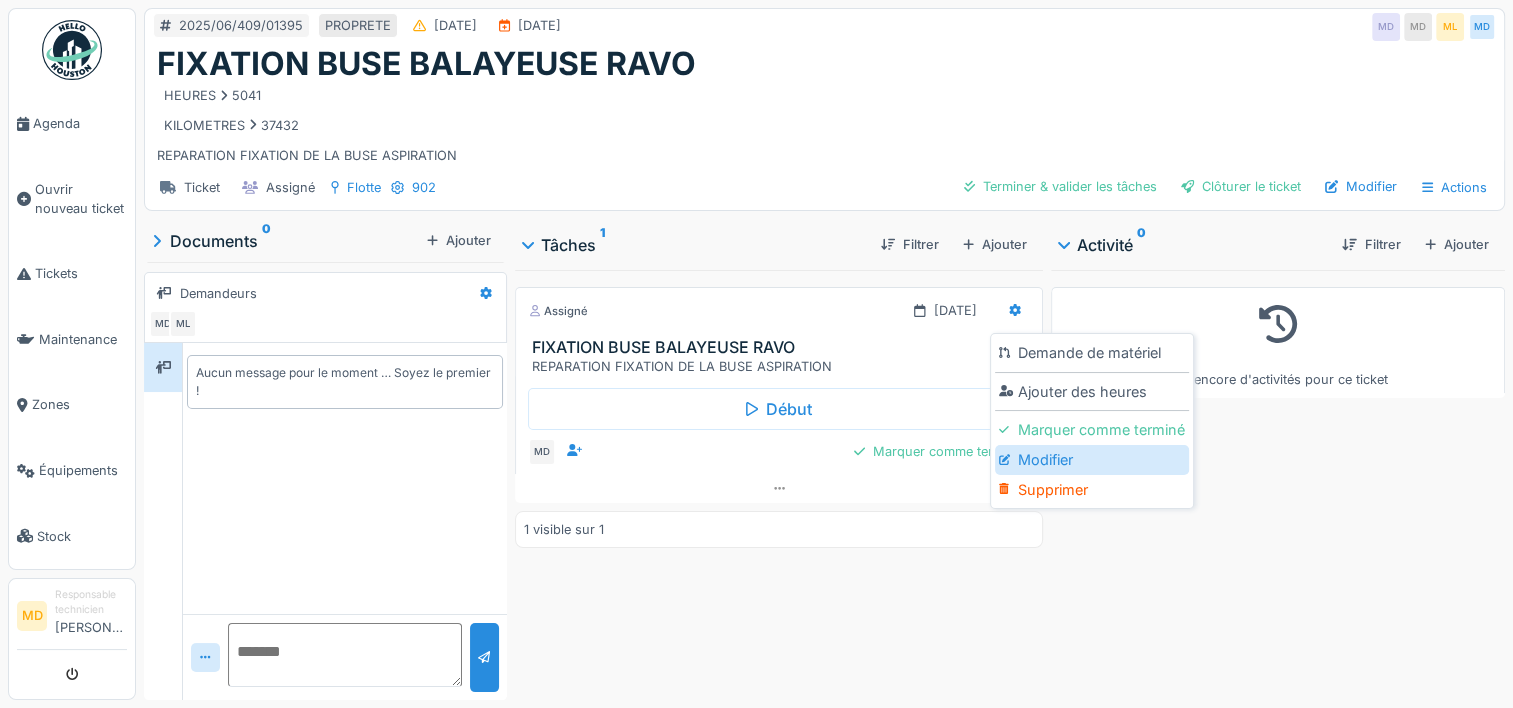 click at bounding box center [1008, 459] 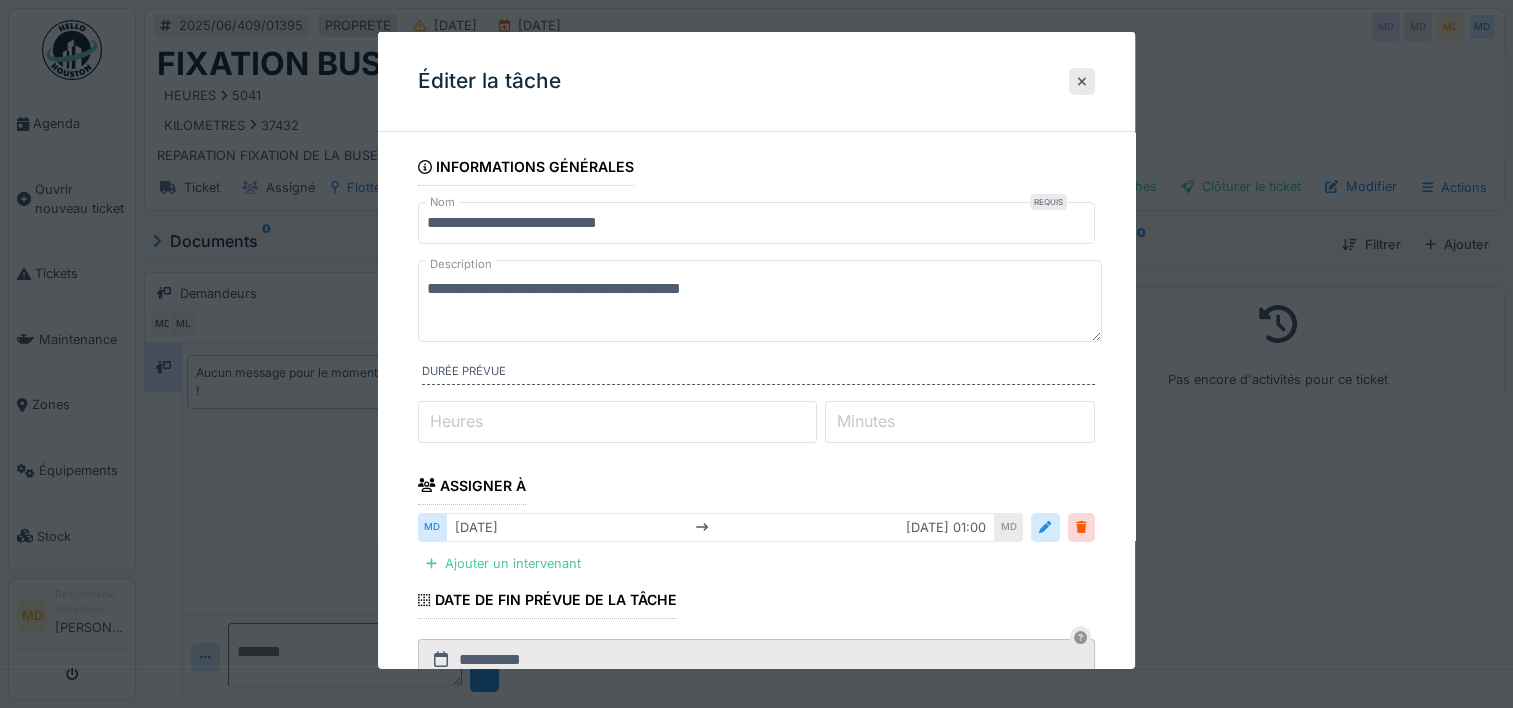 click on "Minutes" at bounding box center [866, 421] 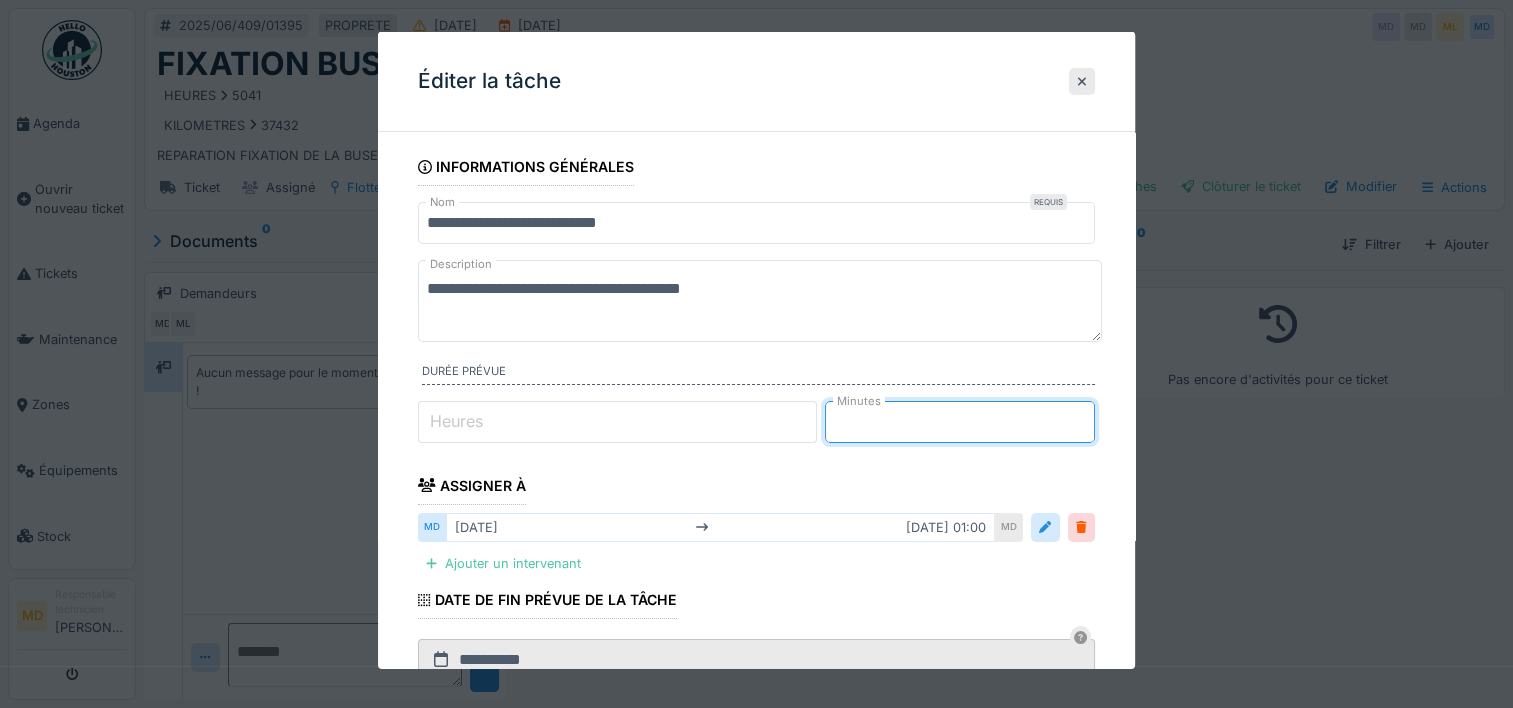 type on "**" 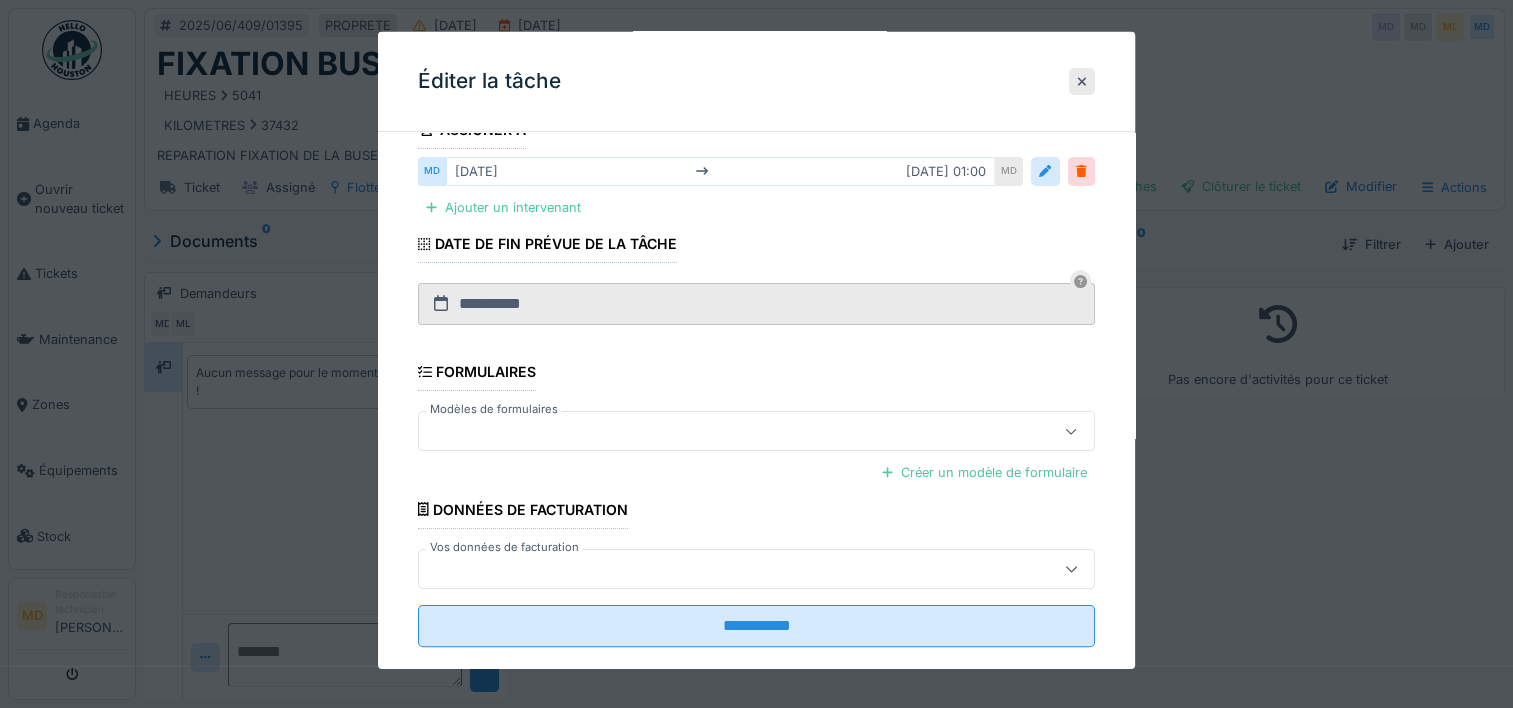 scroll, scrollTop: 385, scrollLeft: 0, axis: vertical 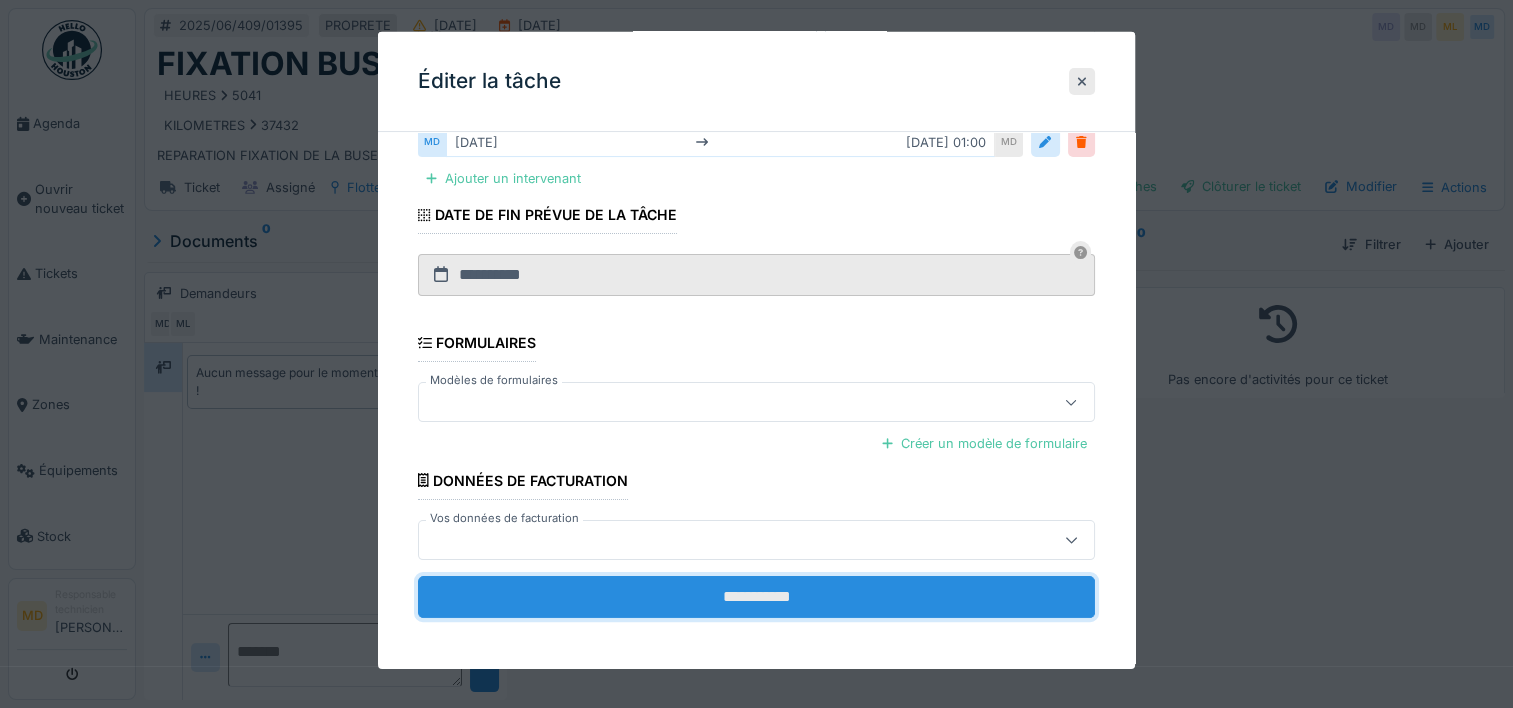 click on "**********" at bounding box center (756, 597) 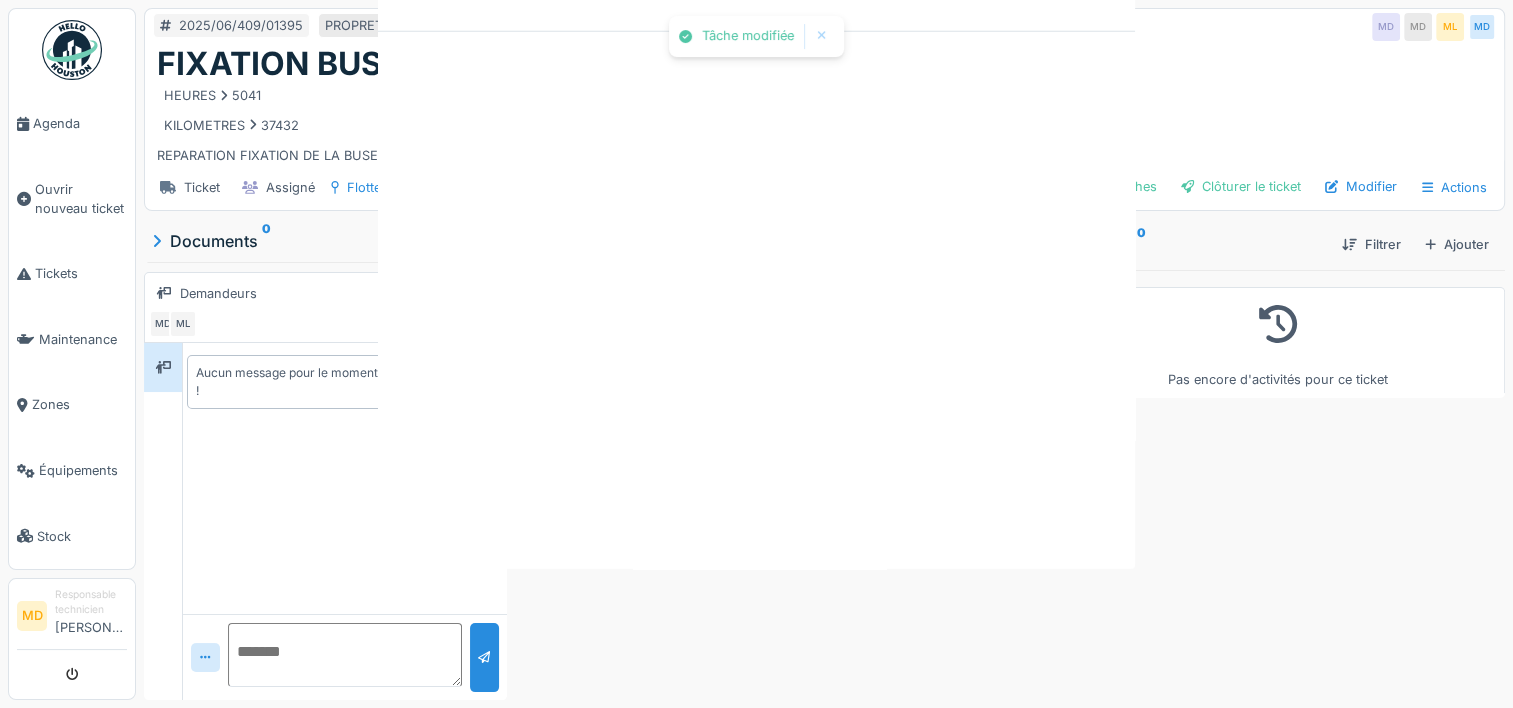 scroll, scrollTop: 0, scrollLeft: 0, axis: both 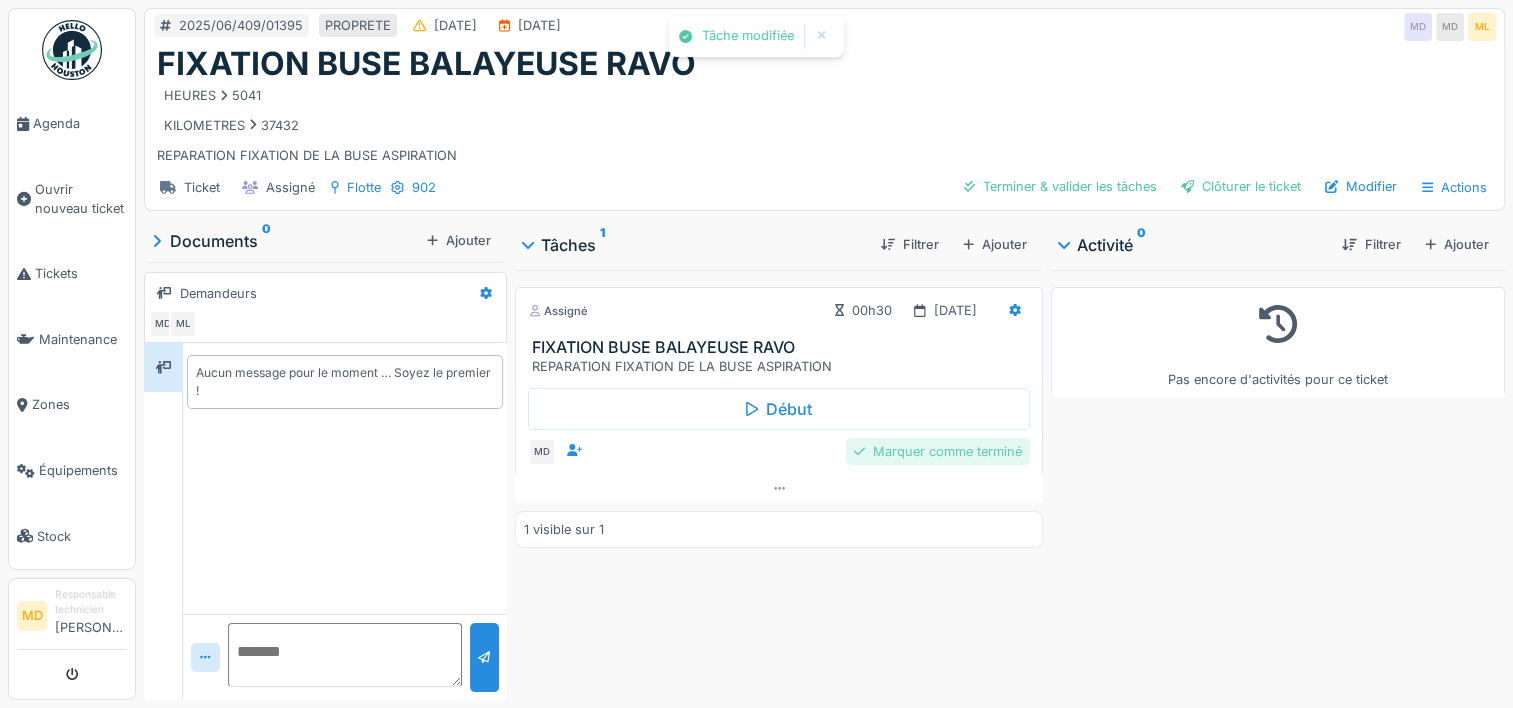 click on "Marquer comme terminé" at bounding box center (938, 451) 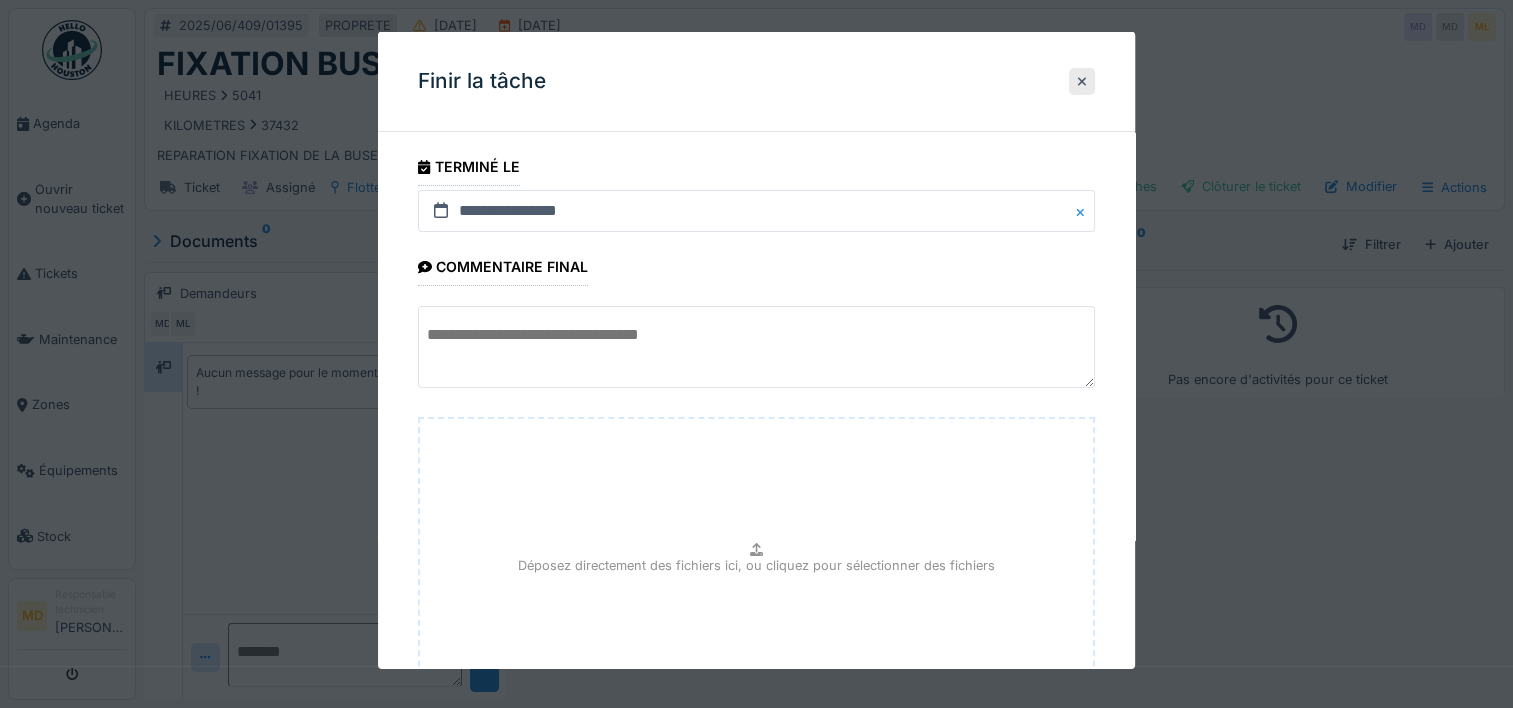 scroll, scrollTop: 176, scrollLeft: 0, axis: vertical 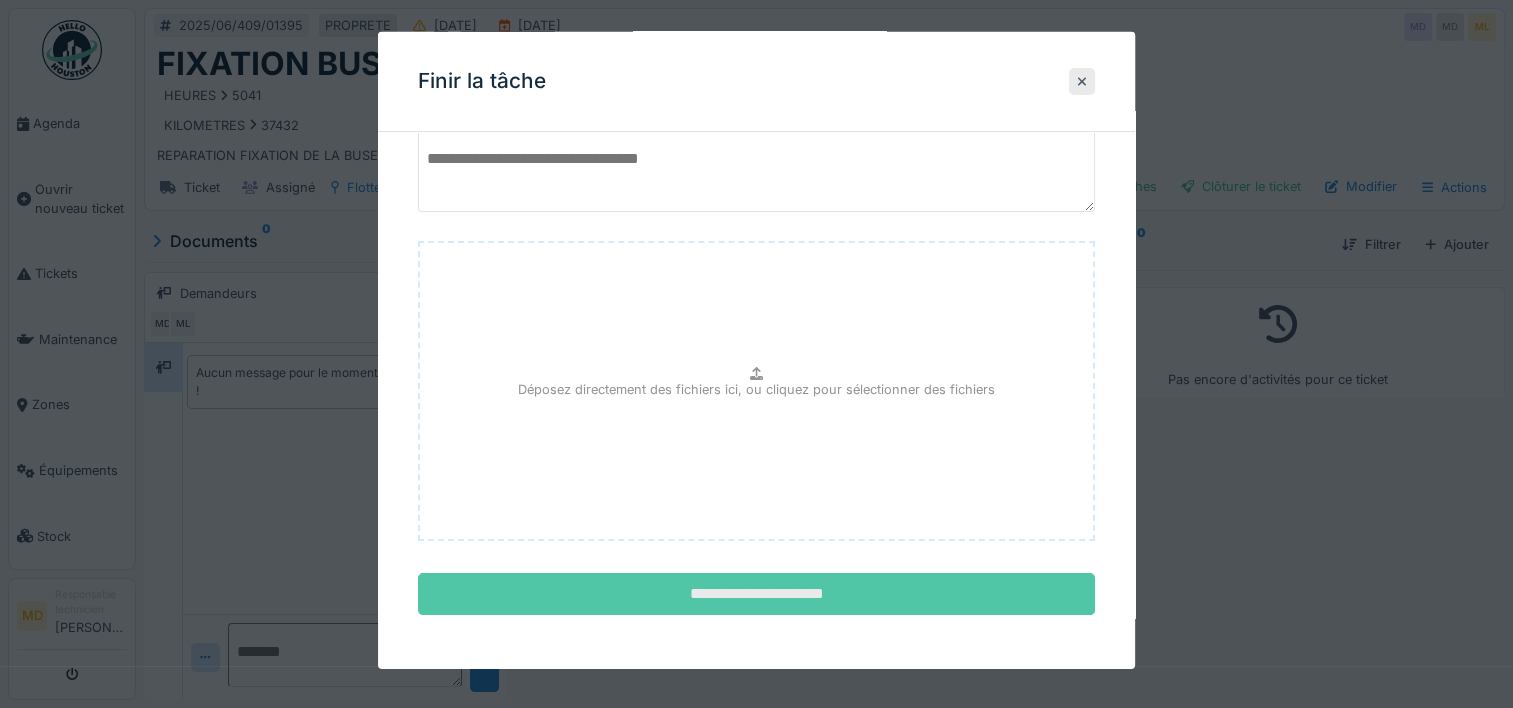 click on "**********" at bounding box center (756, 594) 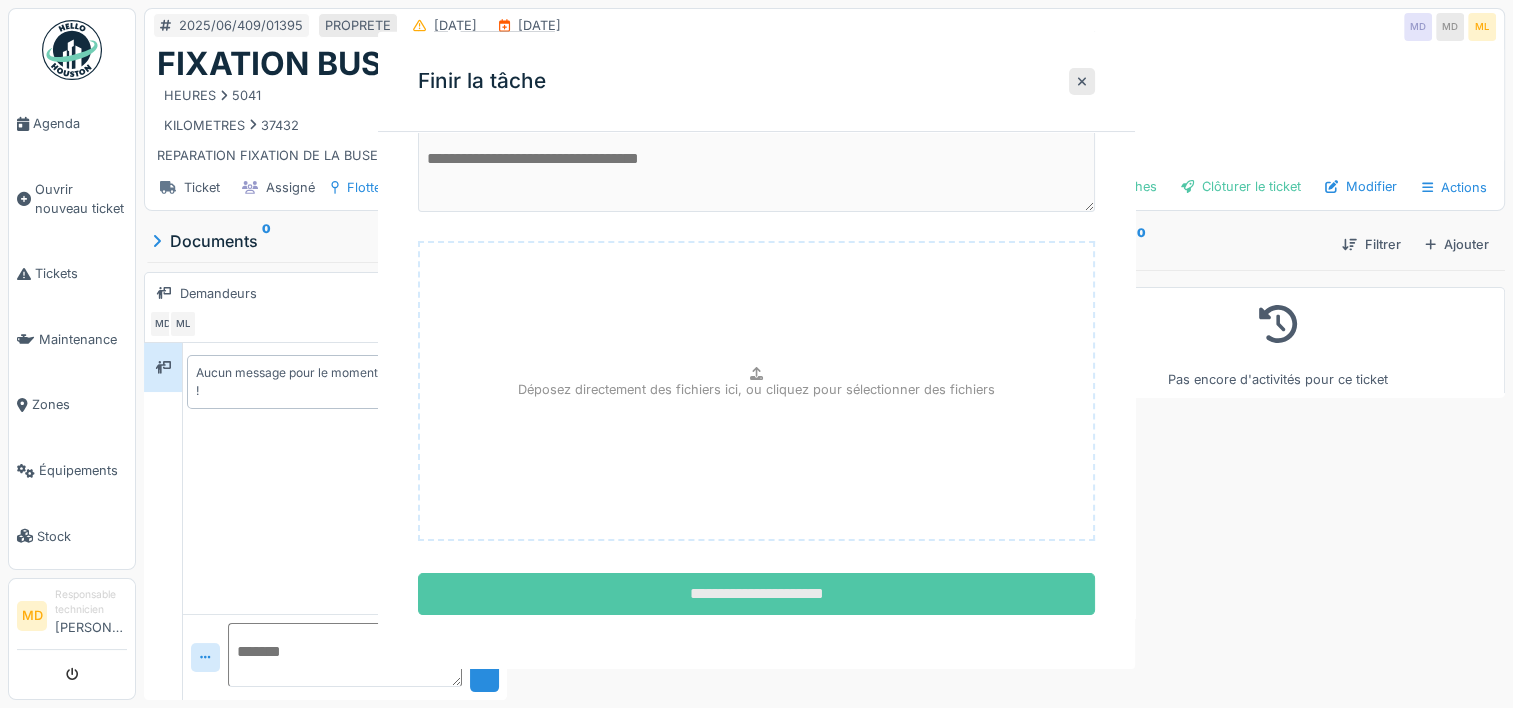 scroll, scrollTop: 0, scrollLeft: 0, axis: both 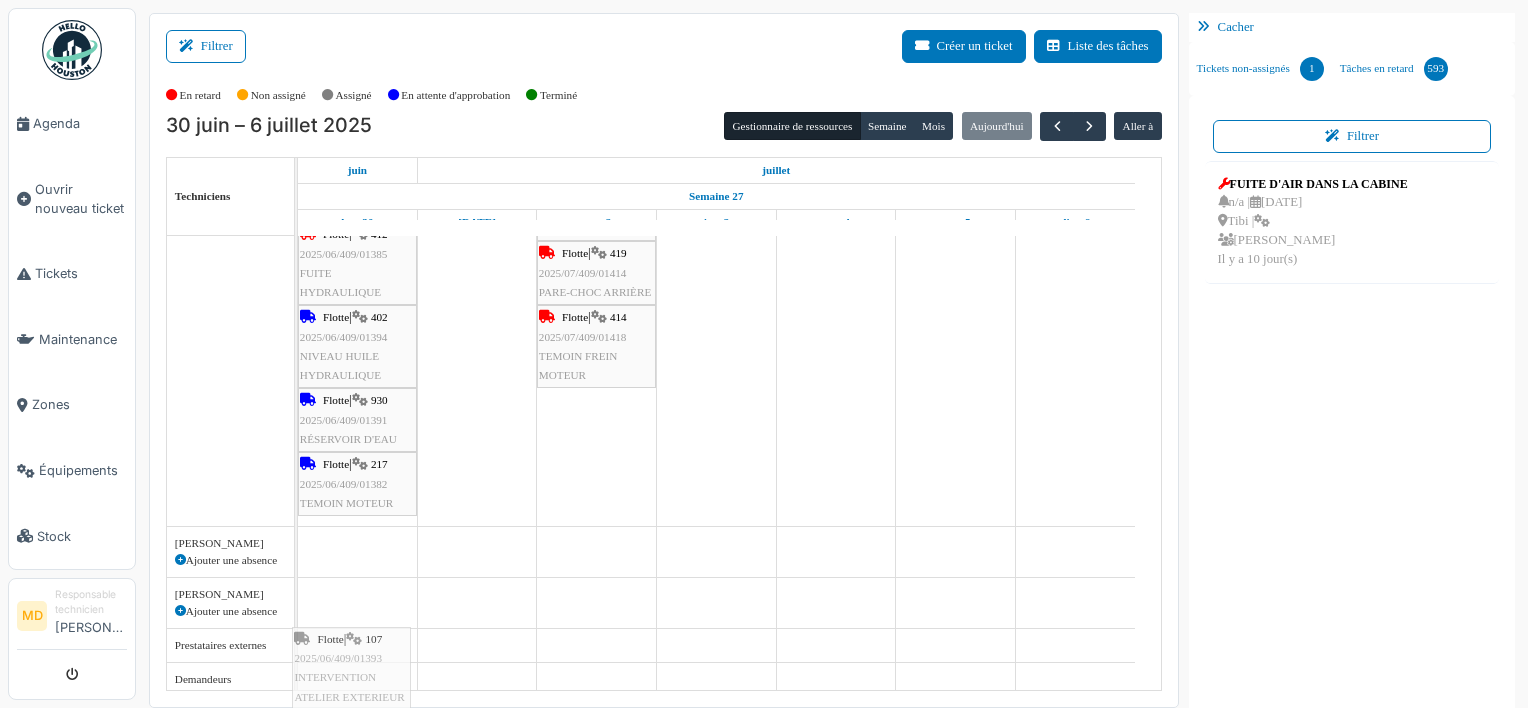 drag, startPoint x: 344, startPoint y: 287, endPoint x: 339, endPoint y: 637, distance: 350.0357 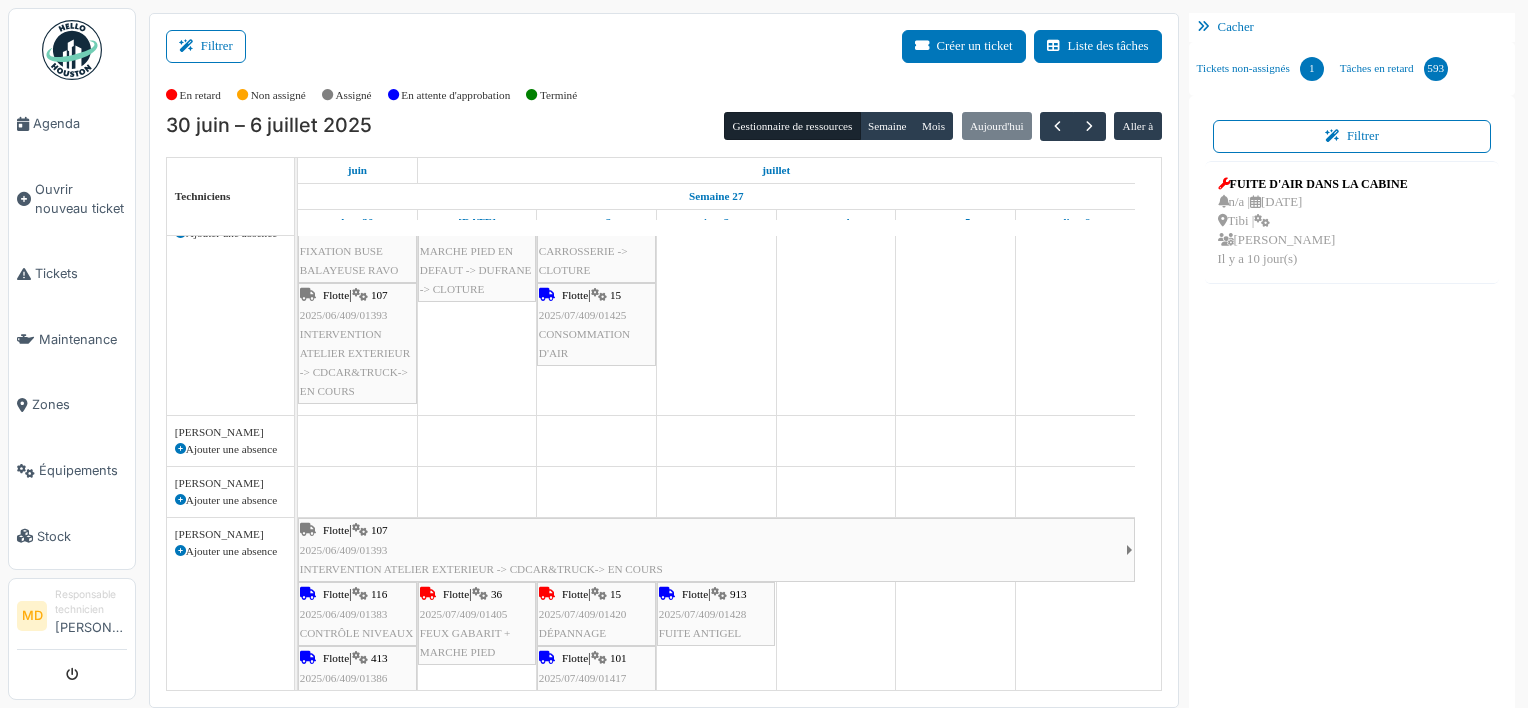 click on "Flotte
|     116
2025/06/409/01383
CONTRÔLE NIVEAUX" at bounding box center [357, 614] 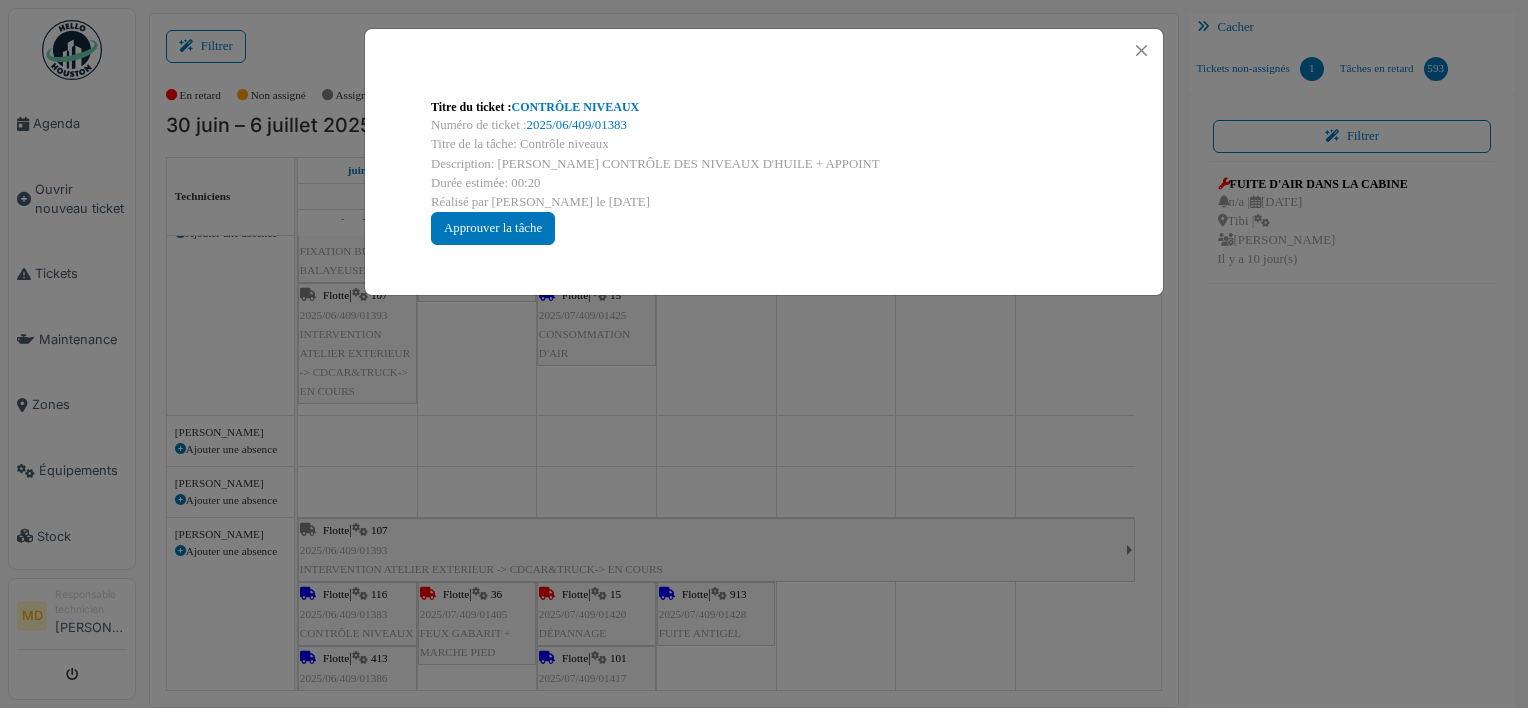 click on "Titre du ticket :
CONTRÔLE NIVEAUX
Numéro de ticket :
2025/06/409/01383
Titre de la tâche: Contrôle niveaux
Description:  RIBANT CÉDRIC
CONTRÔLE DES NIVEAUX D'HUILE + APPOINT
Durée estimée: 00:20
Réalisé par Mickael Ribant le 30/06/2025
Approuver la tâche" at bounding box center [764, 354] 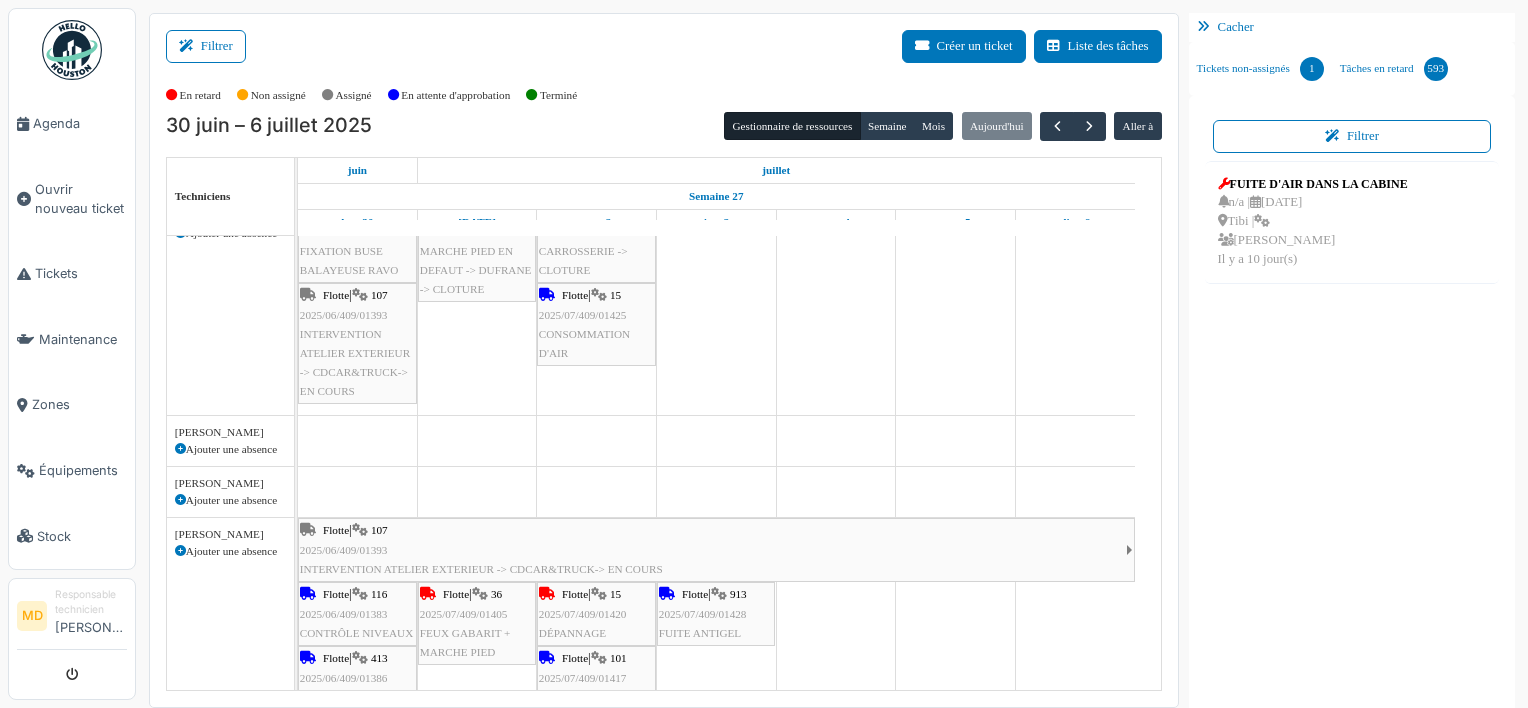 click on "Flotte" at bounding box center (336, 295) 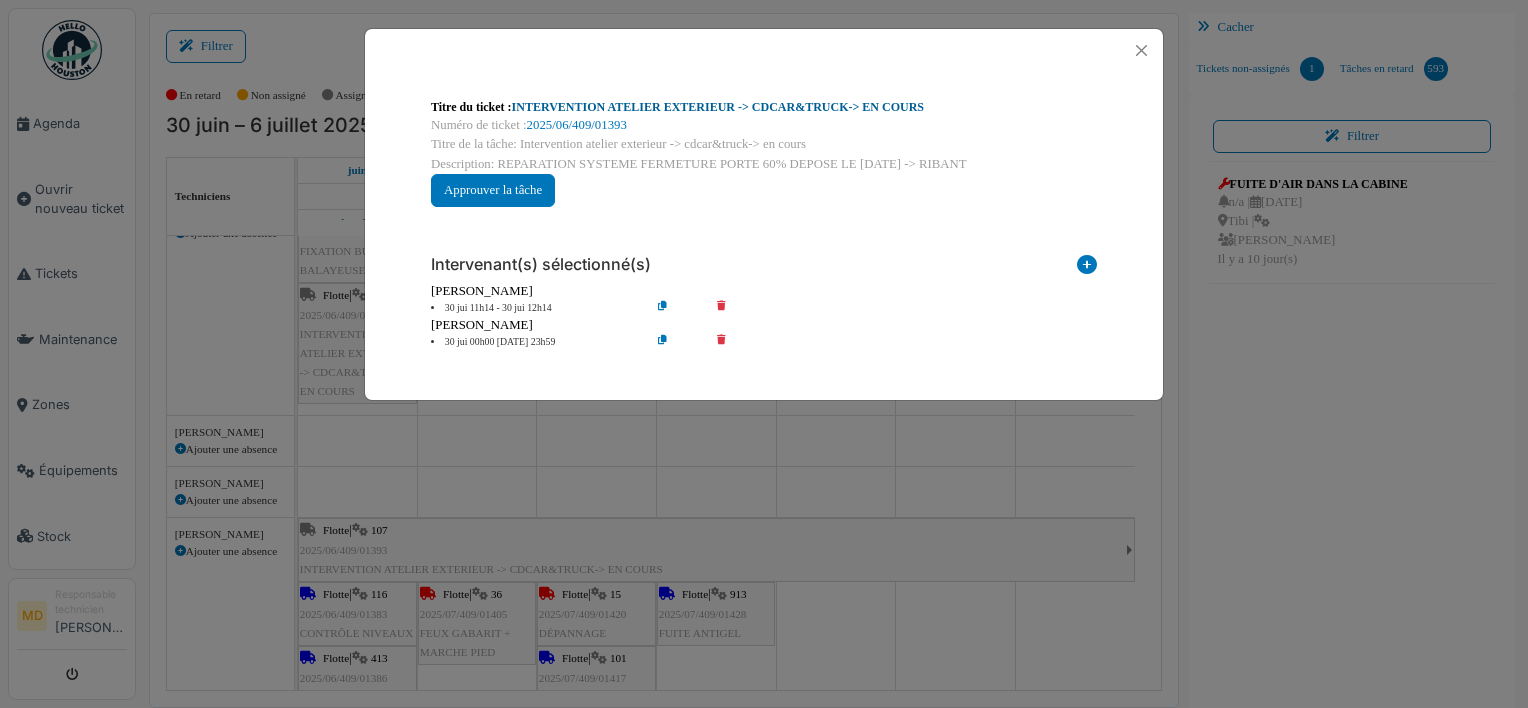 click on "INTERVENTION ATELIER EXTERIEUR -> CDCAR&TRUCK-> EN COURS" at bounding box center (718, 107) 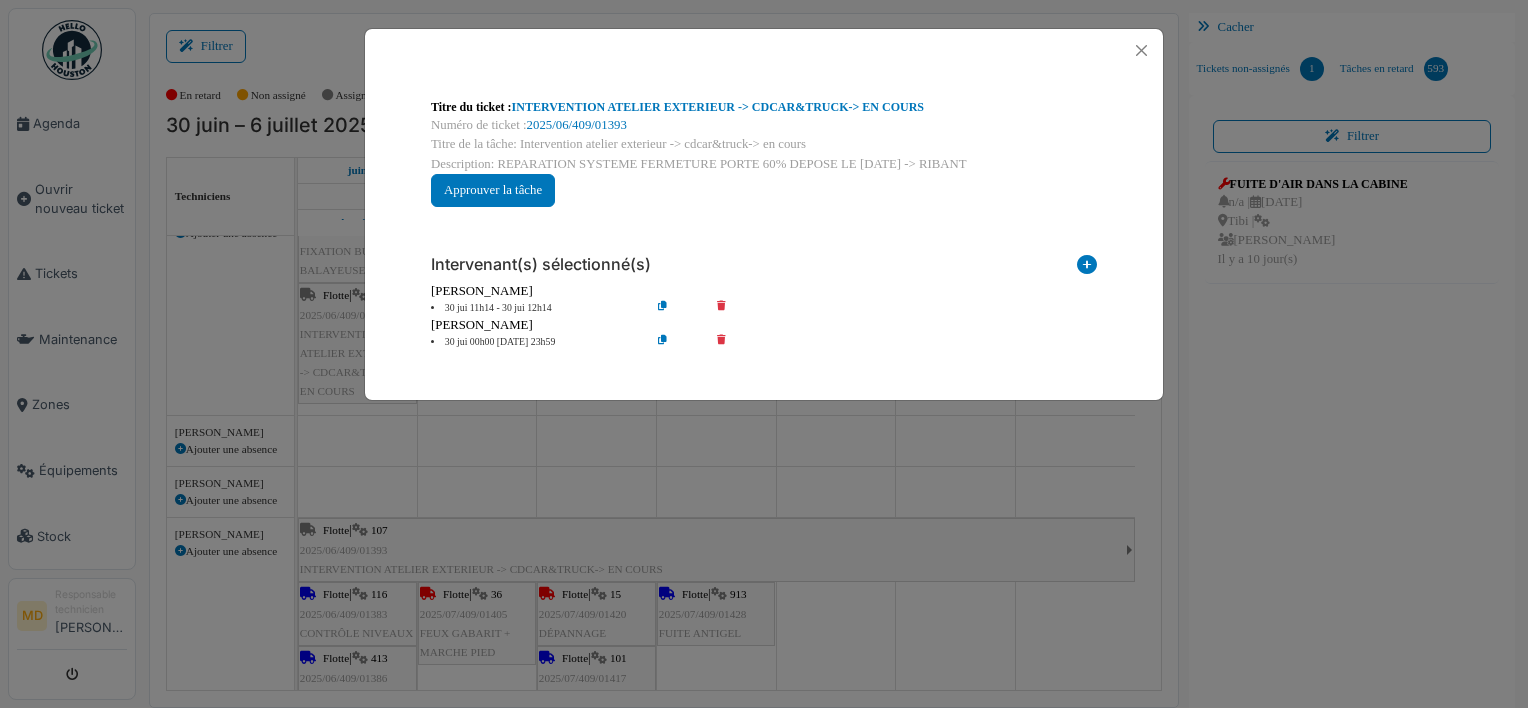 click on "**********" at bounding box center (764, 354) 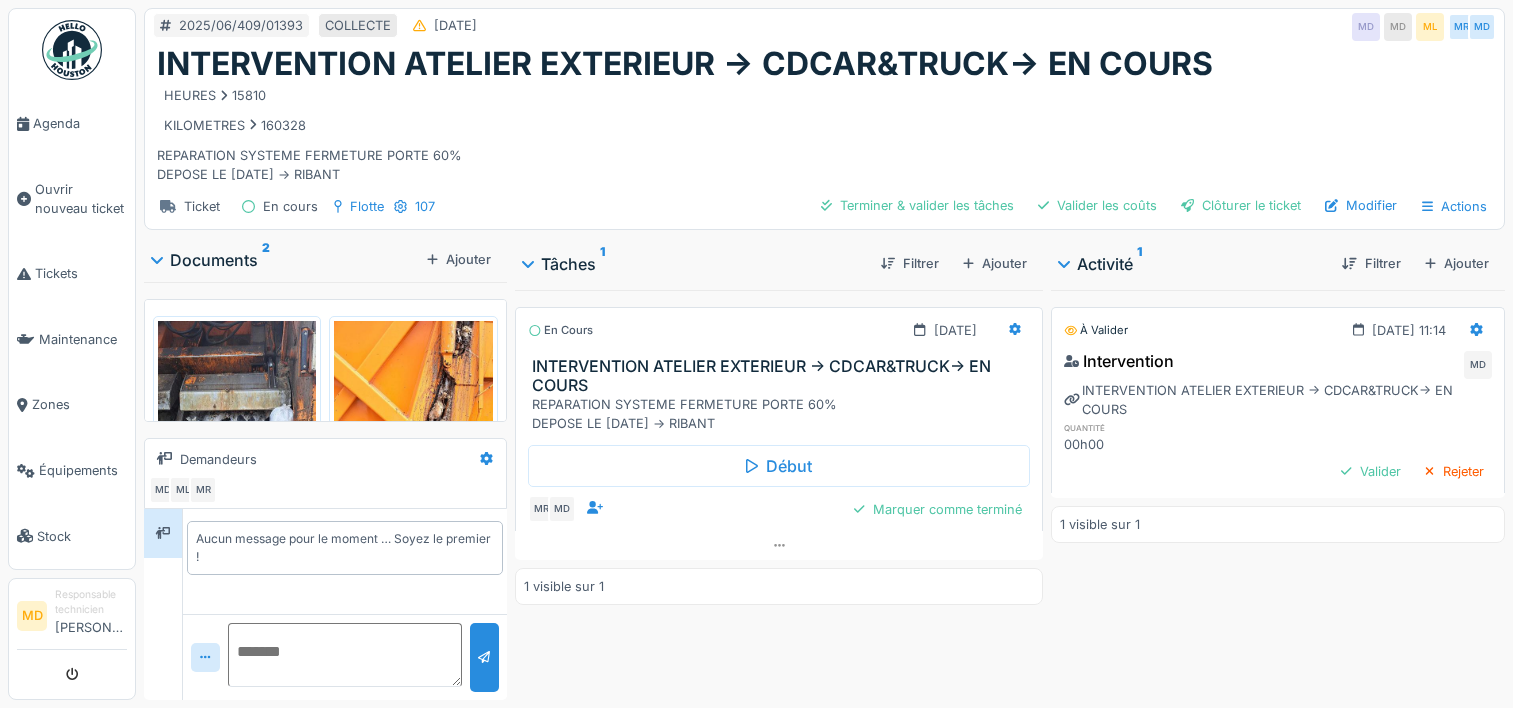 scroll, scrollTop: 0, scrollLeft: 0, axis: both 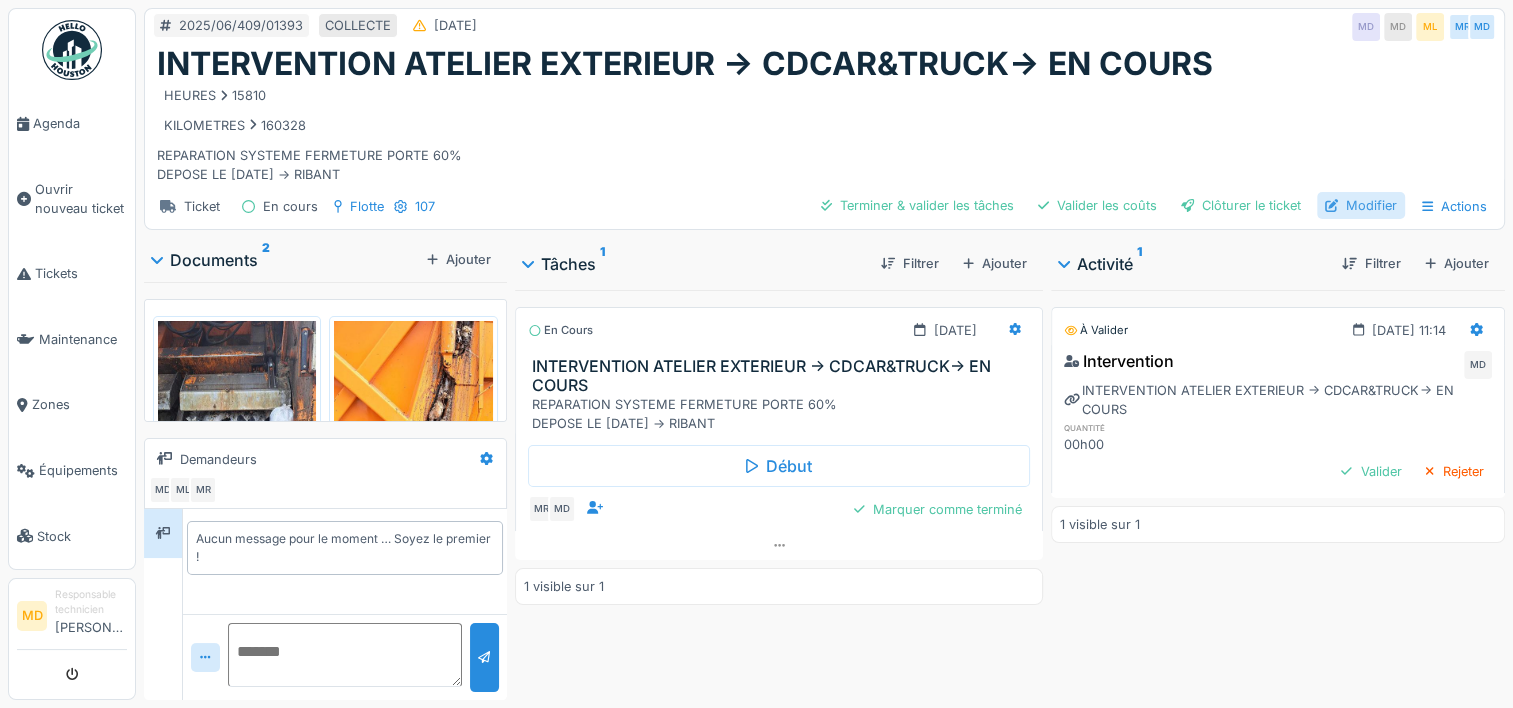 click on "Modifier" at bounding box center (1361, 205) 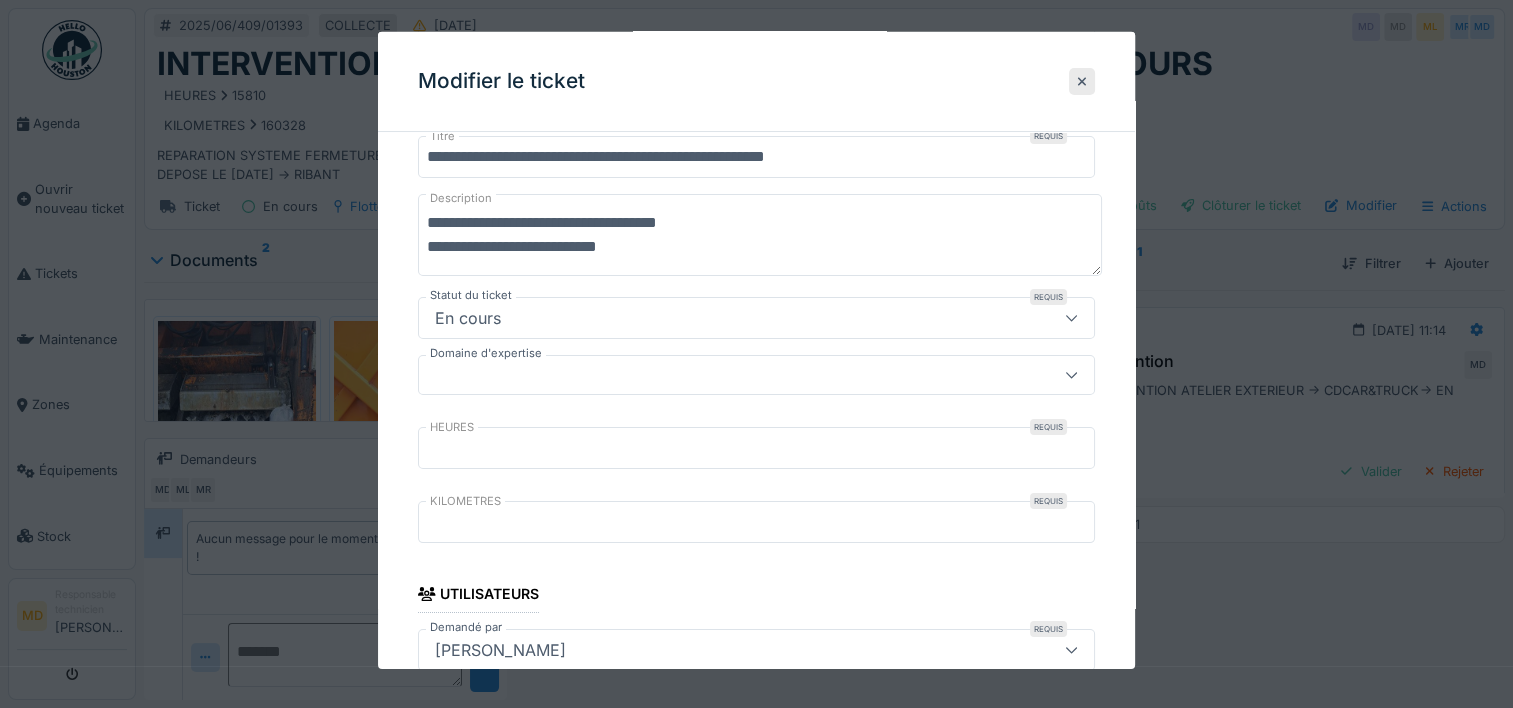 scroll, scrollTop: 185, scrollLeft: 0, axis: vertical 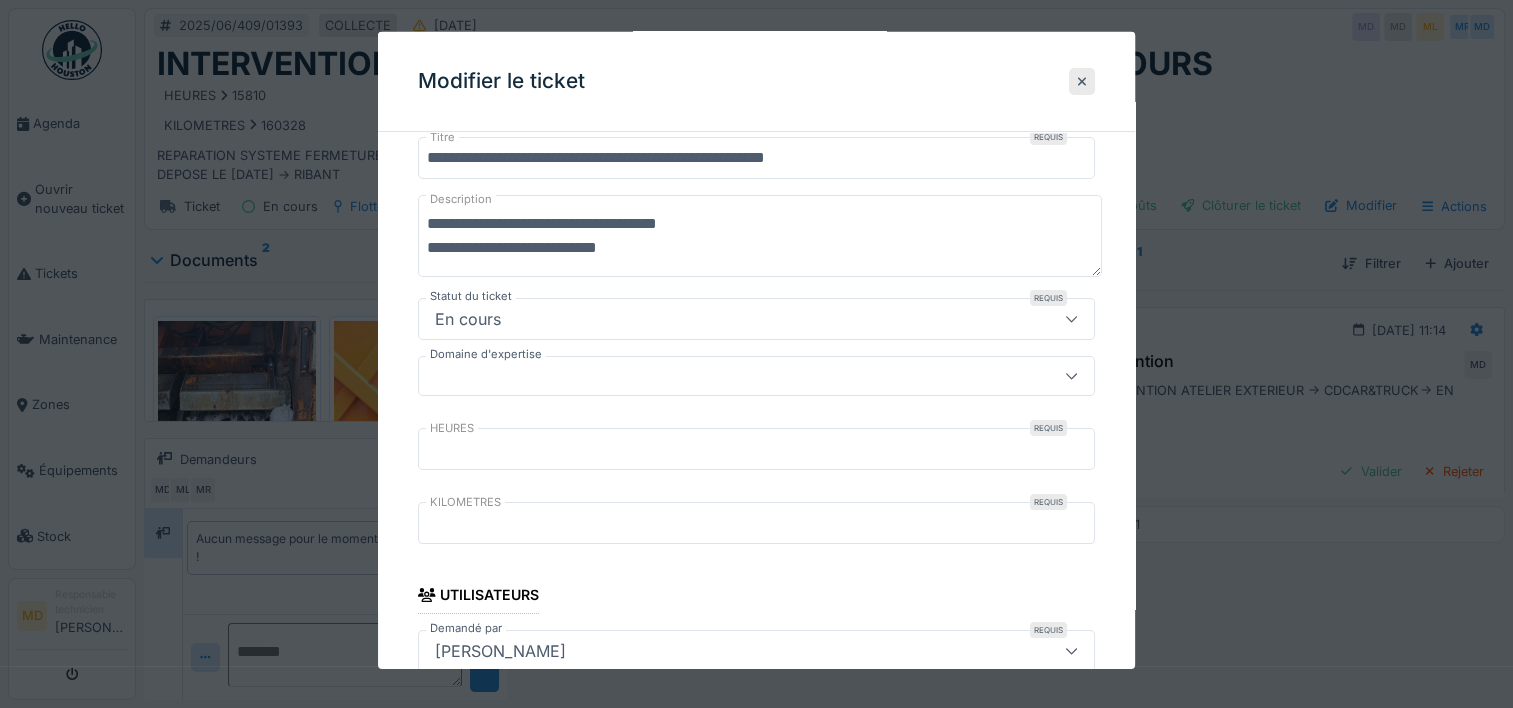 click at bounding box center (722, 376) 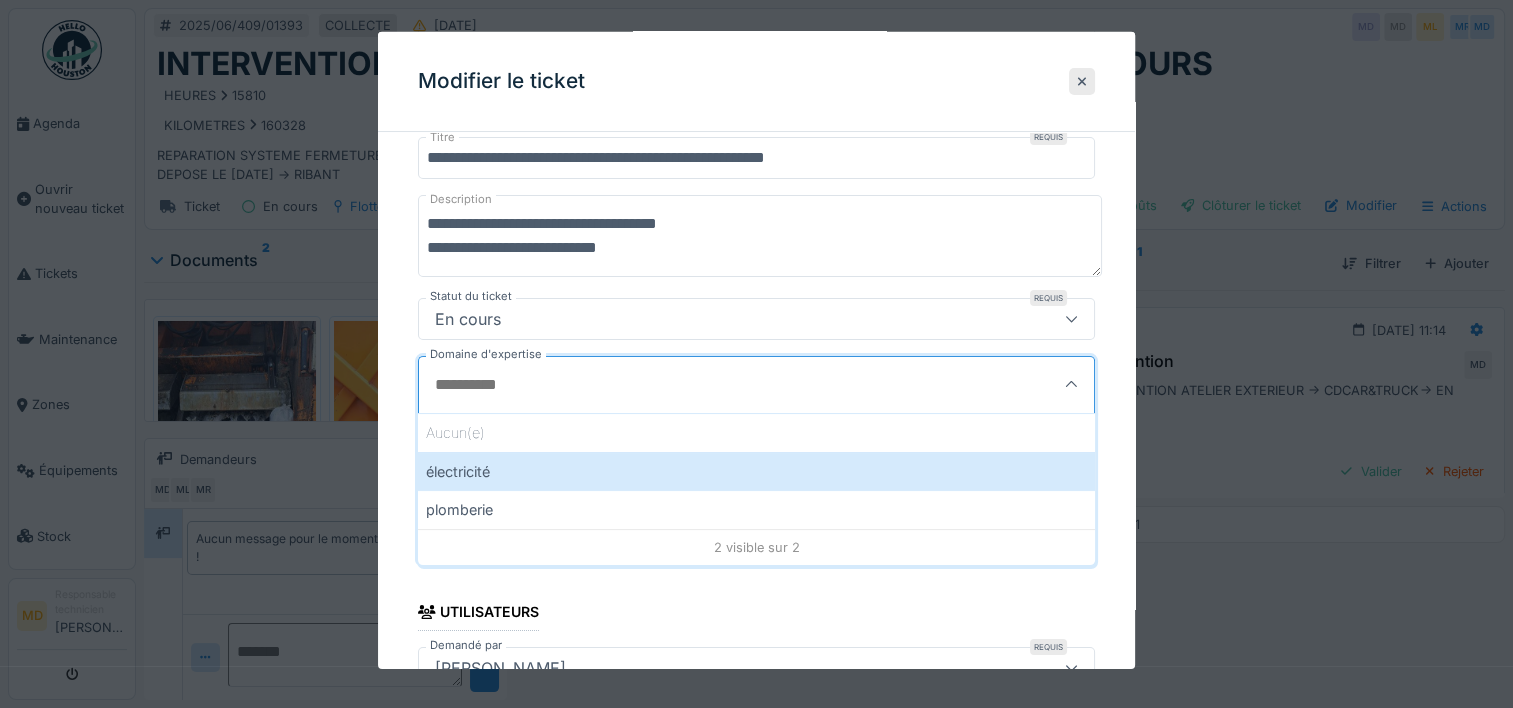 click on "**********" at bounding box center (756, 737) 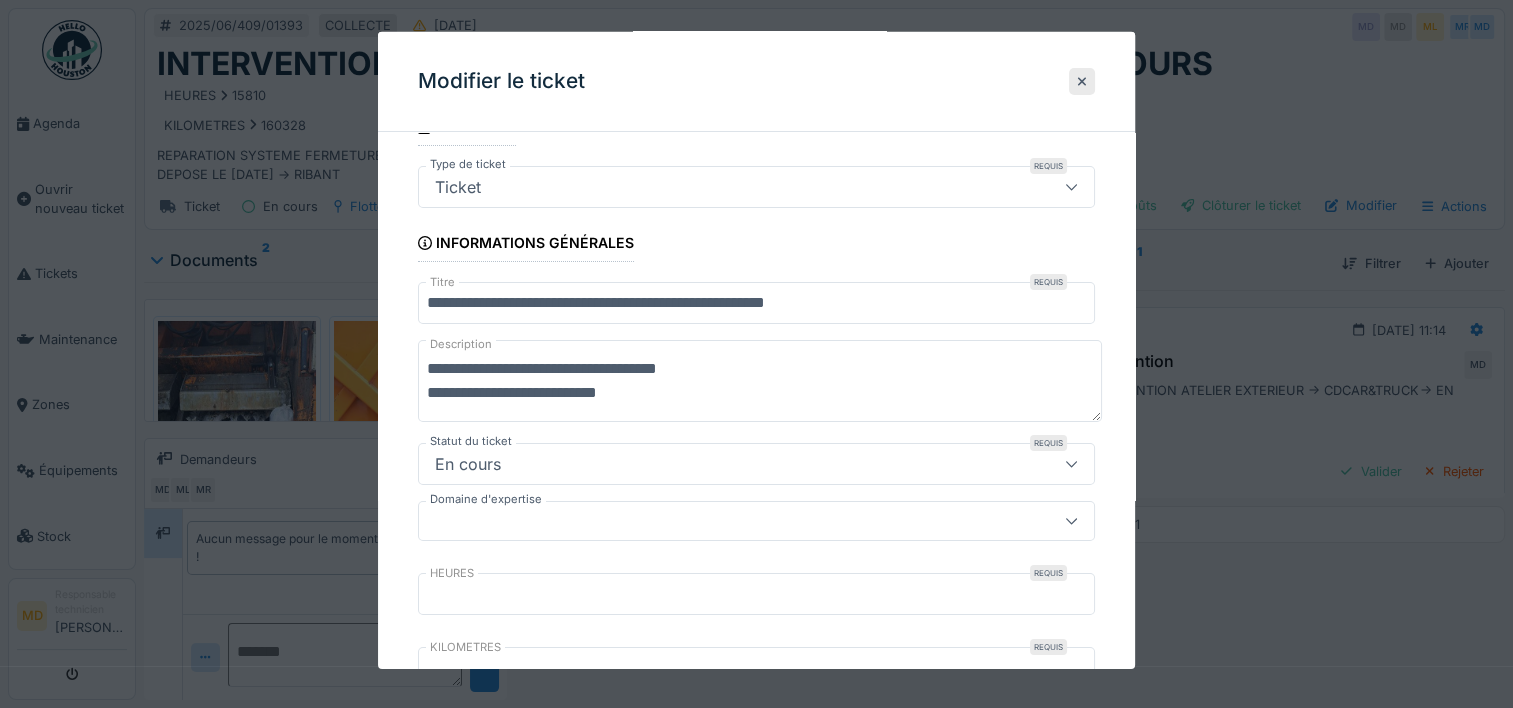 scroll, scrollTop: 0, scrollLeft: 0, axis: both 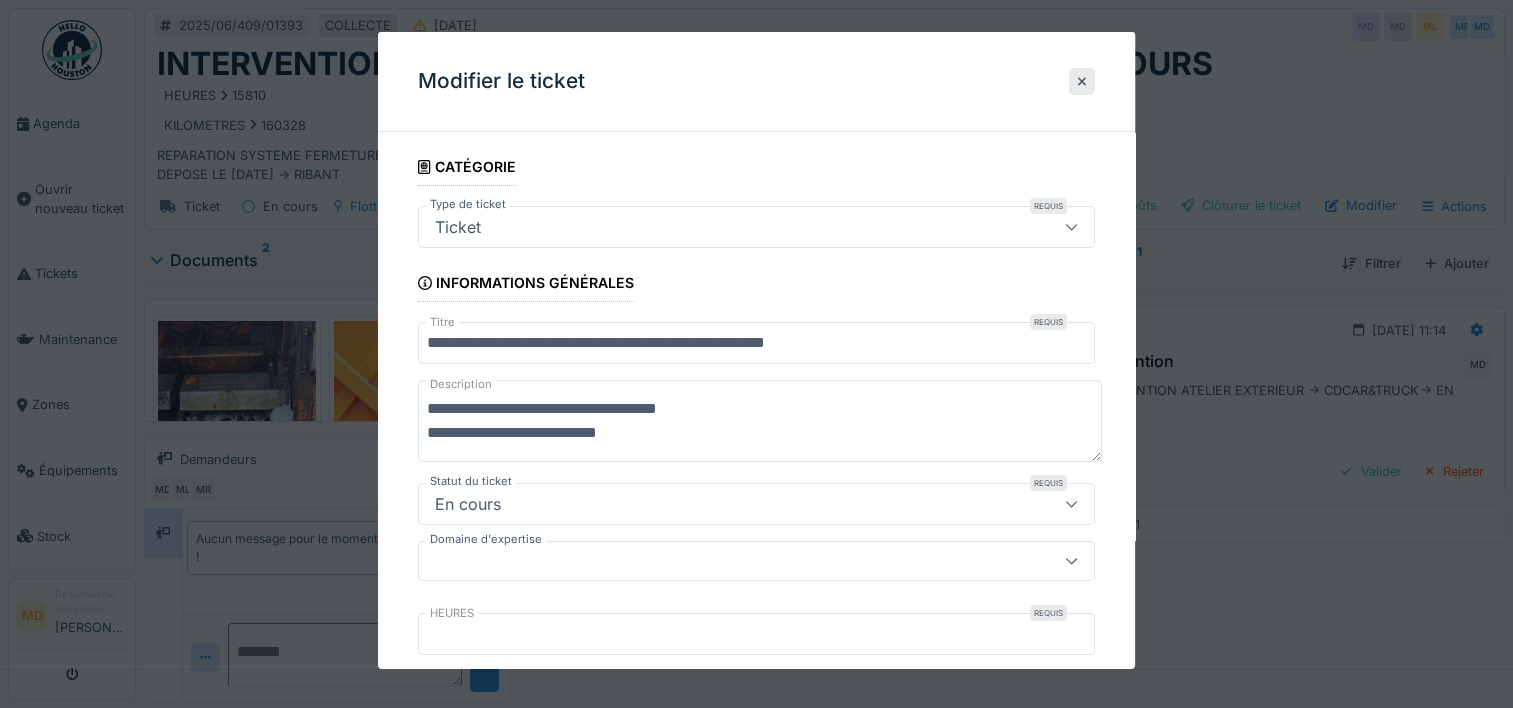 click 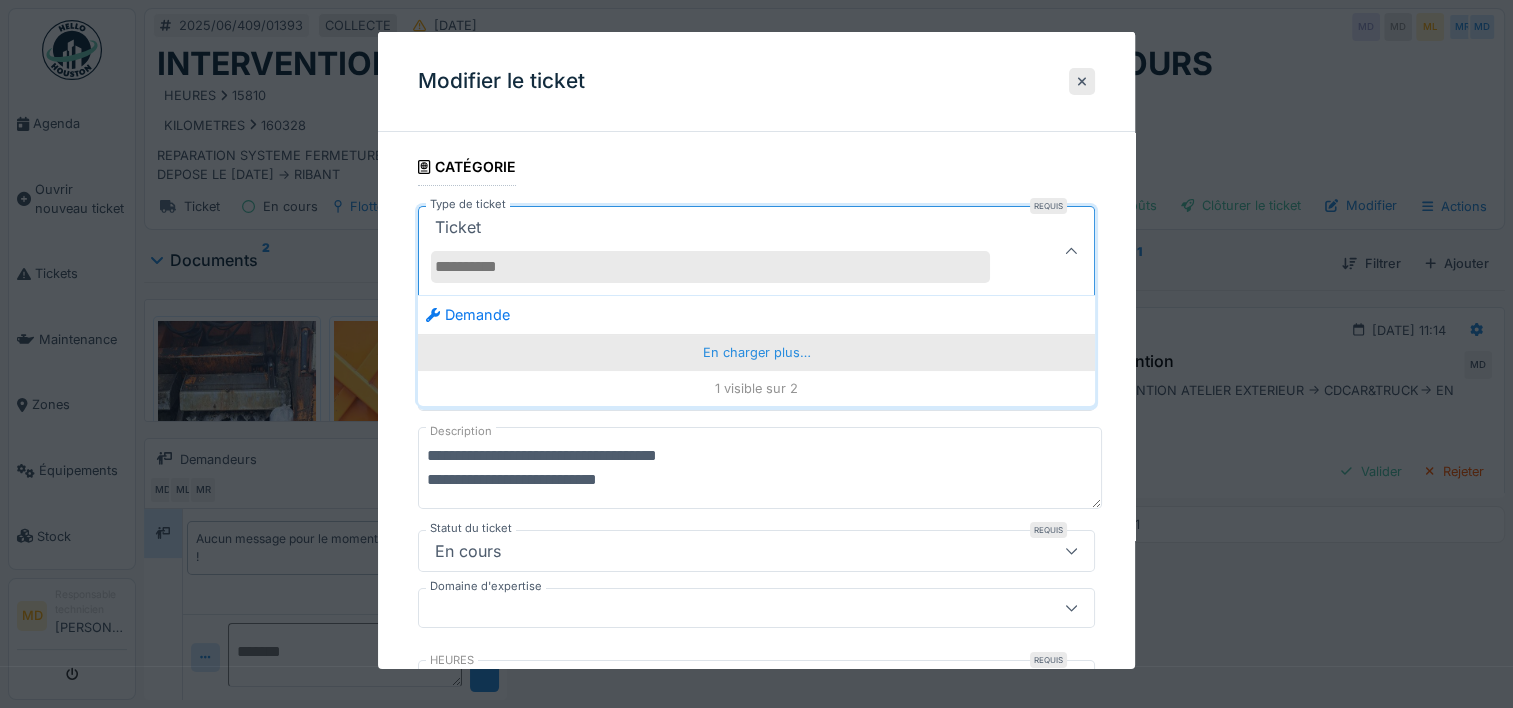 click on "En charger plus…" at bounding box center (756, 352) 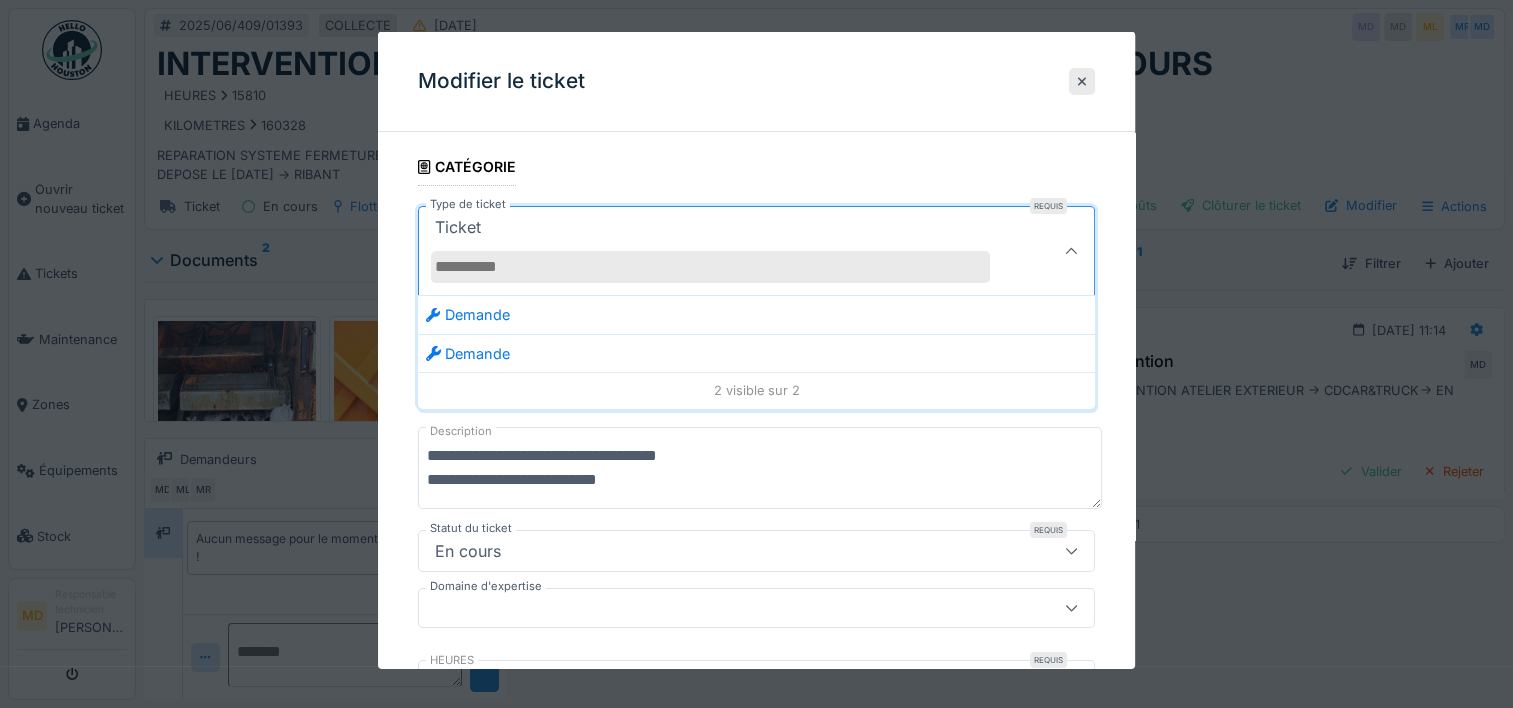 click on "**********" at bounding box center (756, 917) 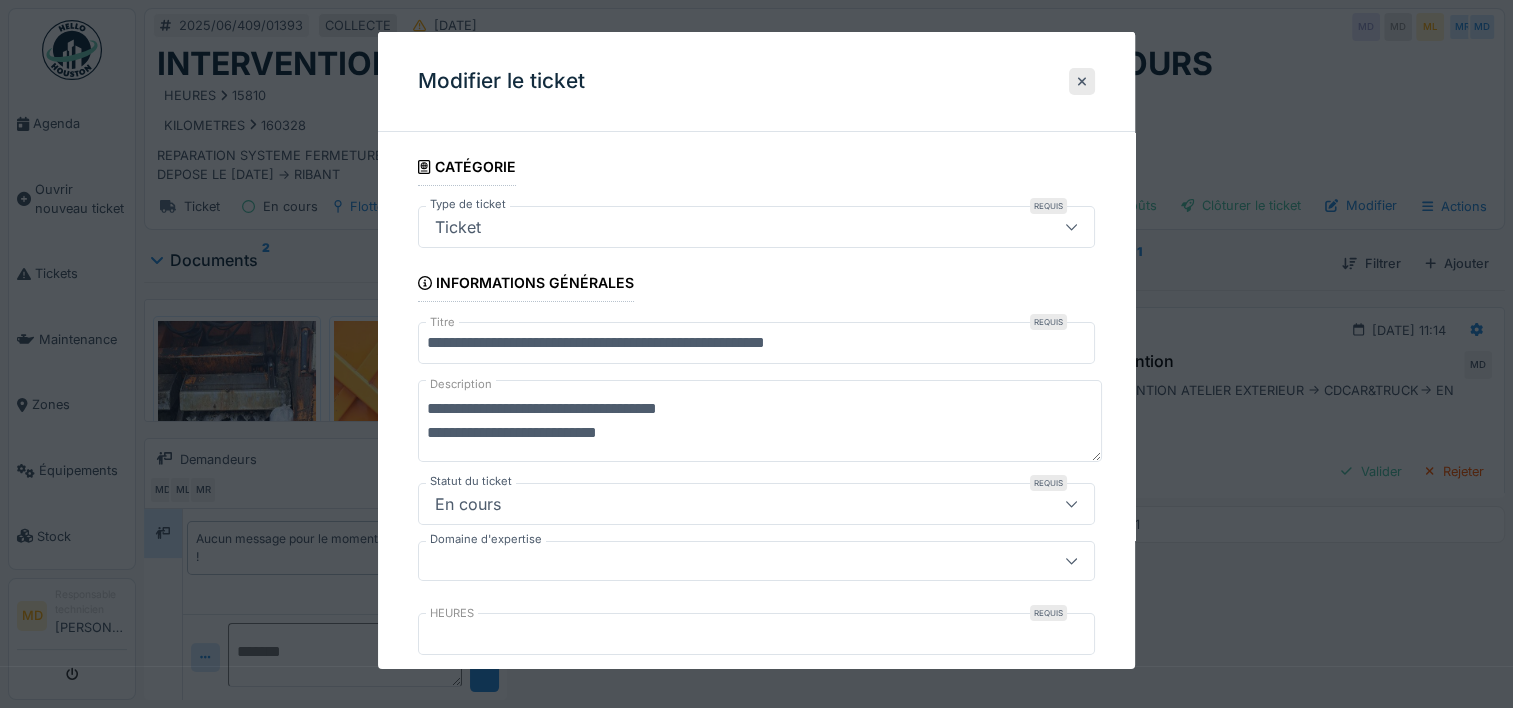 scroll, scrollTop: 15, scrollLeft: 0, axis: vertical 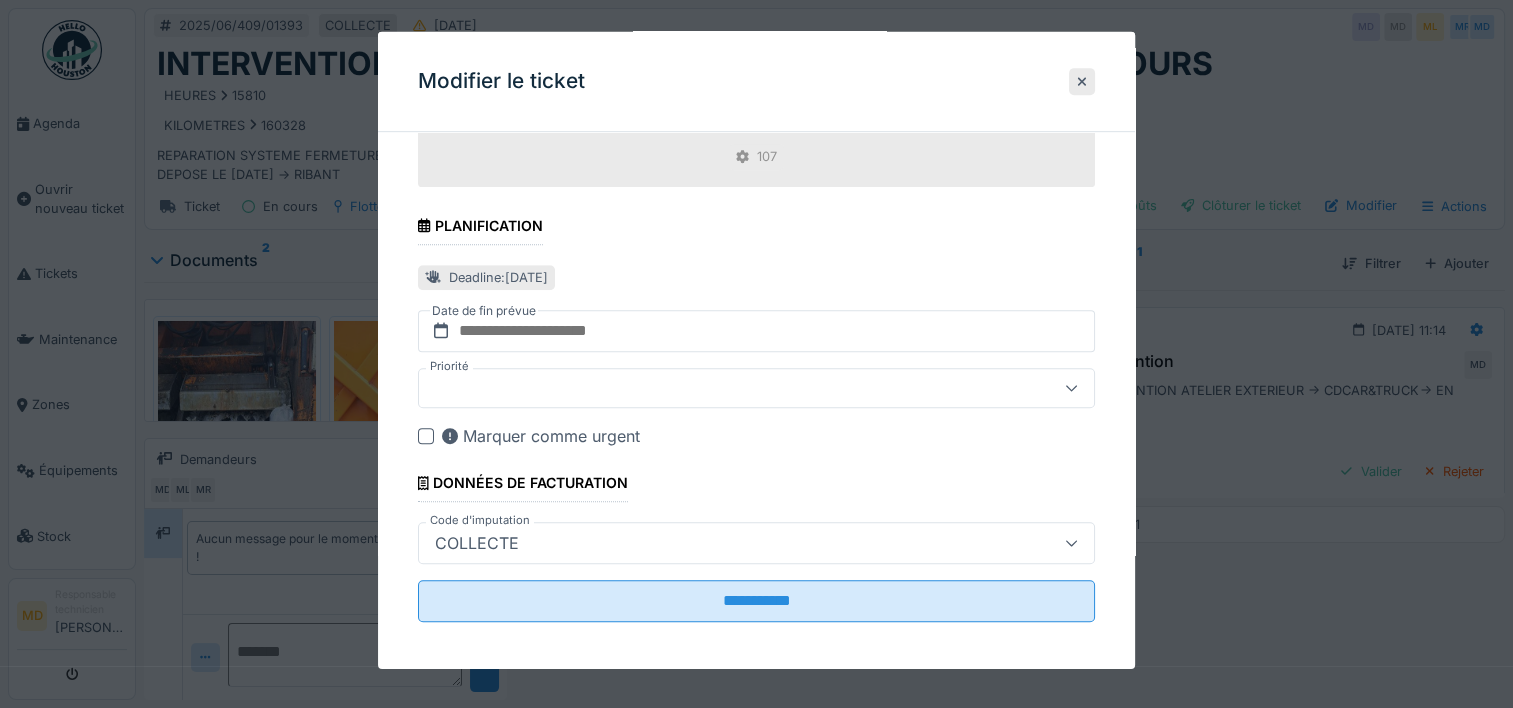 click at bounding box center (756, 354) 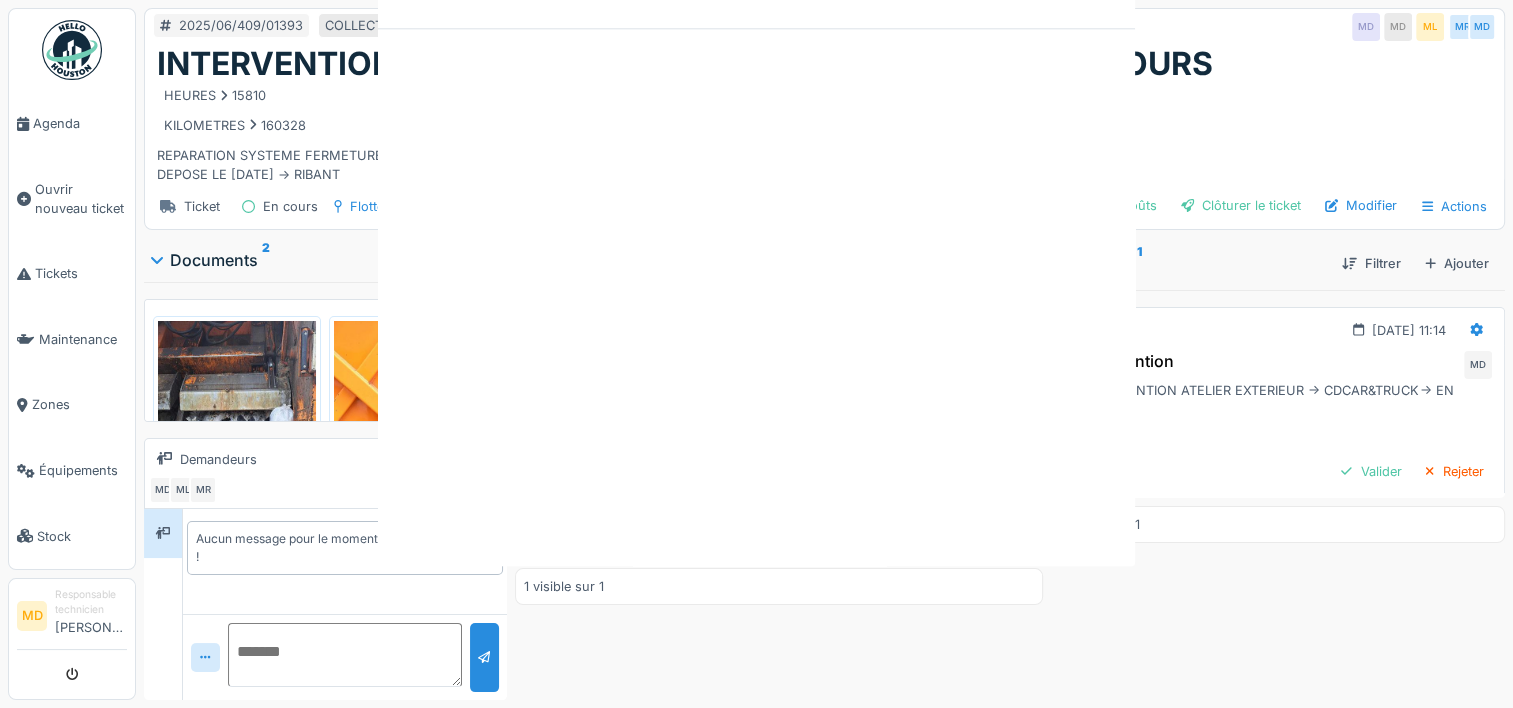 scroll, scrollTop: 0, scrollLeft: 0, axis: both 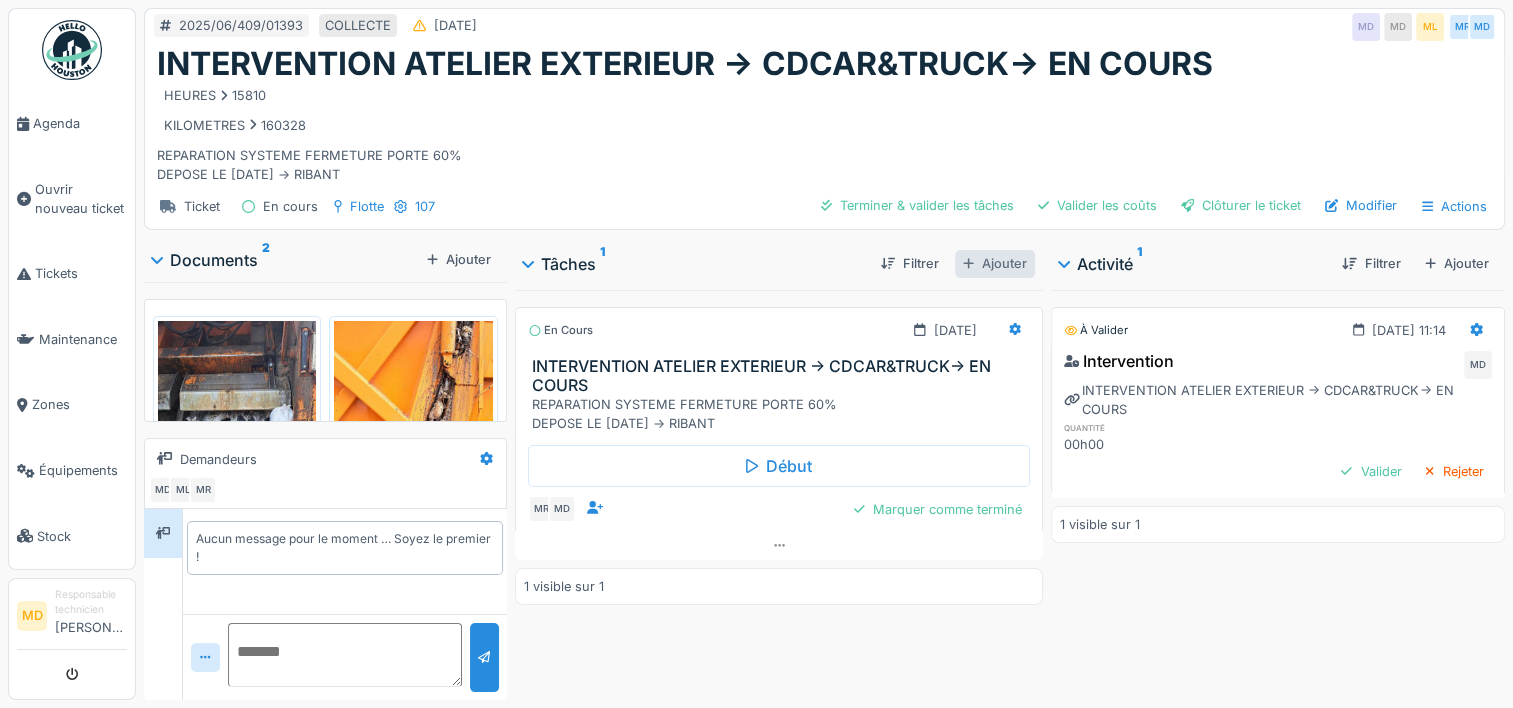 click on "Ajouter" at bounding box center [995, 263] 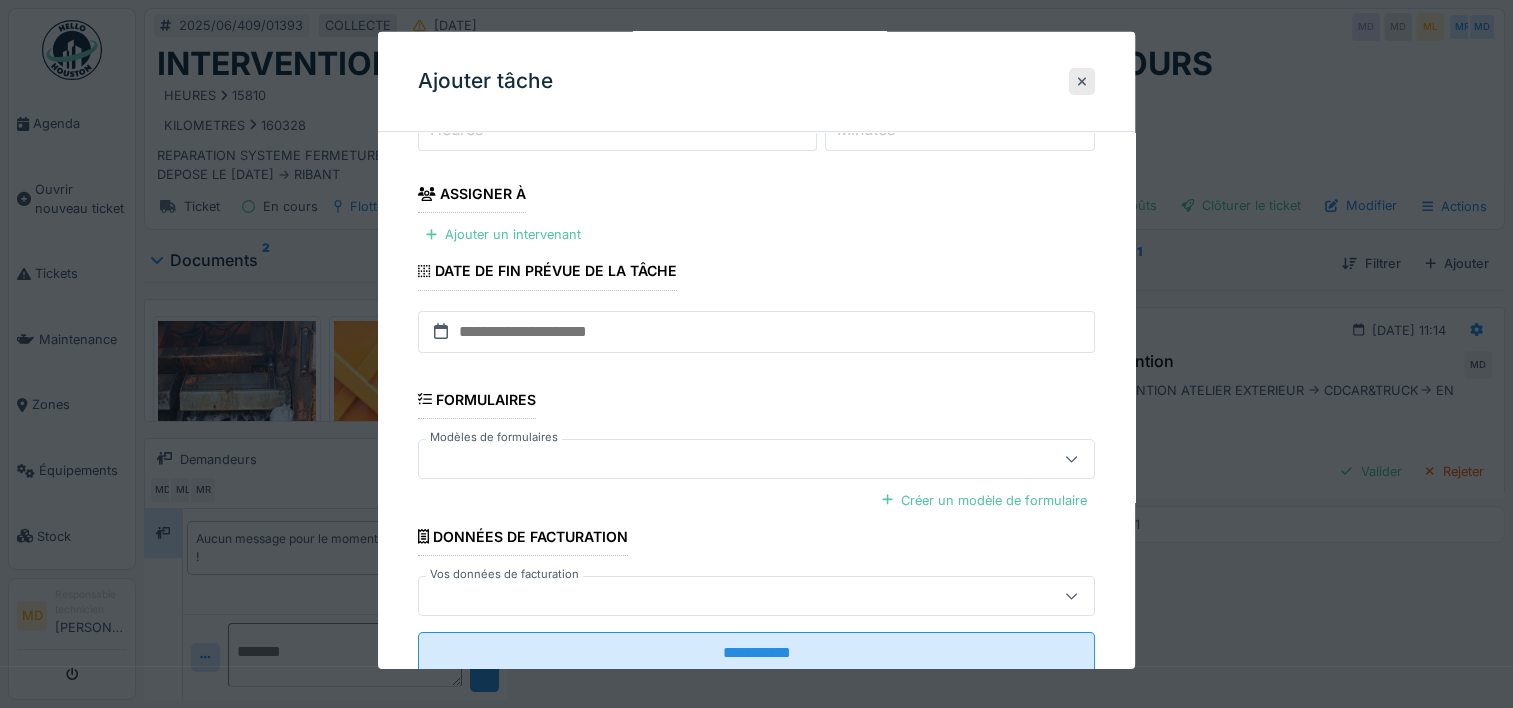 scroll, scrollTop: 289, scrollLeft: 0, axis: vertical 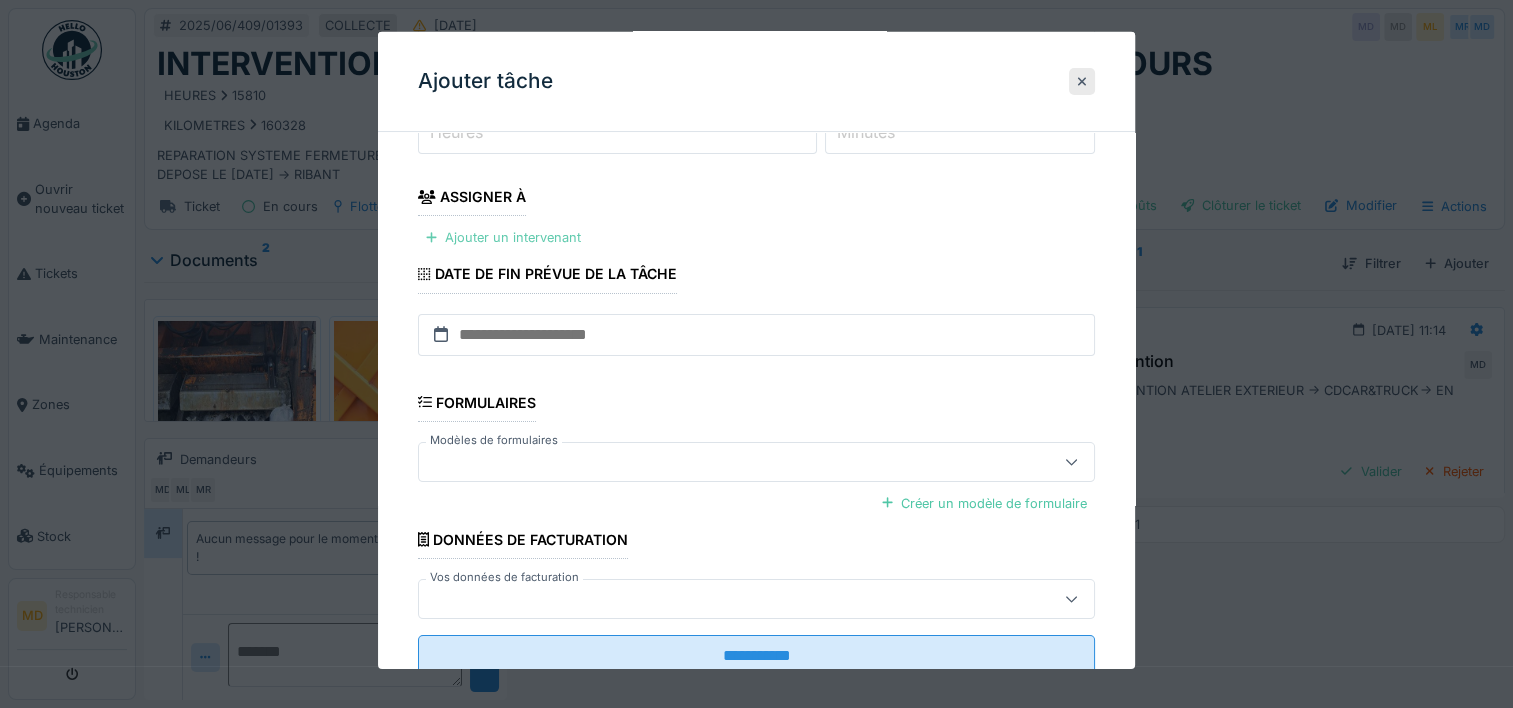 click on "Ajouter un intervenant" at bounding box center [503, 237] 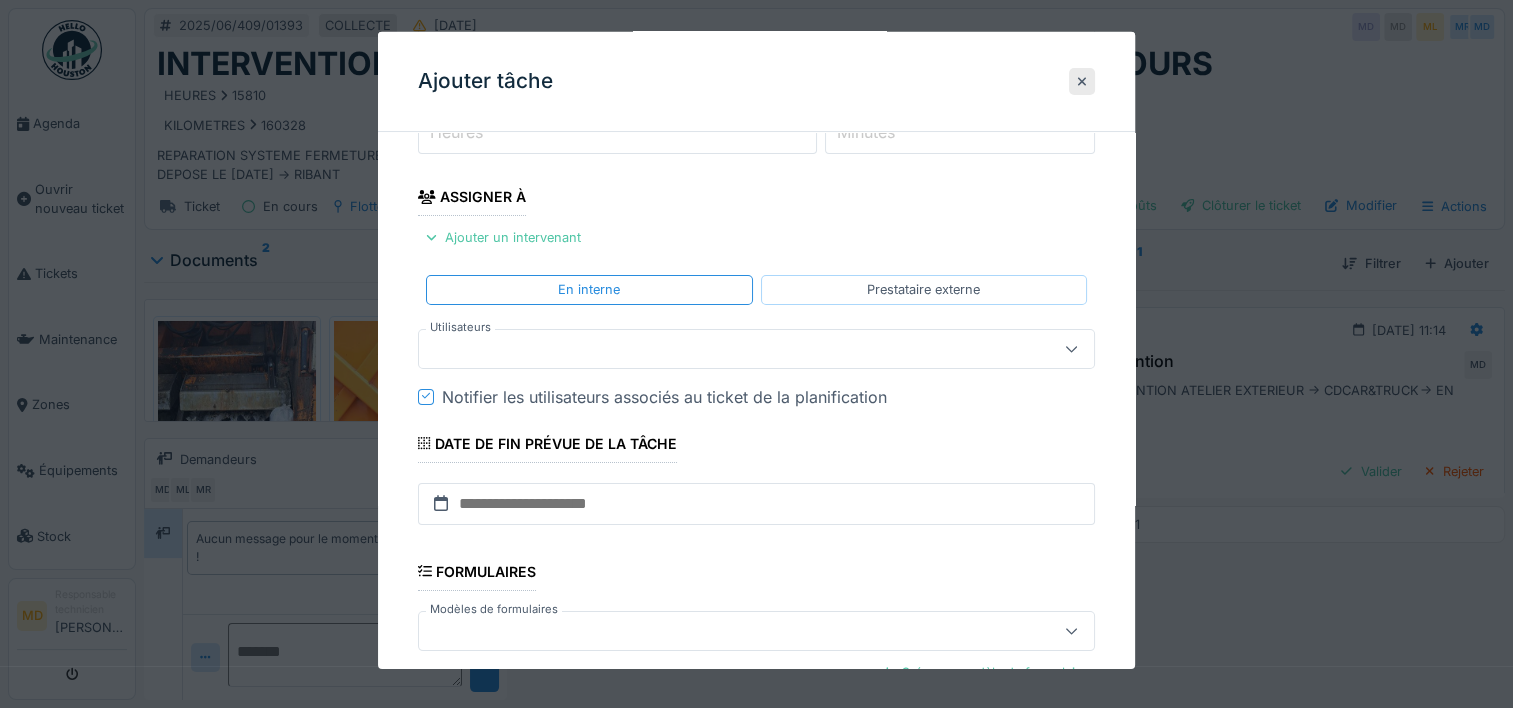 click on "Prestataire externe" at bounding box center [924, 289] 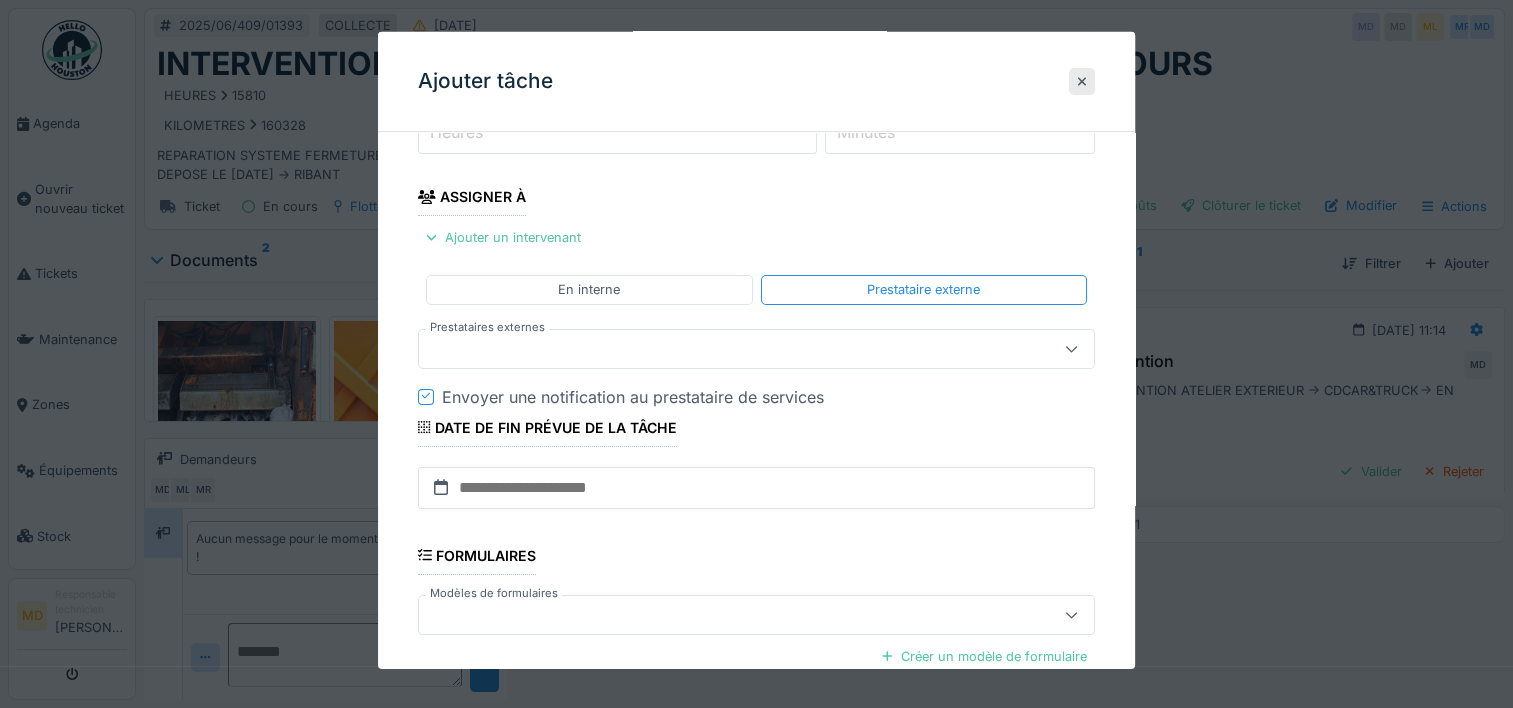 click at bounding box center (722, 348) 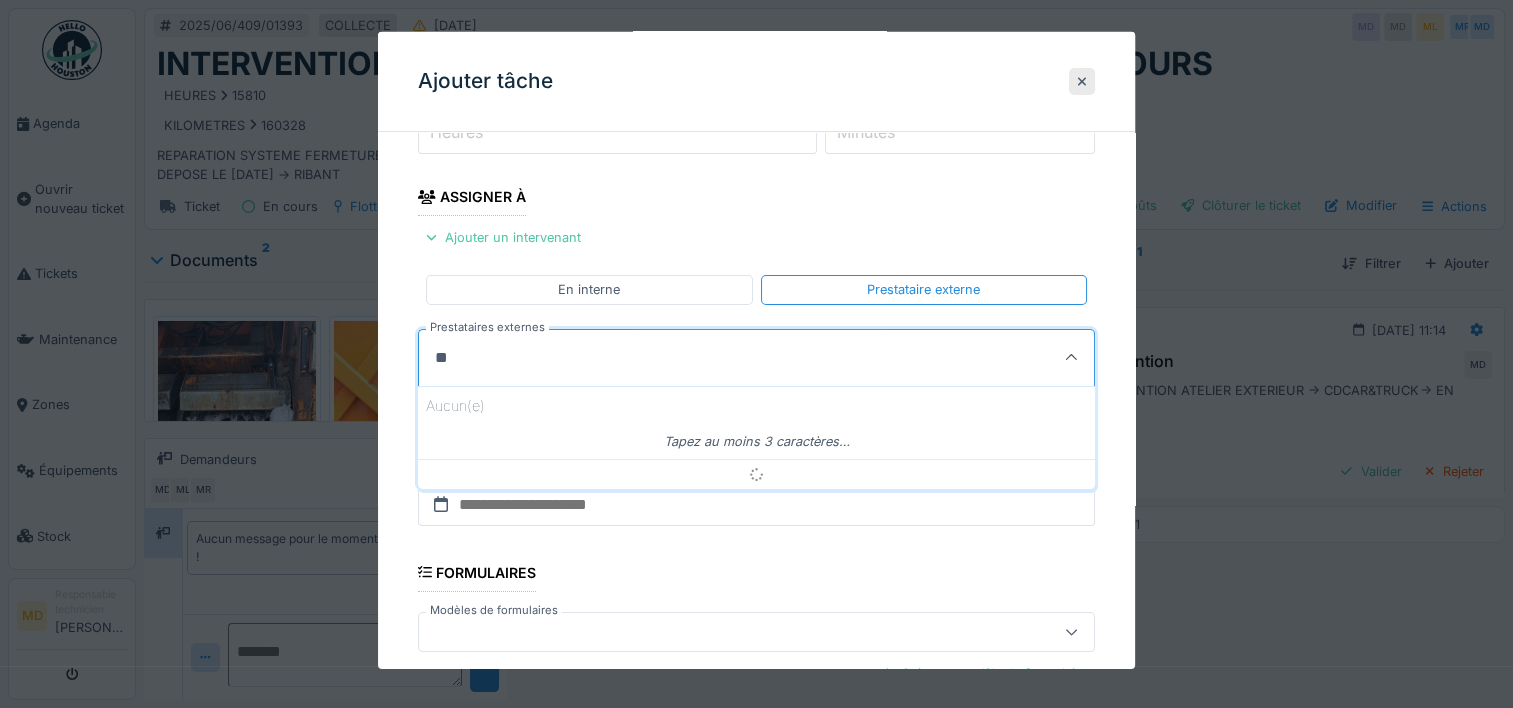 type on "*" 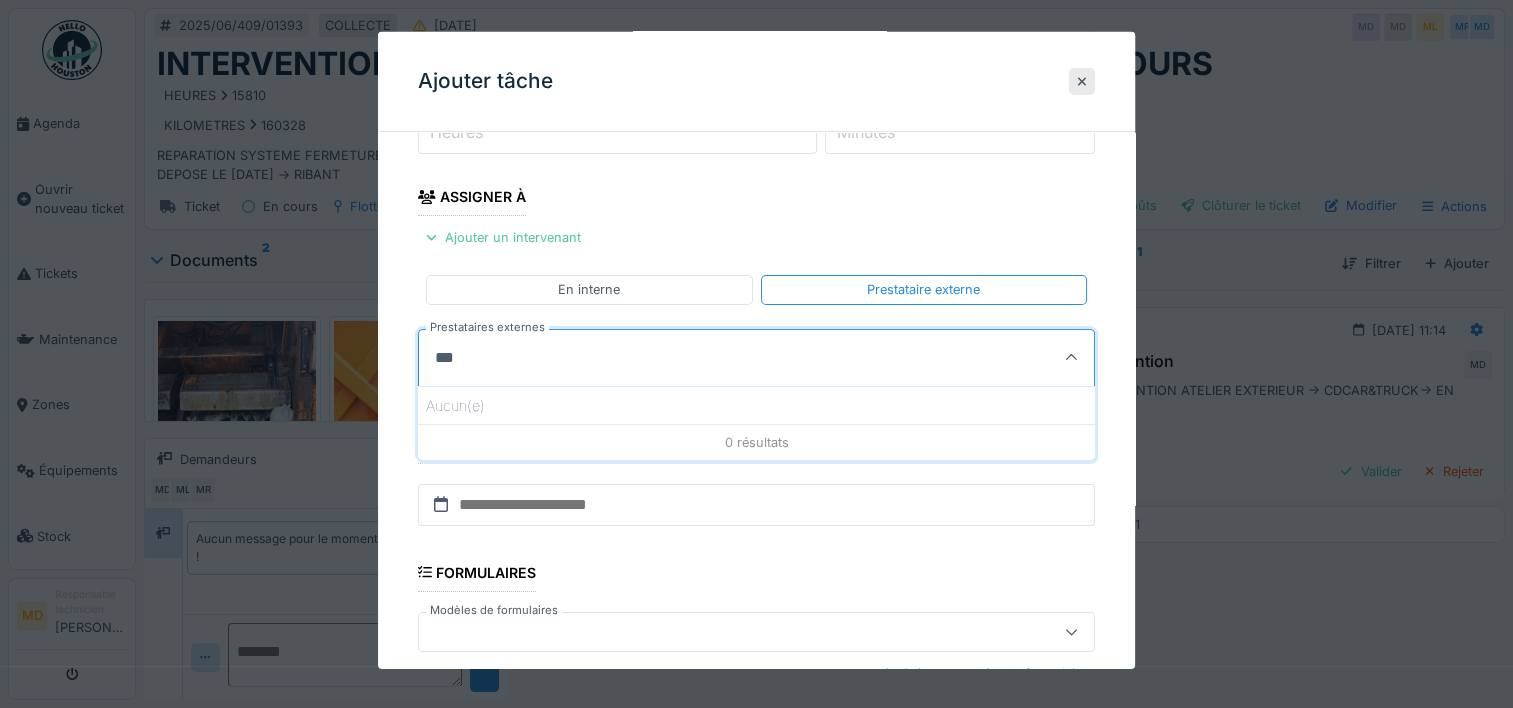 click on "***" at bounding box center (710, 357) 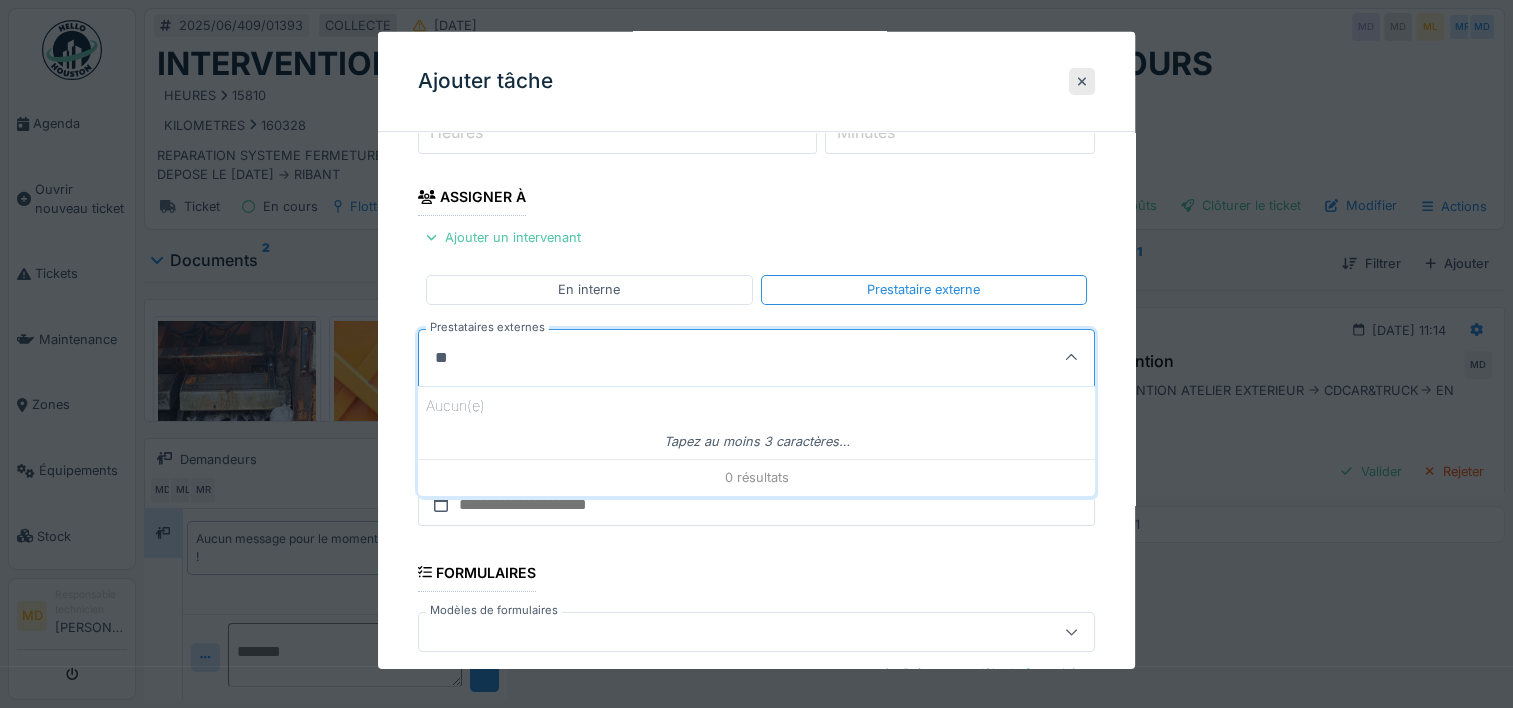 type on "*" 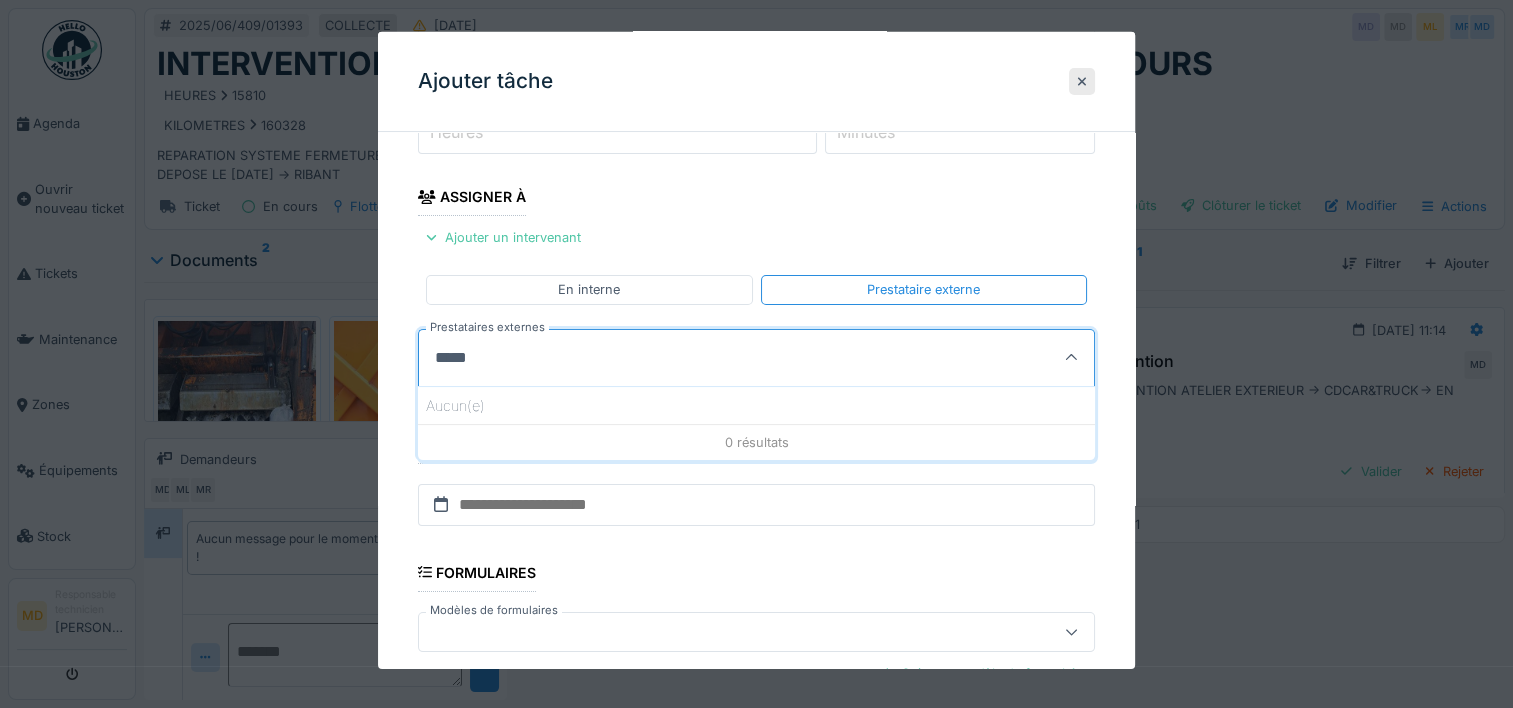 type on "*****" 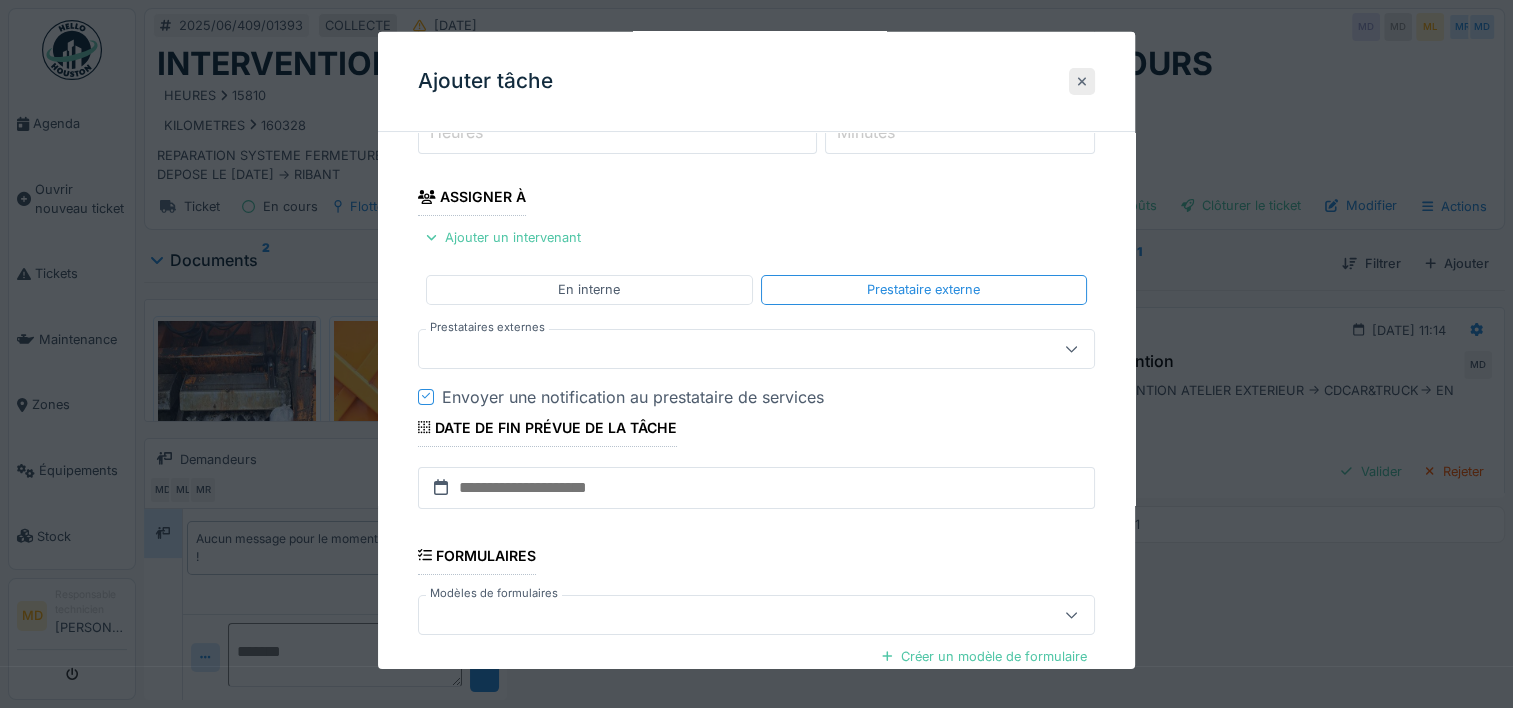 click at bounding box center (1082, 81) 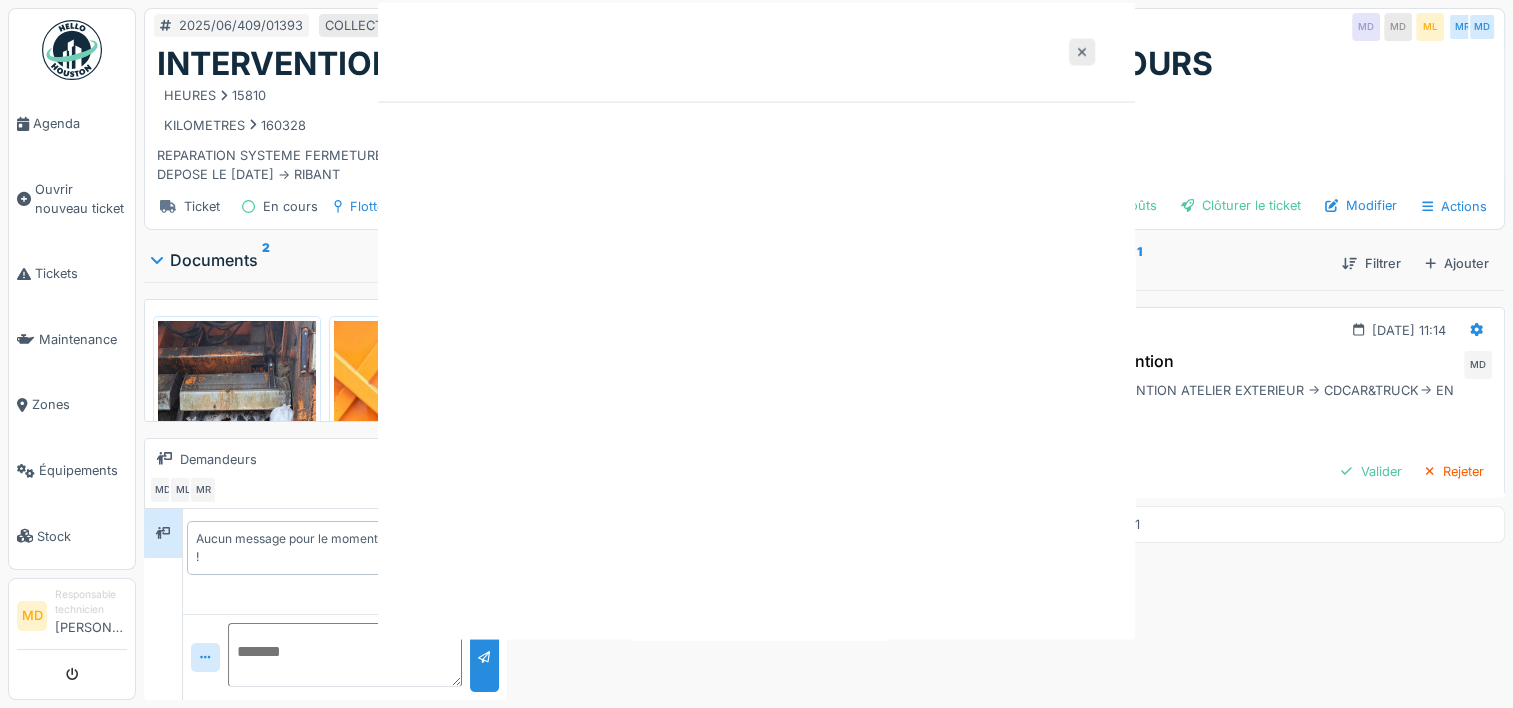 scroll, scrollTop: 0, scrollLeft: 0, axis: both 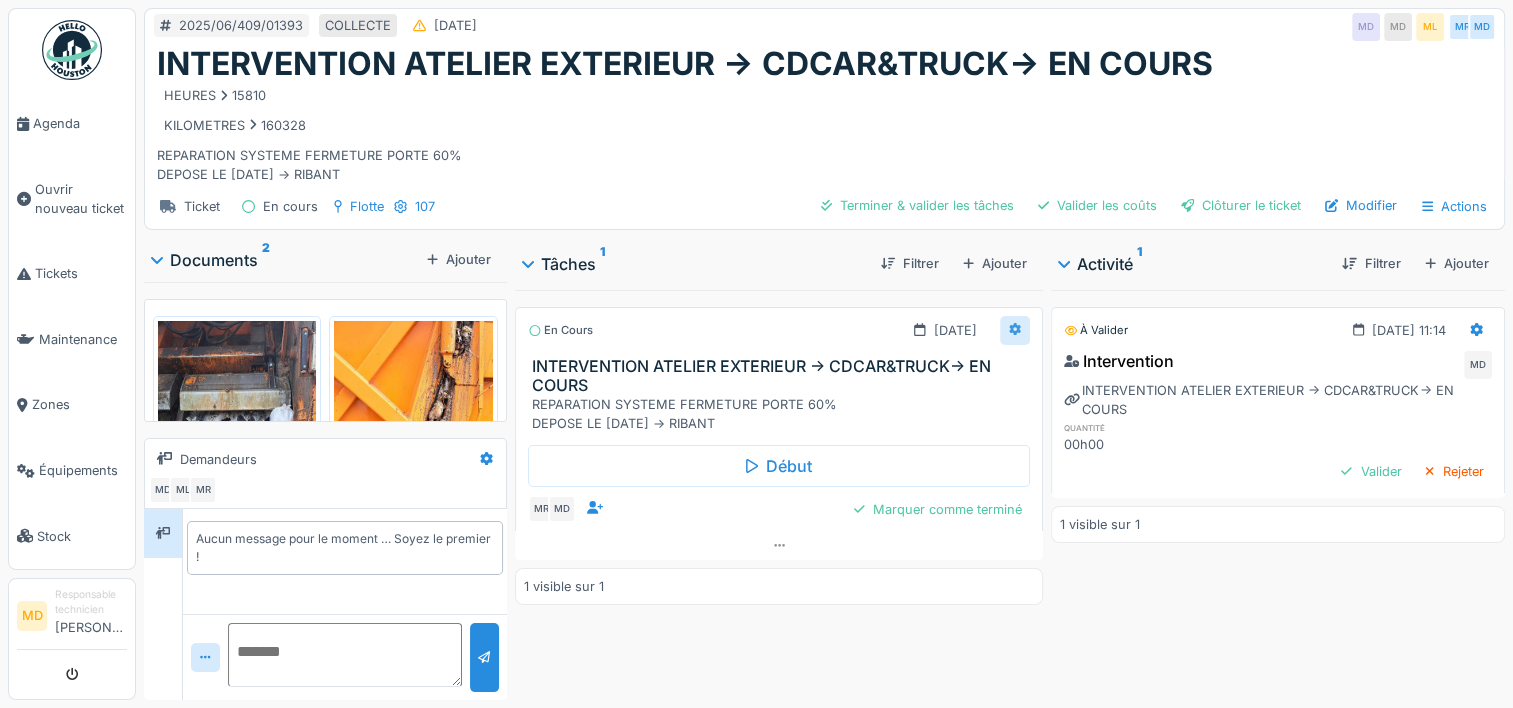 click 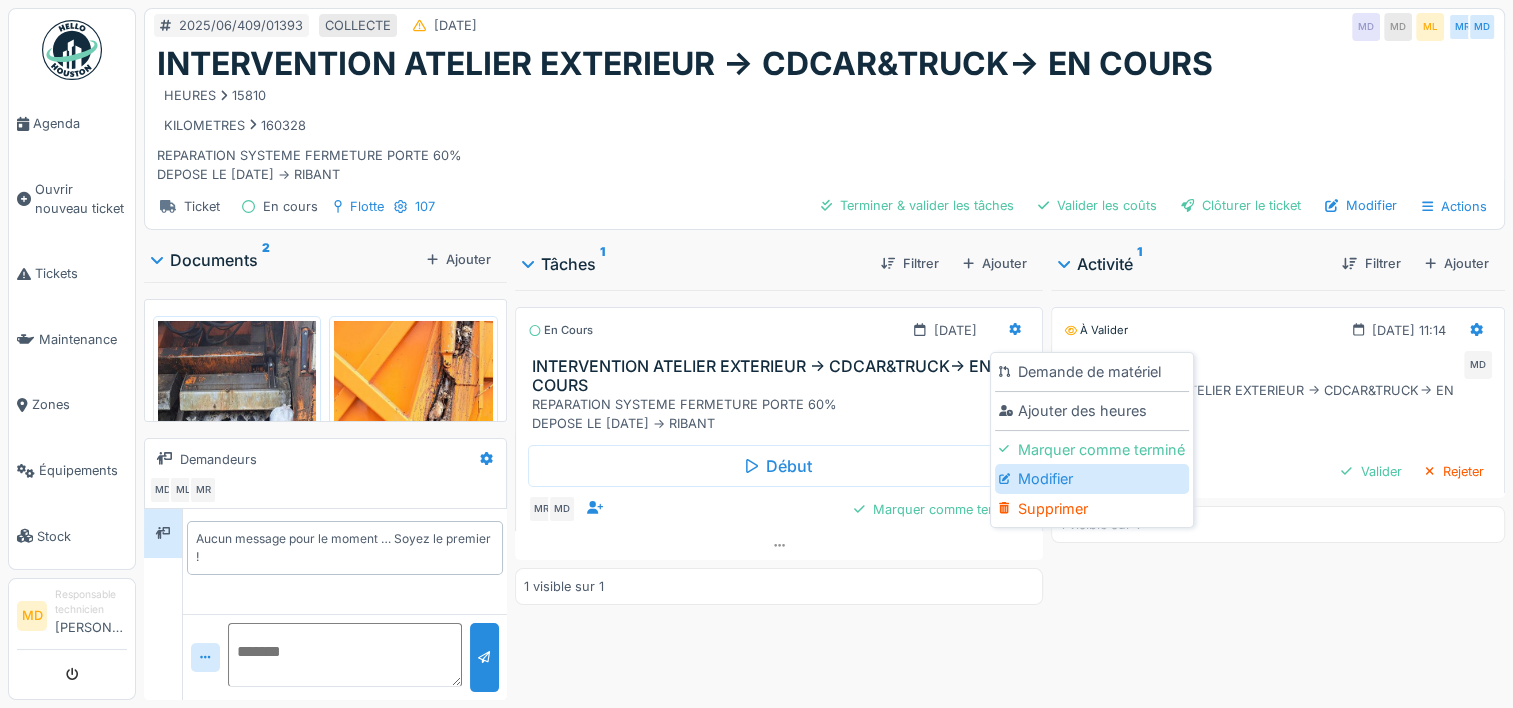 click on "Modifier" at bounding box center [1092, 479] 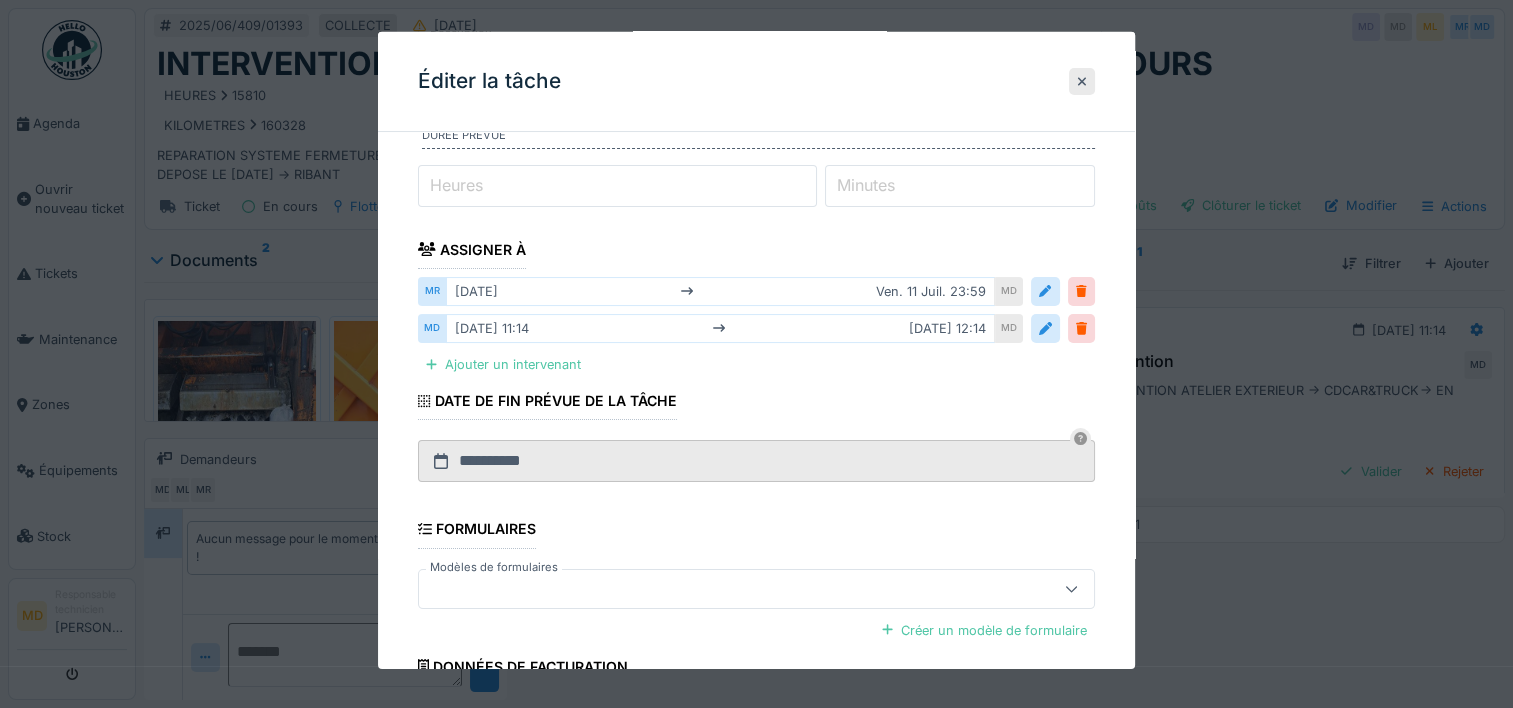 scroll, scrollTop: 254, scrollLeft: 0, axis: vertical 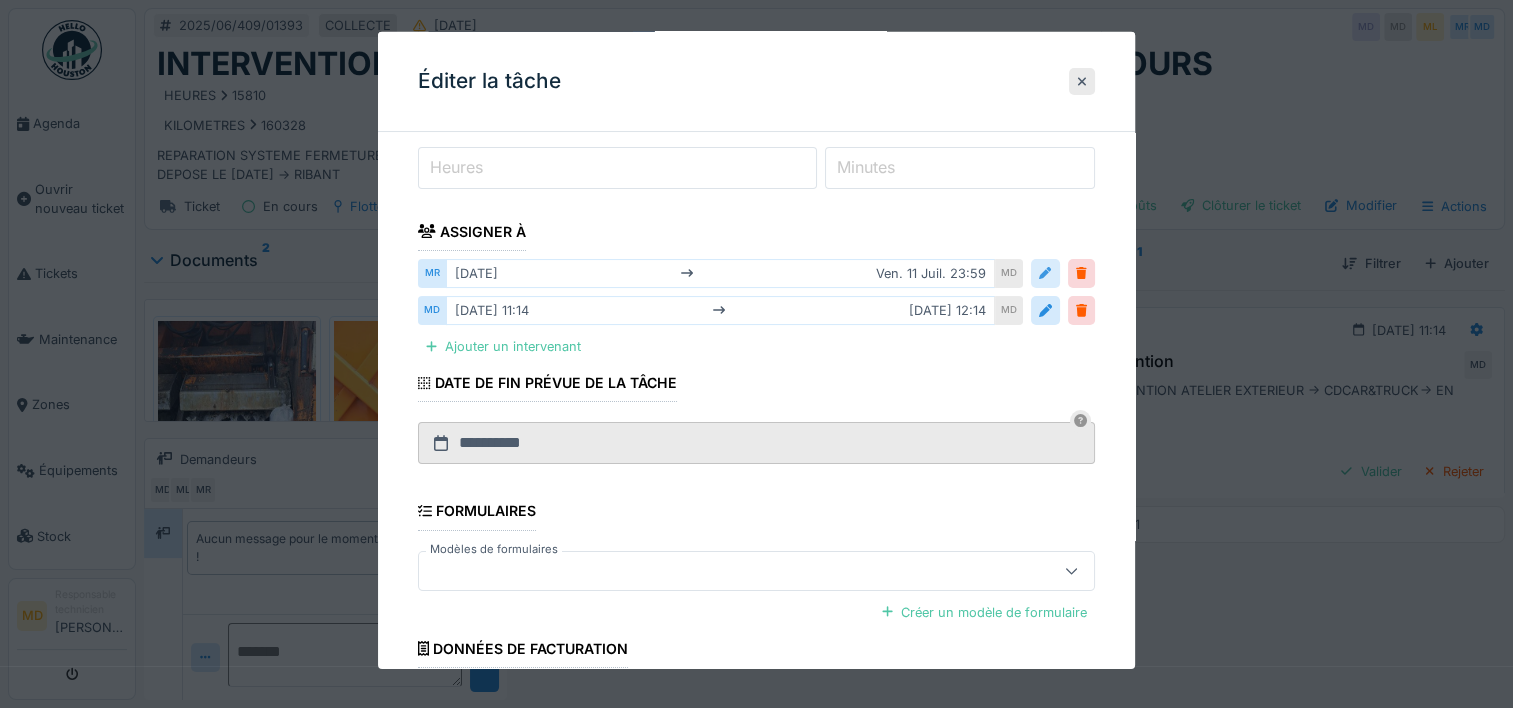 click at bounding box center (1045, 273) 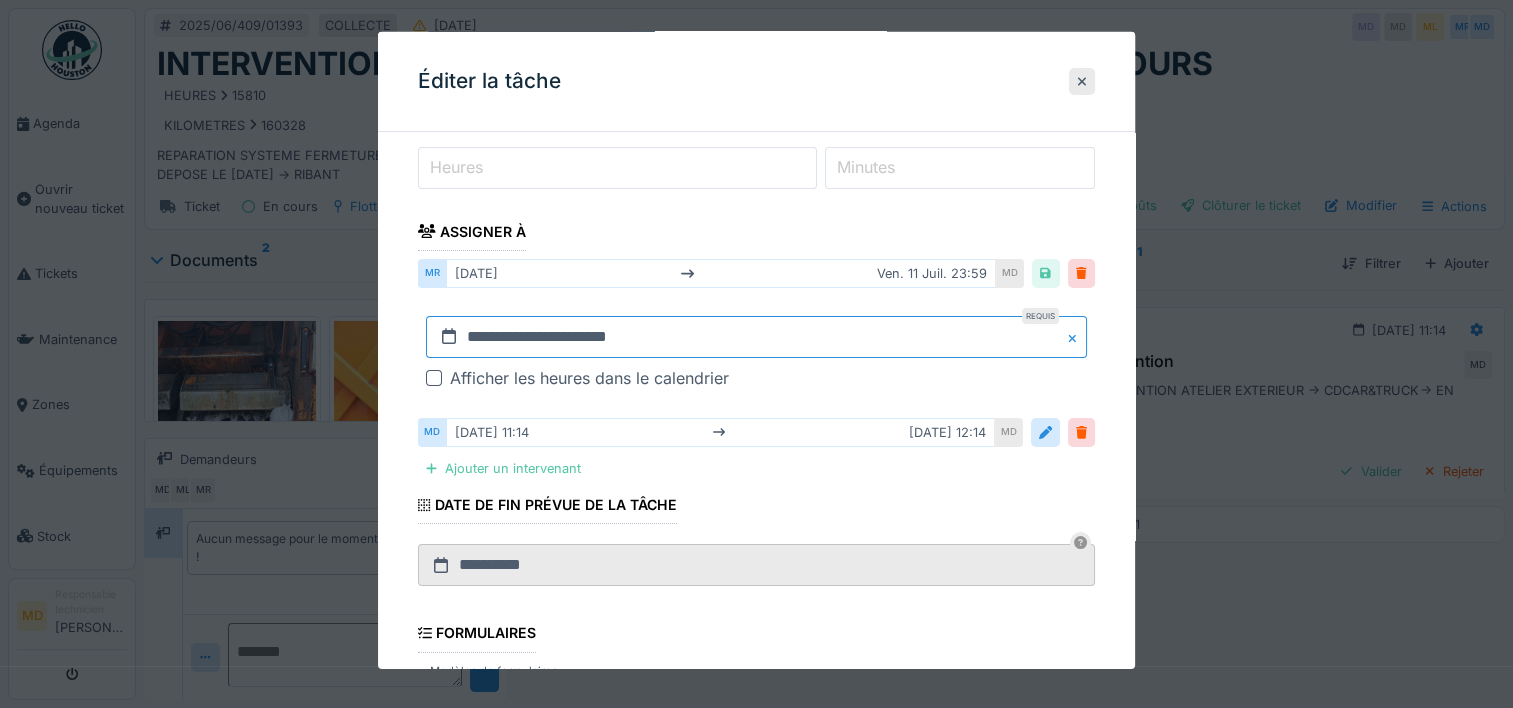 click on "**********" at bounding box center [756, 337] 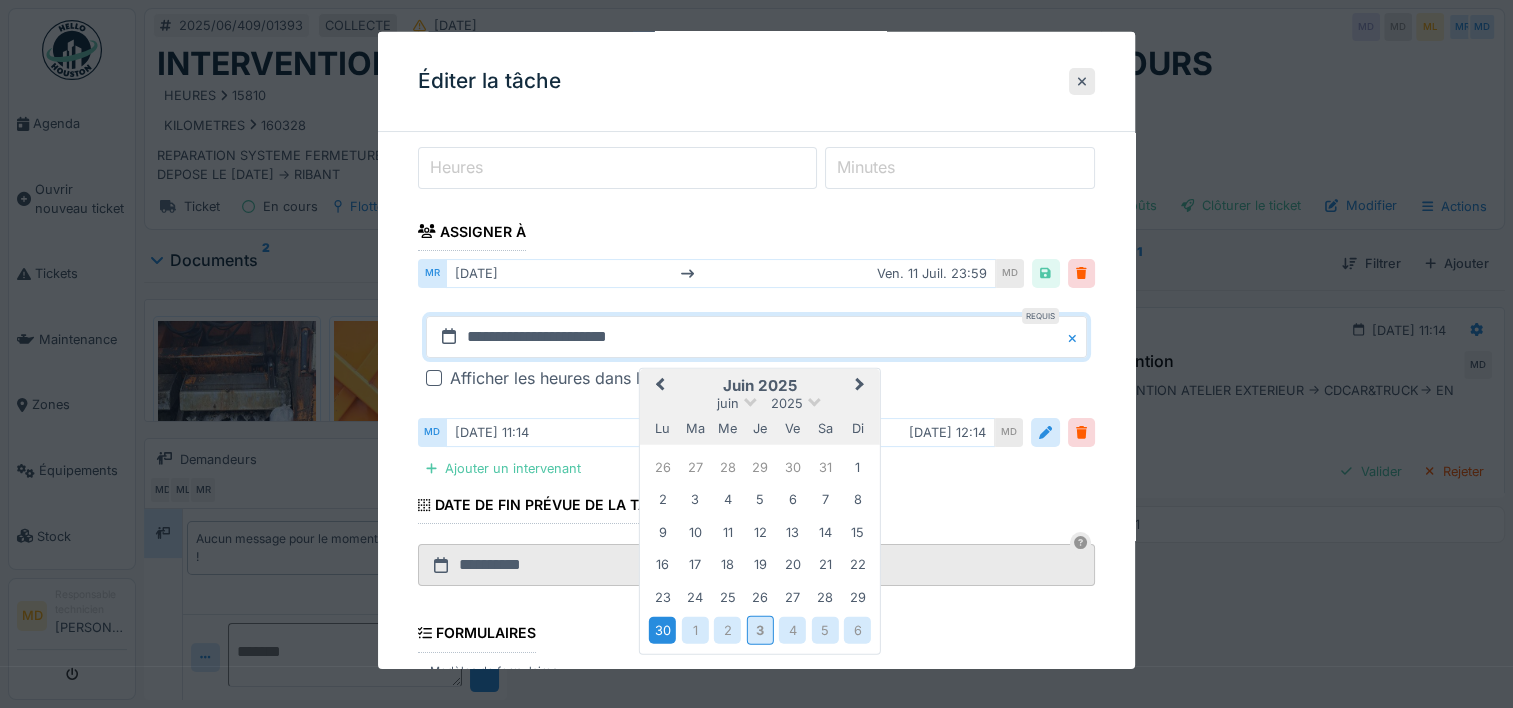 click on "30" at bounding box center (662, 630) 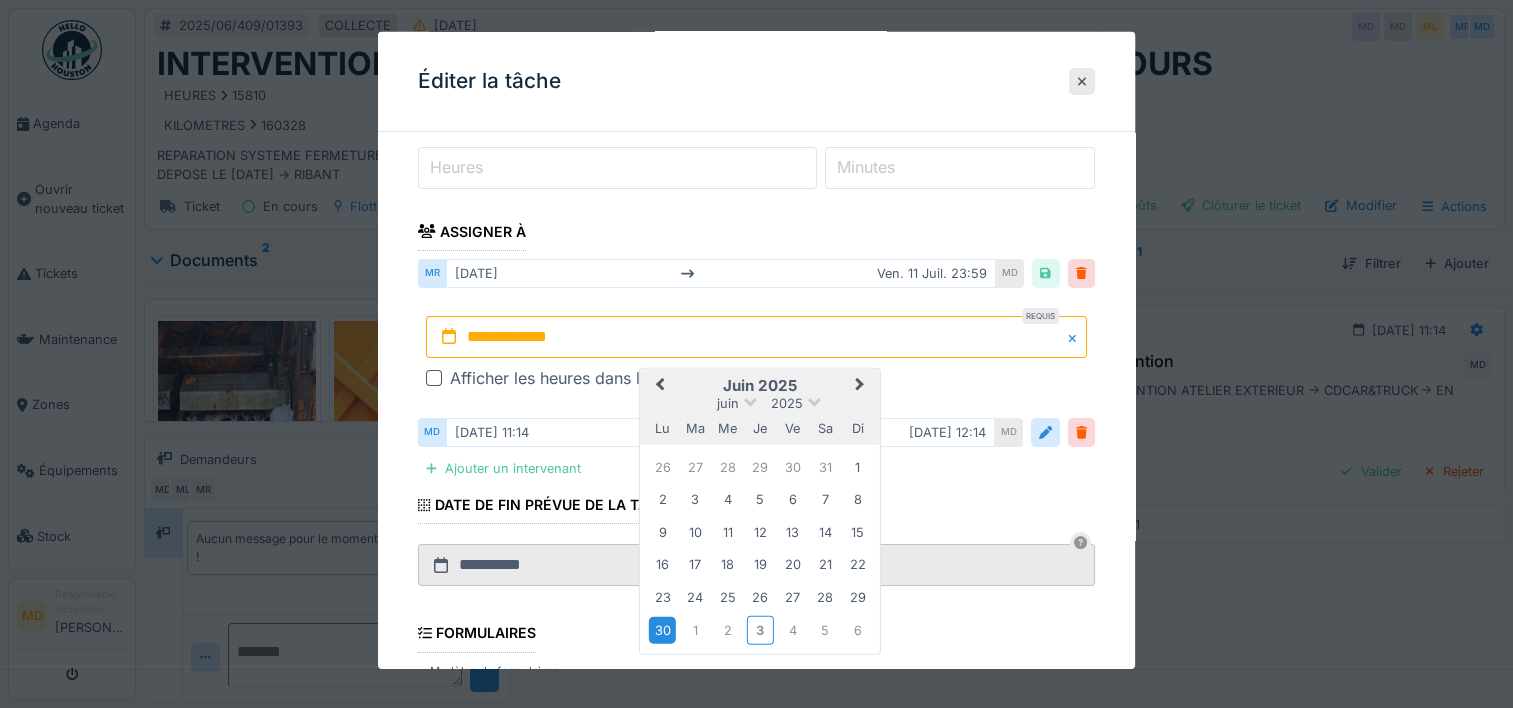 click on "30" at bounding box center [662, 630] 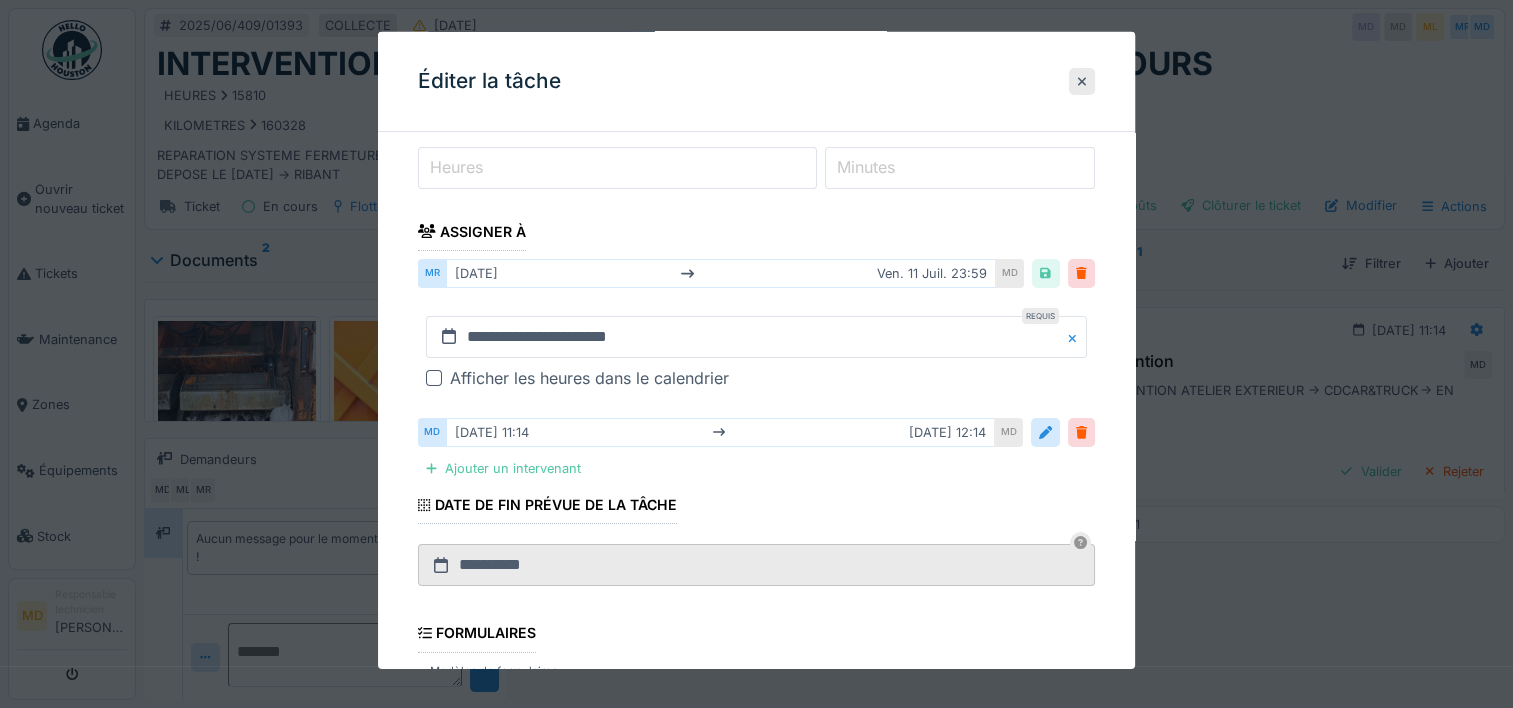 scroll, scrollTop: 544, scrollLeft: 0, axis: vertical 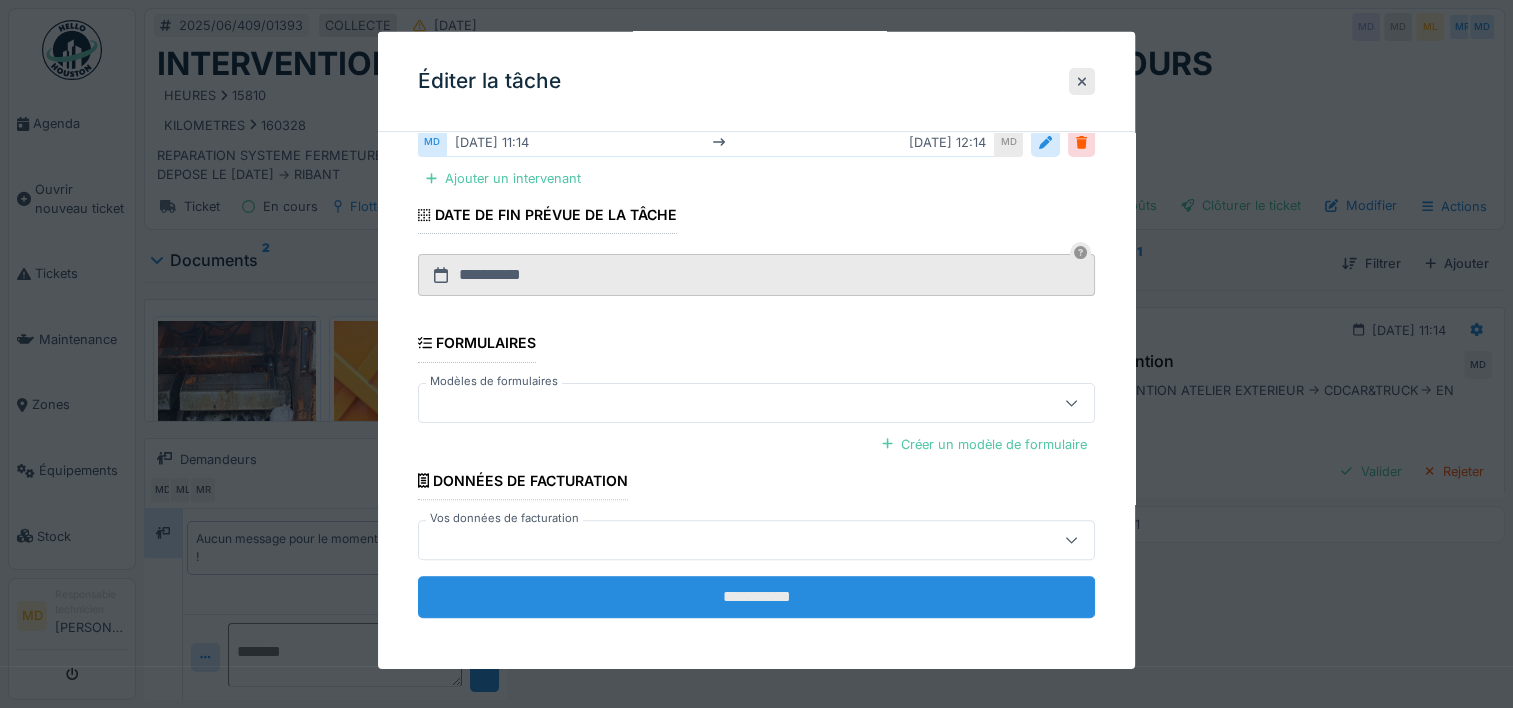 click on "**********" at bounding box center [756, 597] 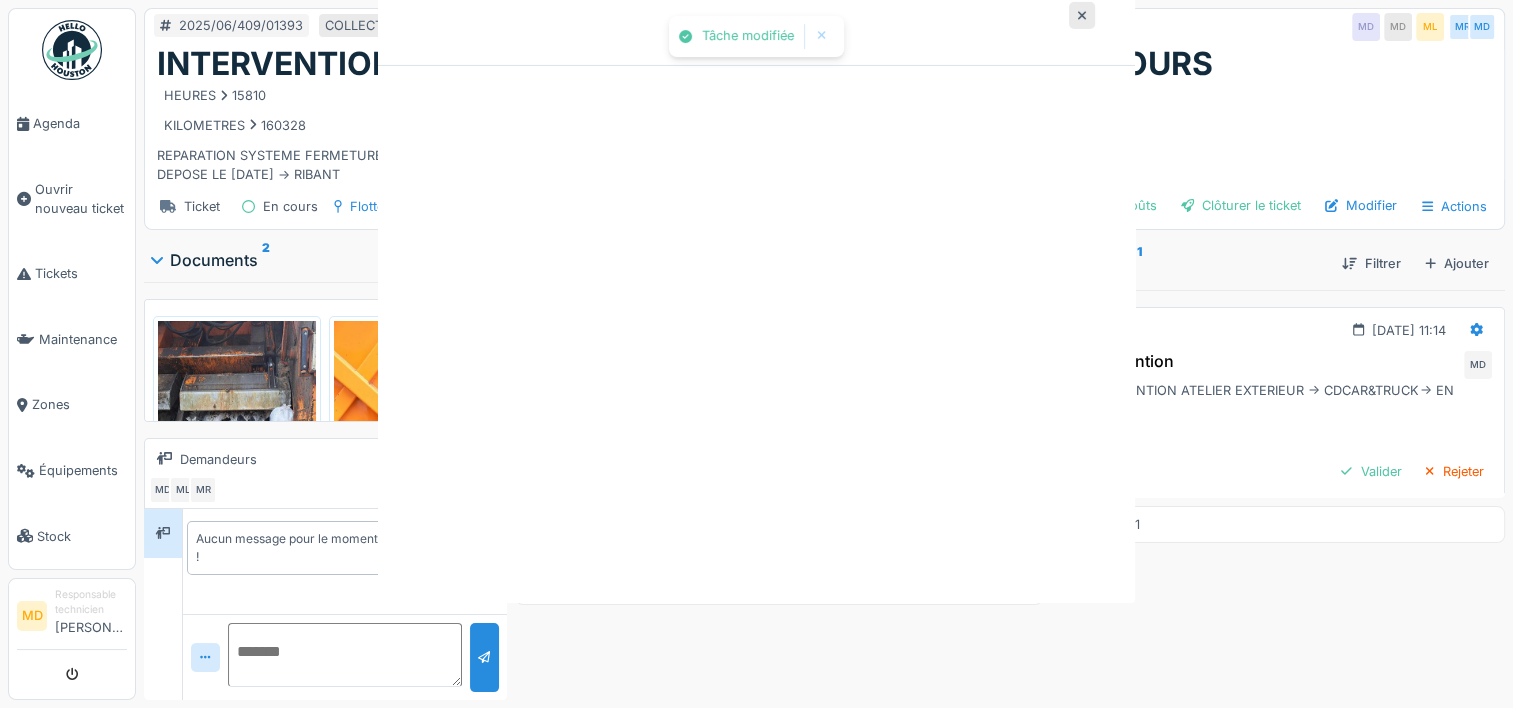 scroll, scrollTop: 0, scrollLeft: 0, axis: both 